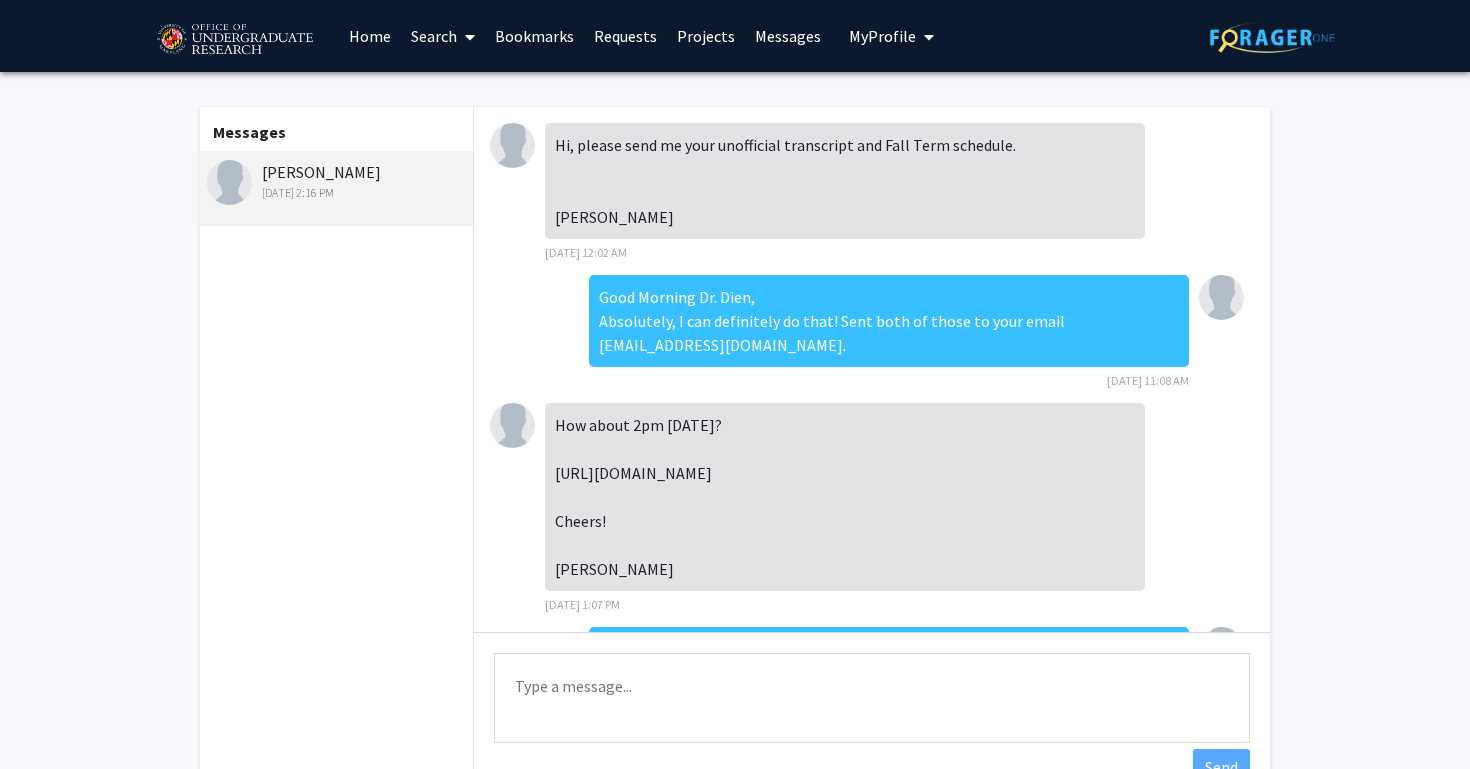 scroll, scrollTop: 0, scrollLeft: 0, axis: both 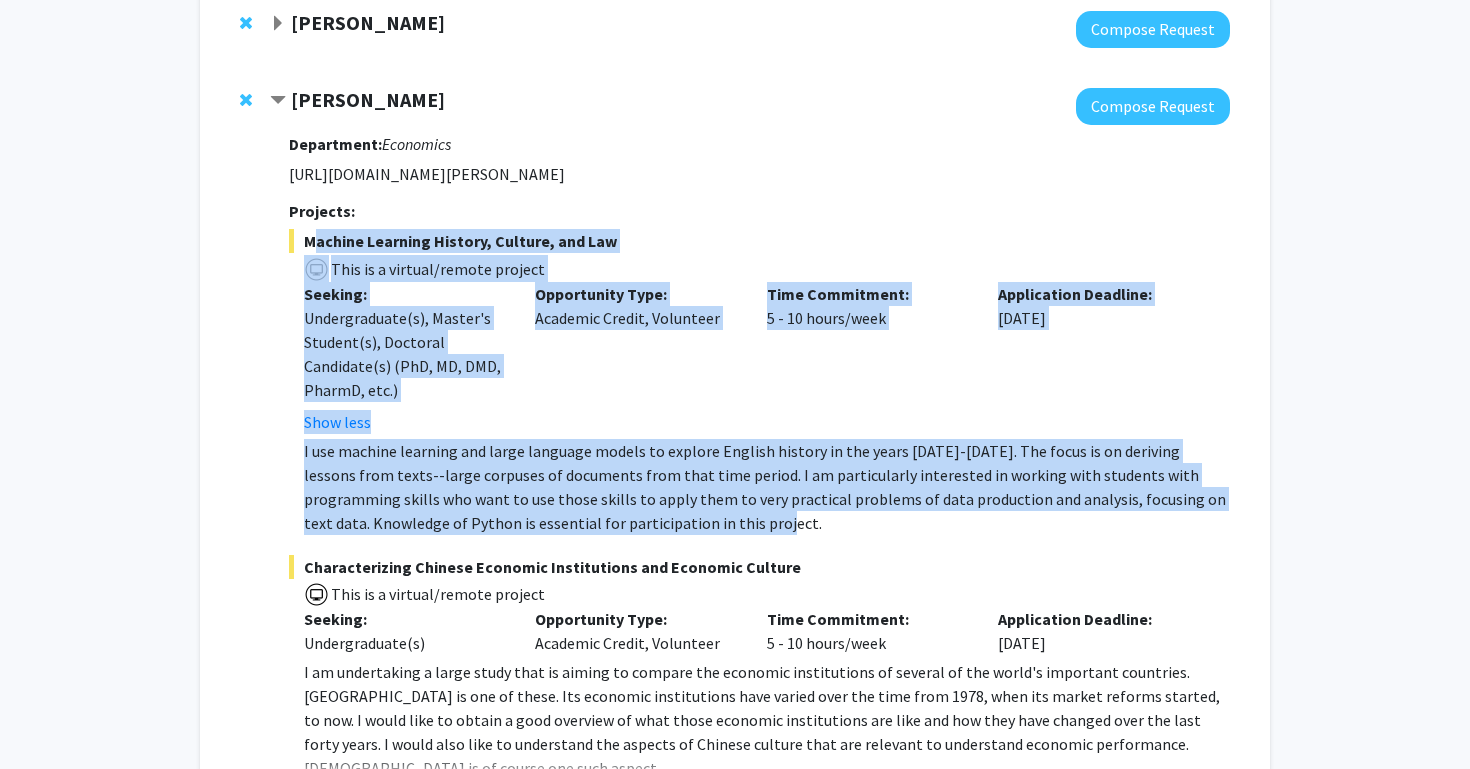 drag, startPoint x: 305, startPoint y: 244, endPoint x: 678, endPoint y: 527, distance: 468.2072 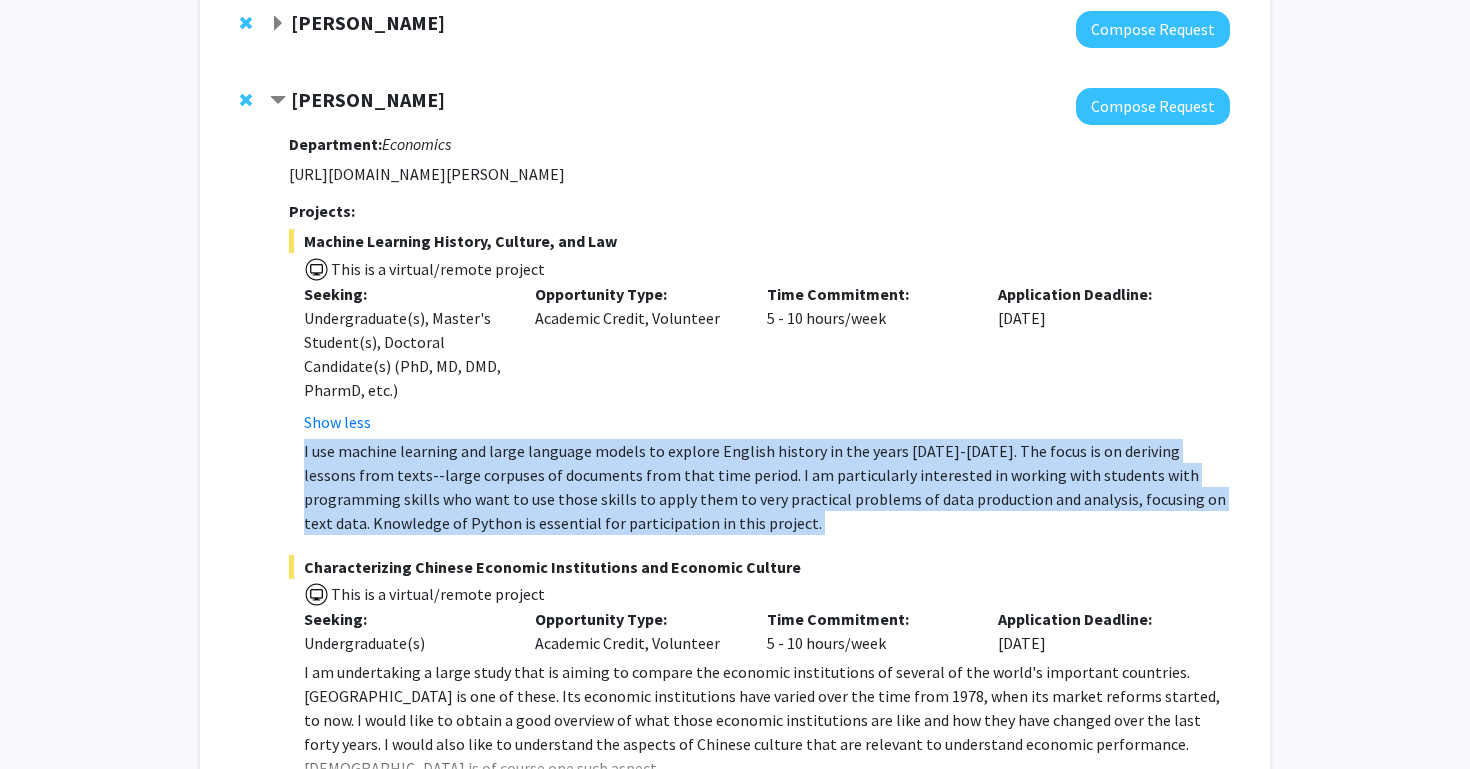 drag, startPoint x: 678, startPoint y: 527, endPoint x: 299, endPoint y: 443, distance: 388.1971 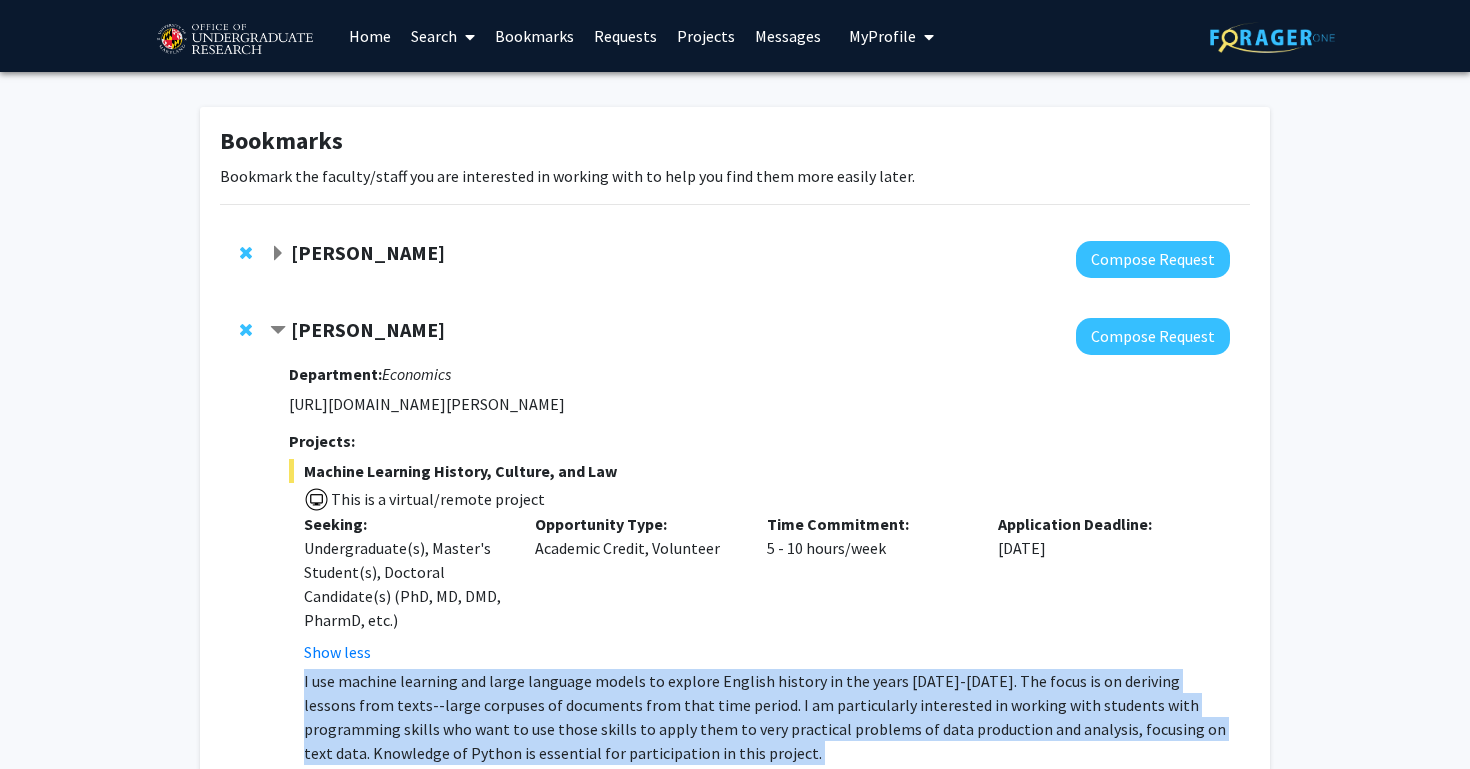 scroll, scrollTop: 0, scrollLeft: 0, axis: both 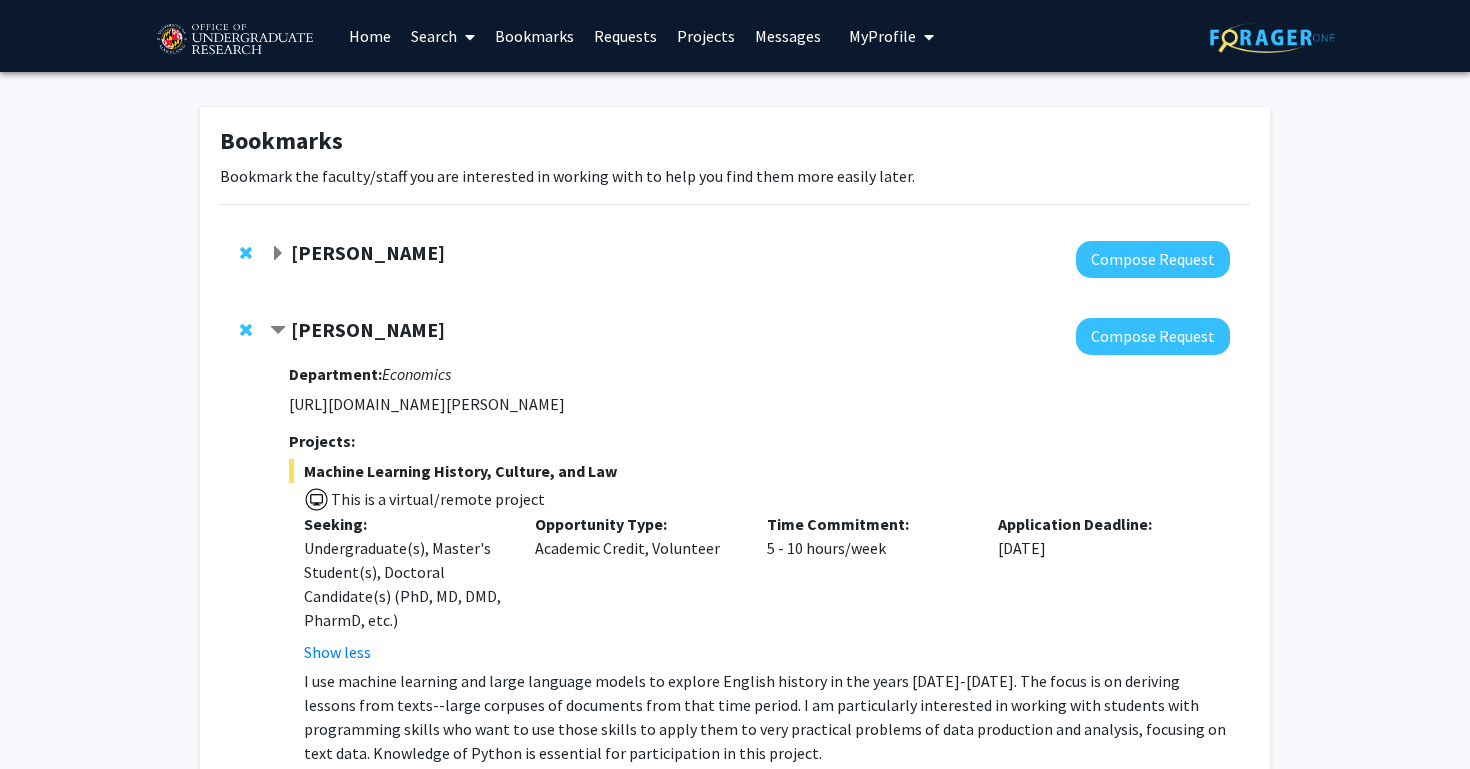 click on "Search" at bounding box center (443, 36) 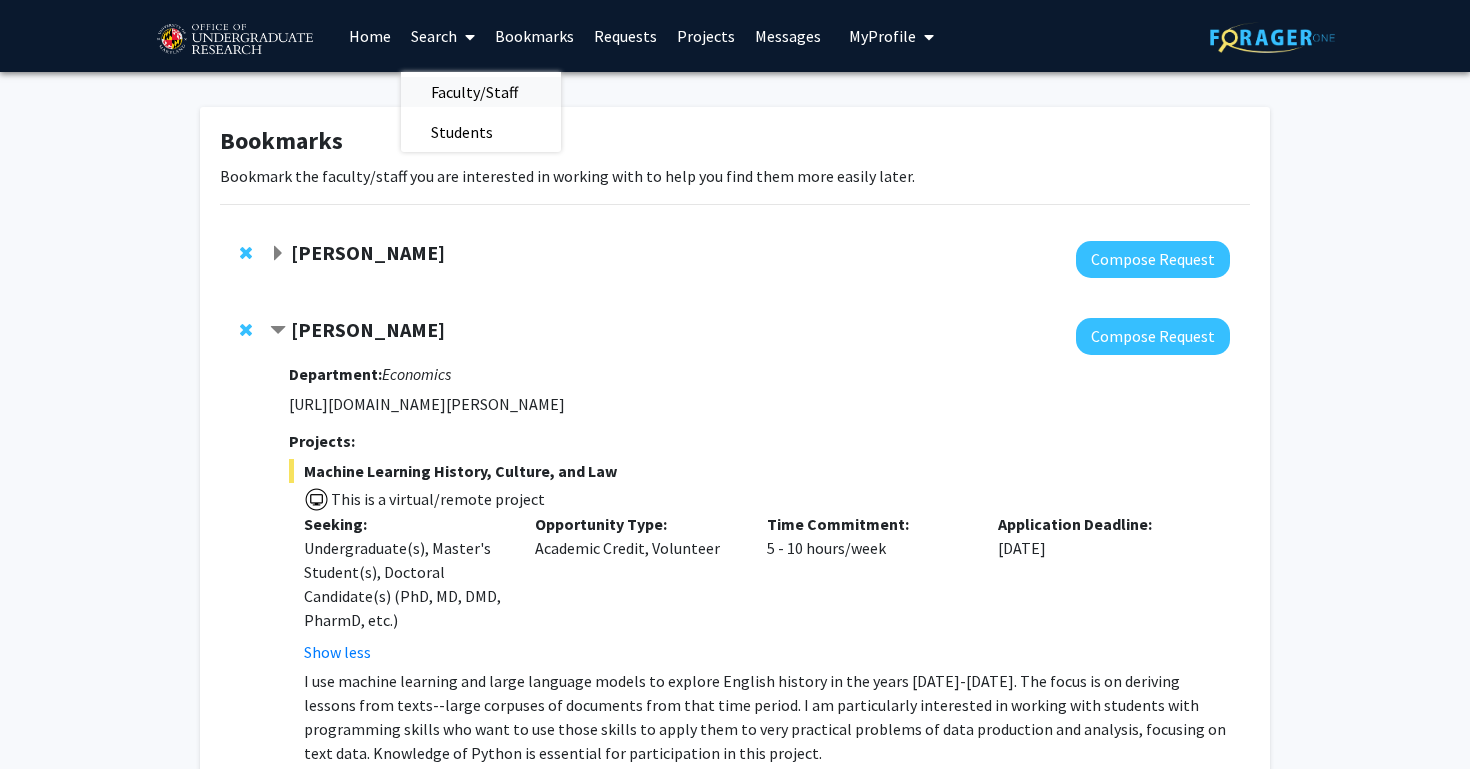 click on "Faculty/Staff" at bounding box center [474, 92] 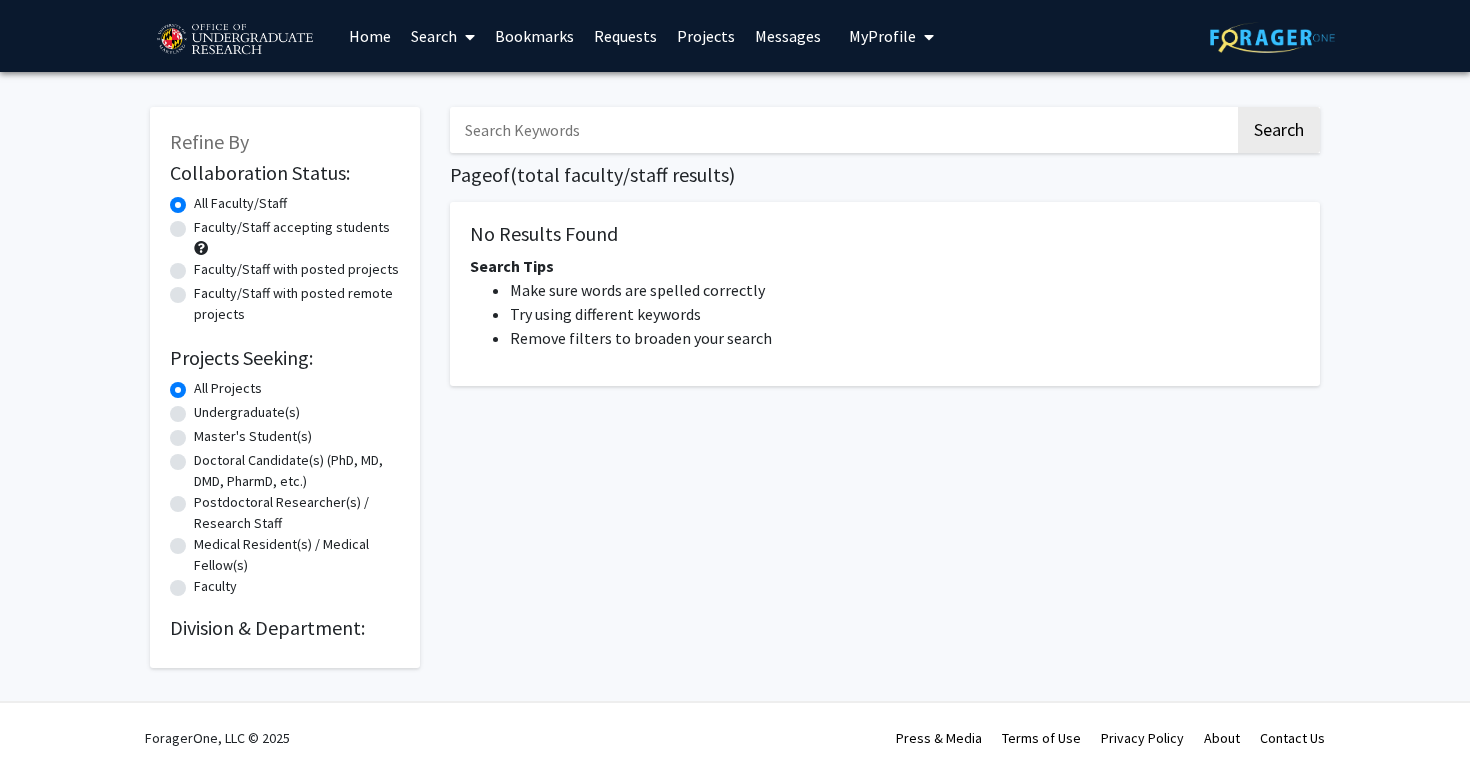 click at bounding box center [842, 130] 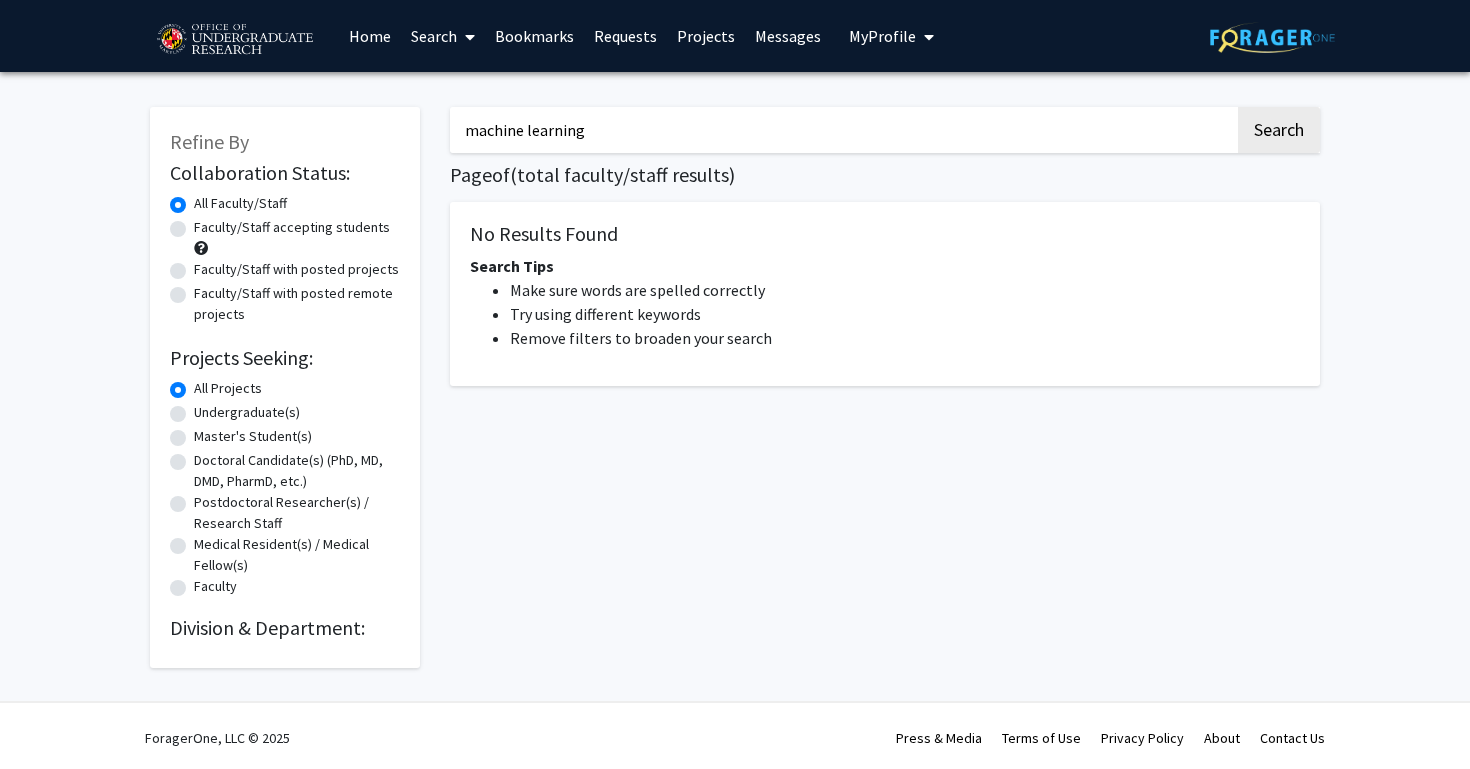 type on "machine learning" 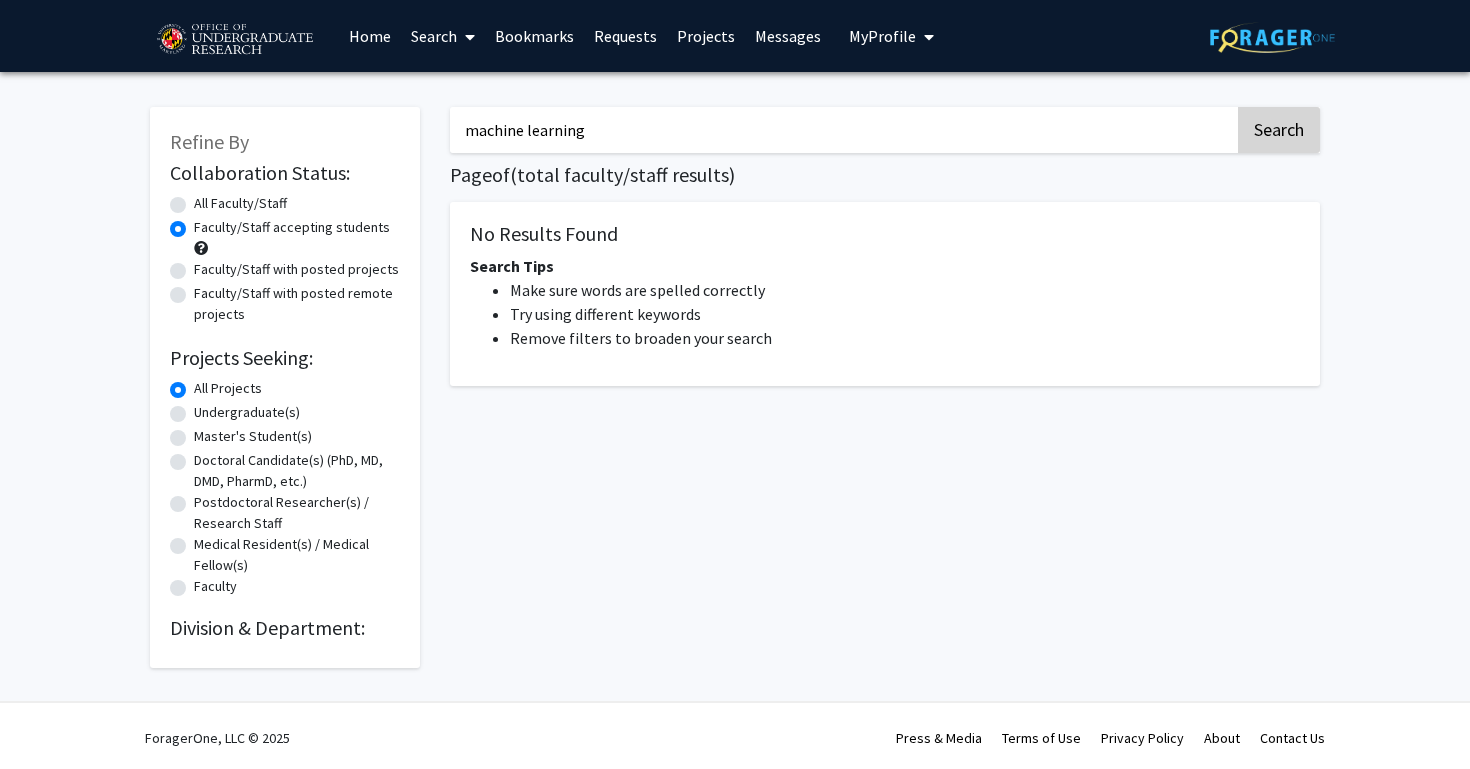 click on "Search" 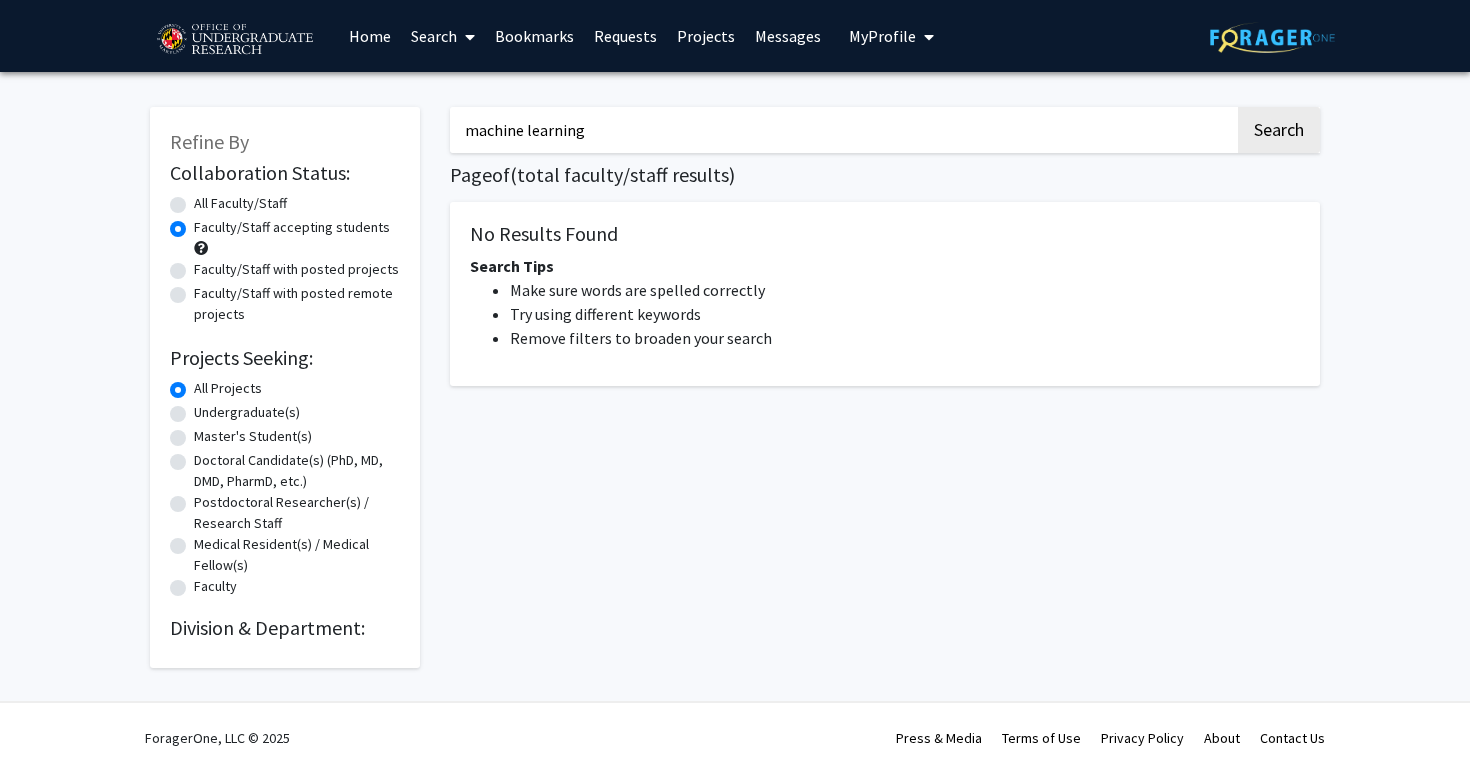 click on "machine learning" at bounding box center (842, 130) 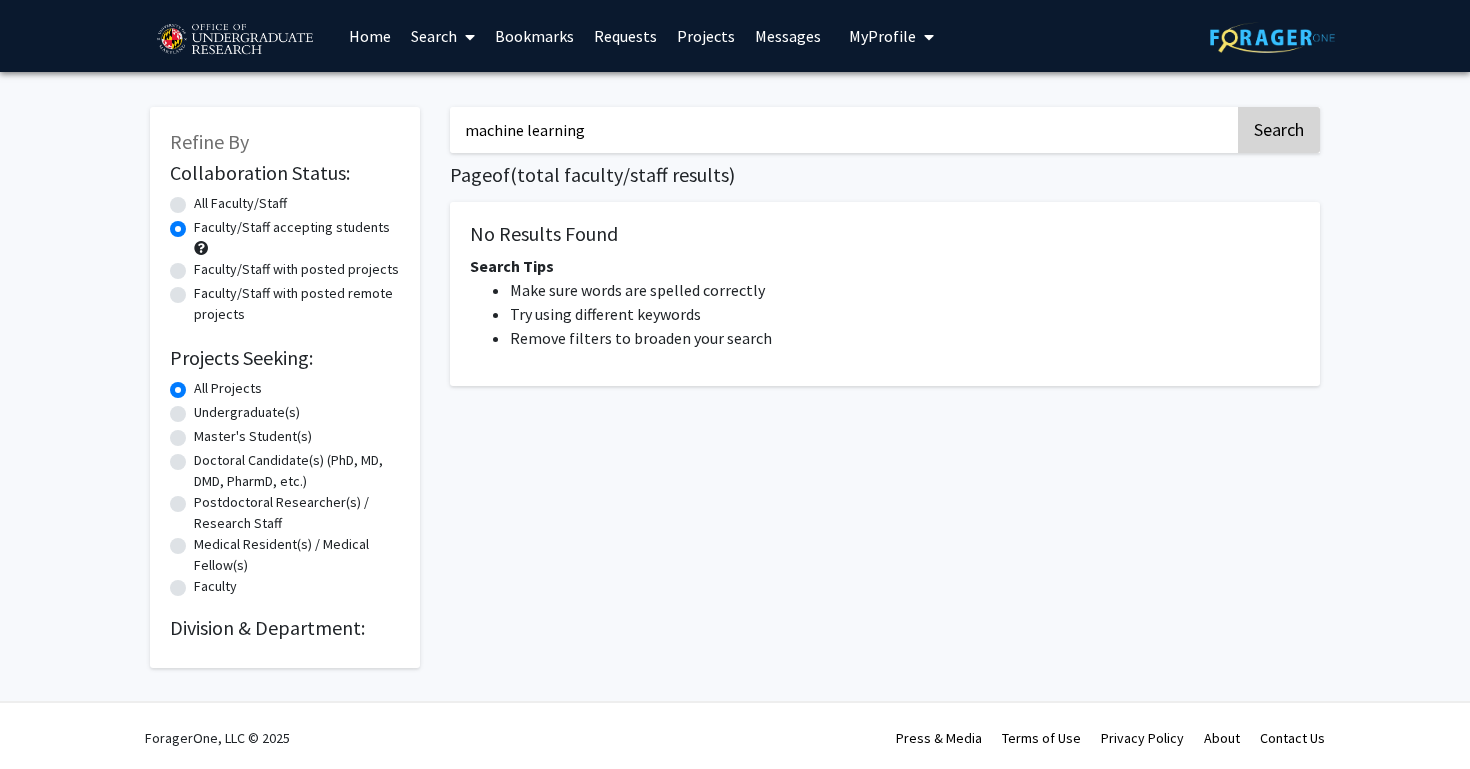 click on "Search" 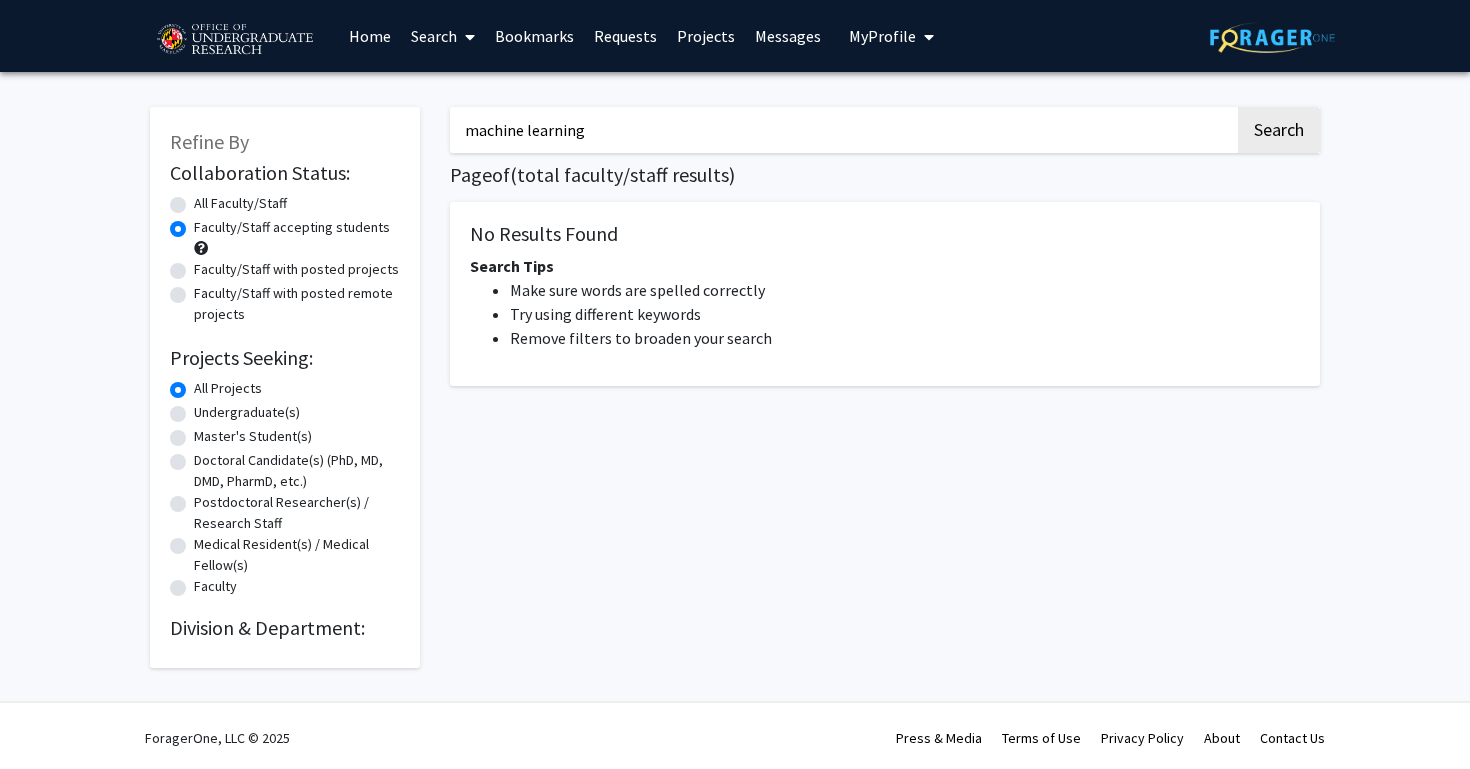 click on "All Faculty/Staff" 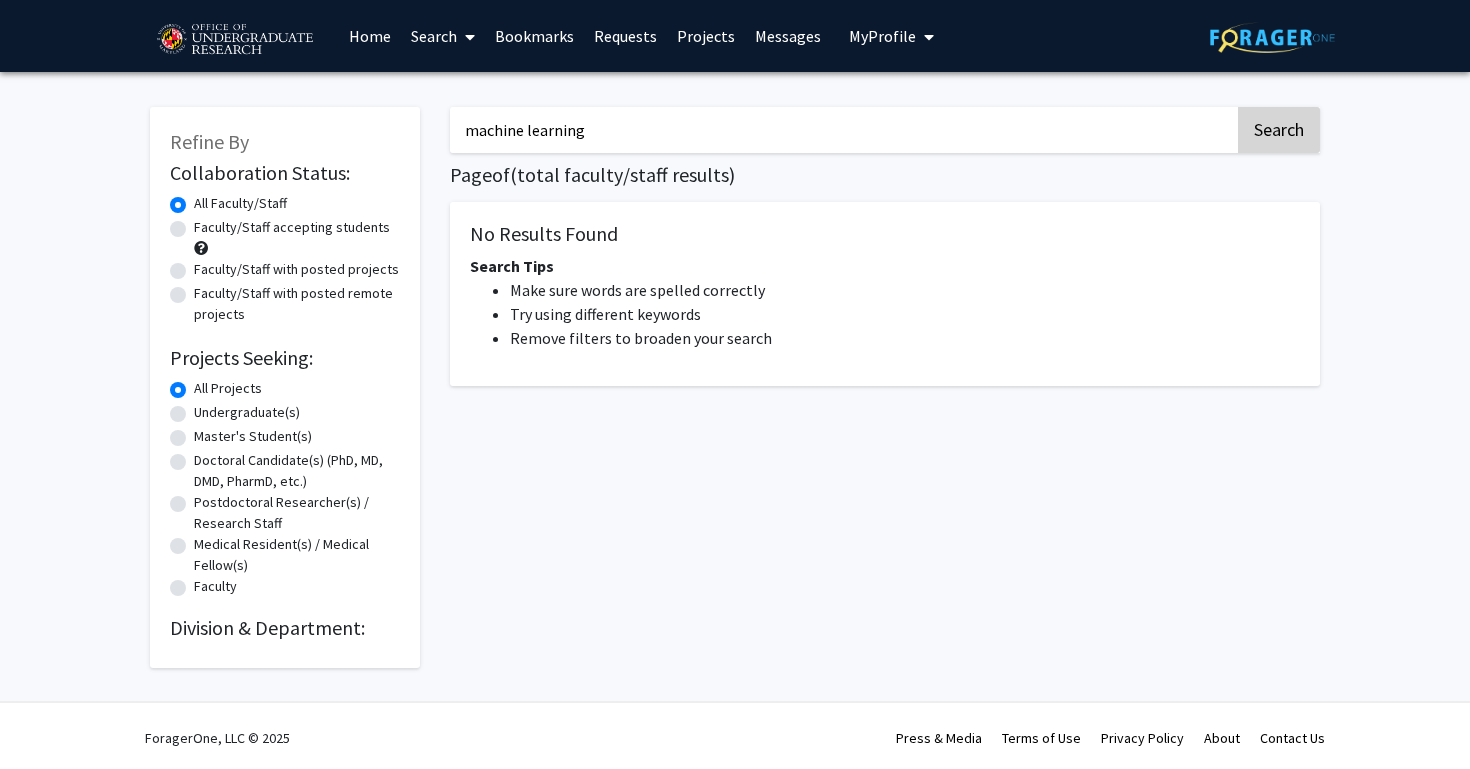 click on "Search" 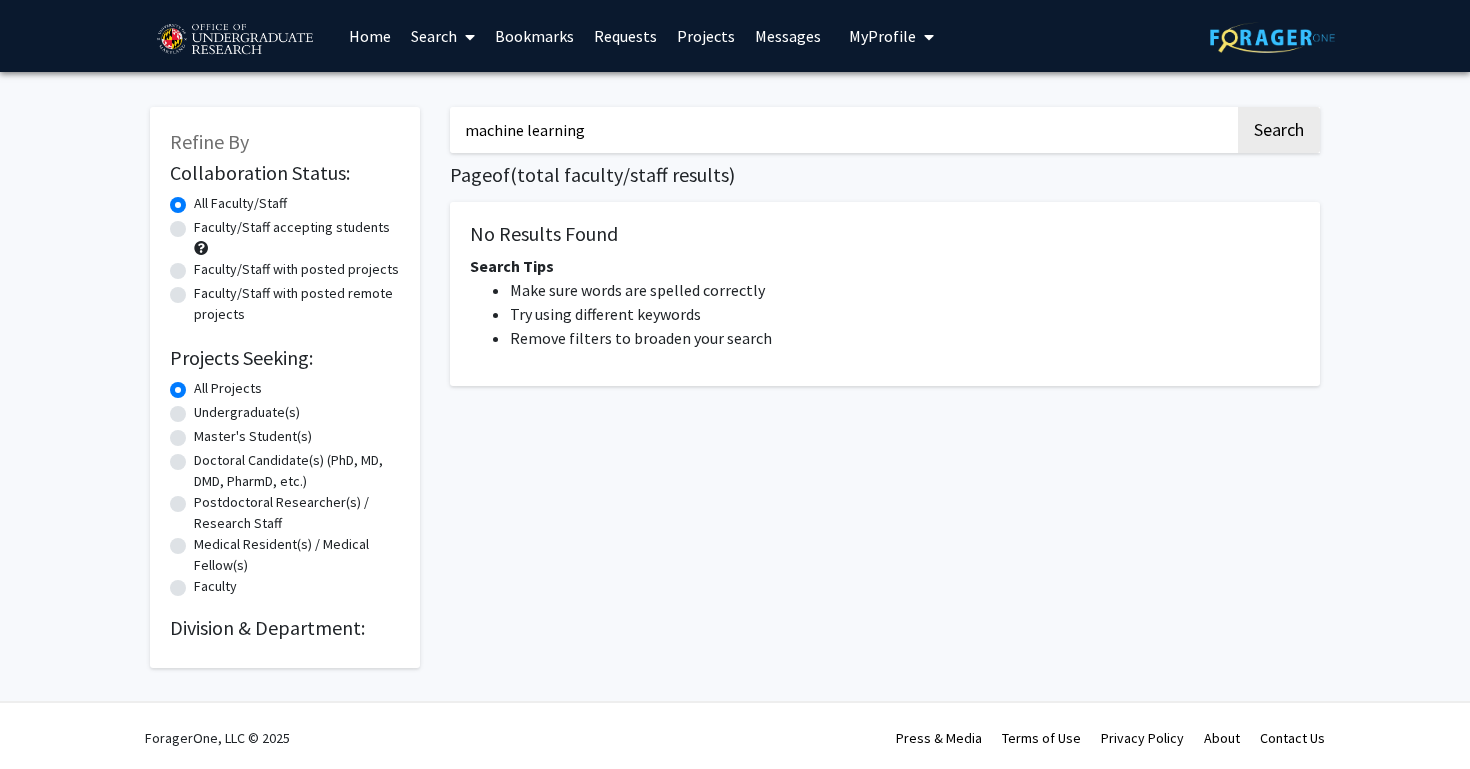 click on "machine learning" at bounding box center (842, 130) 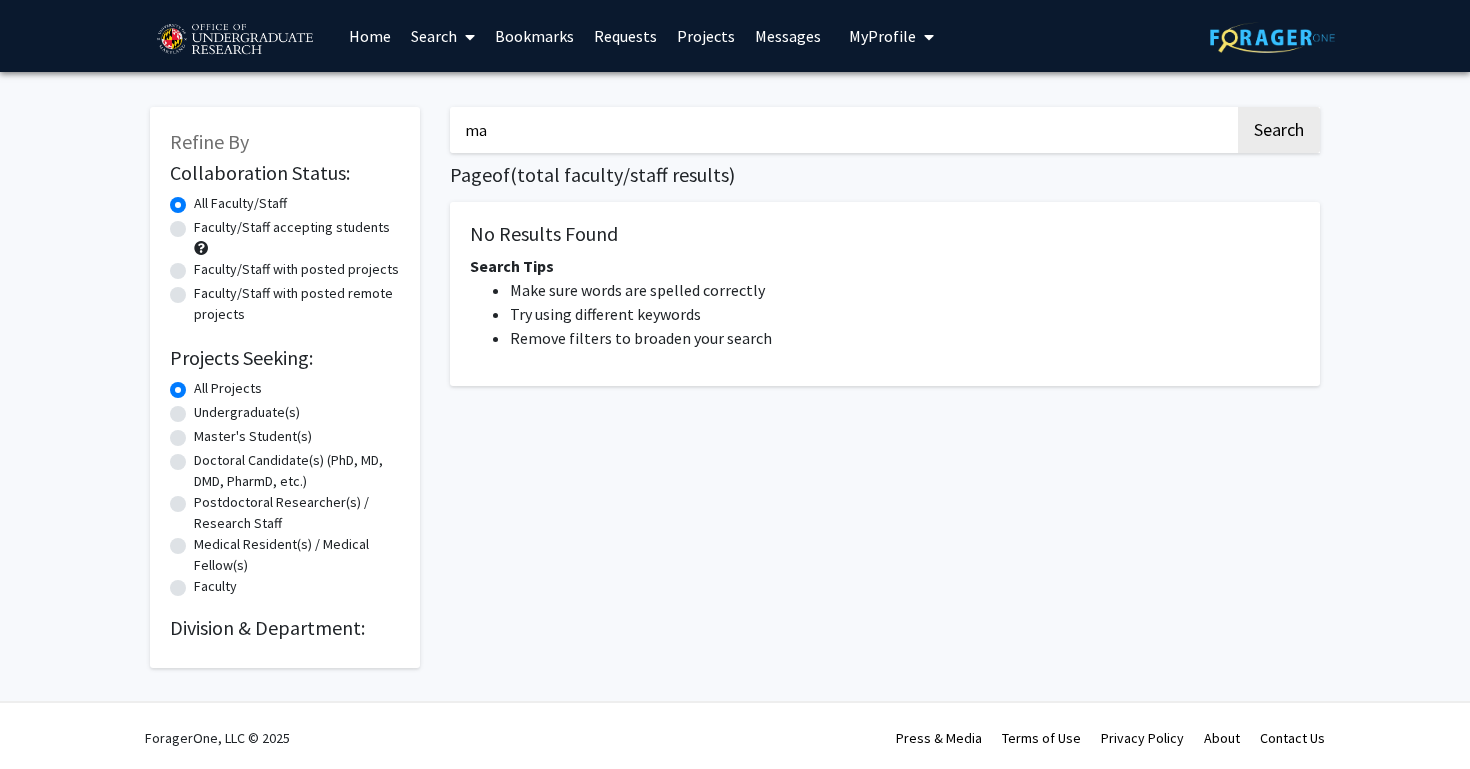 type on "m" 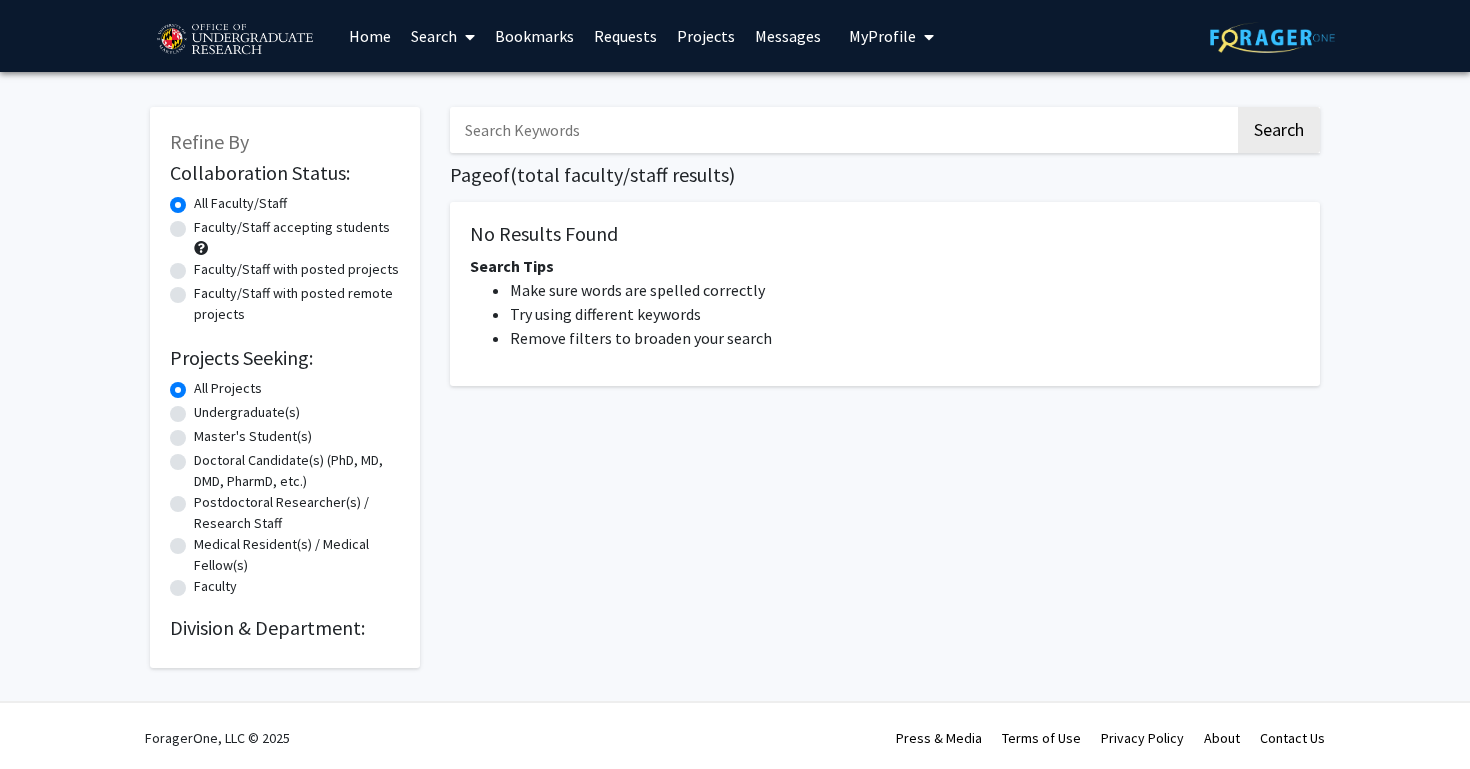 type 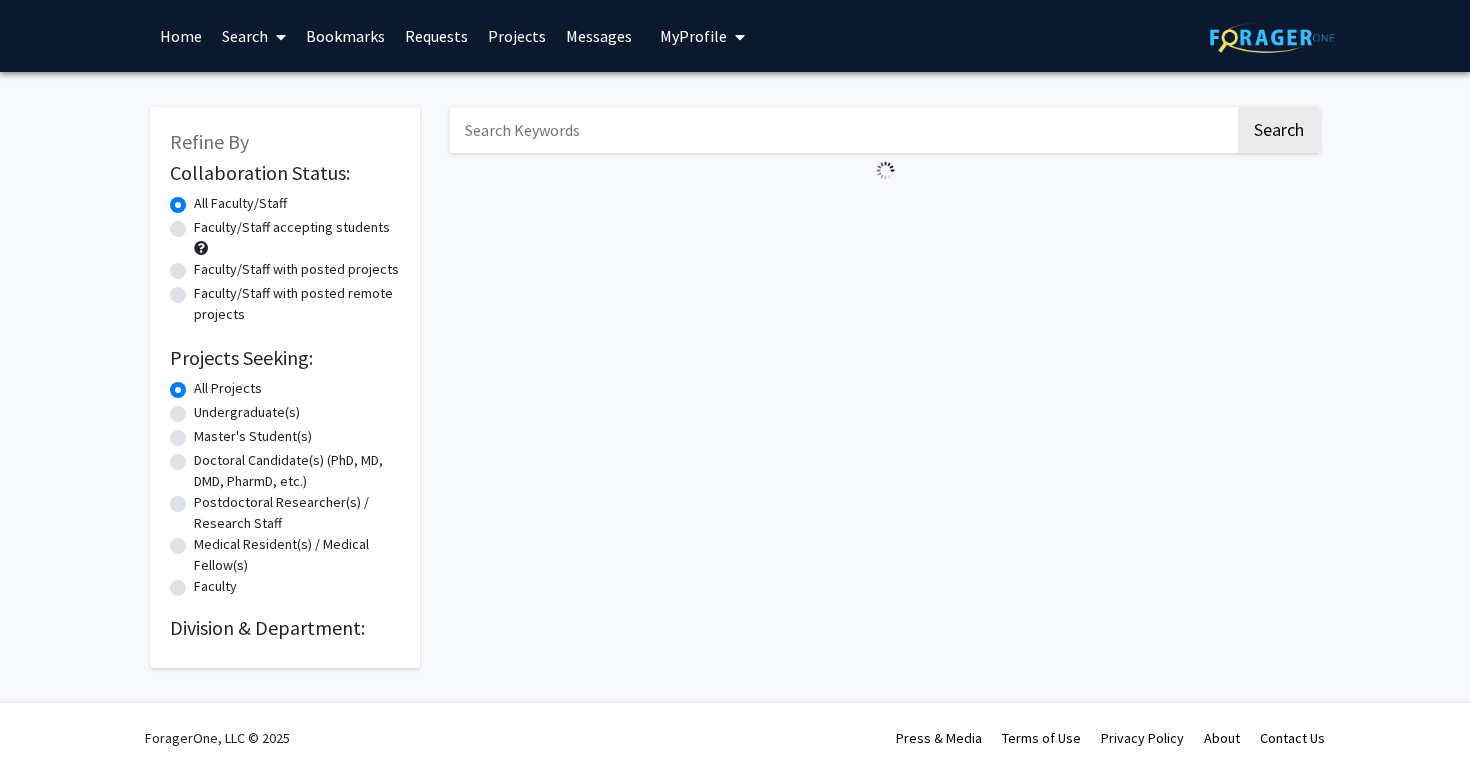 scroll, scrollTop: 0, scrollLeft: 0, axis: both 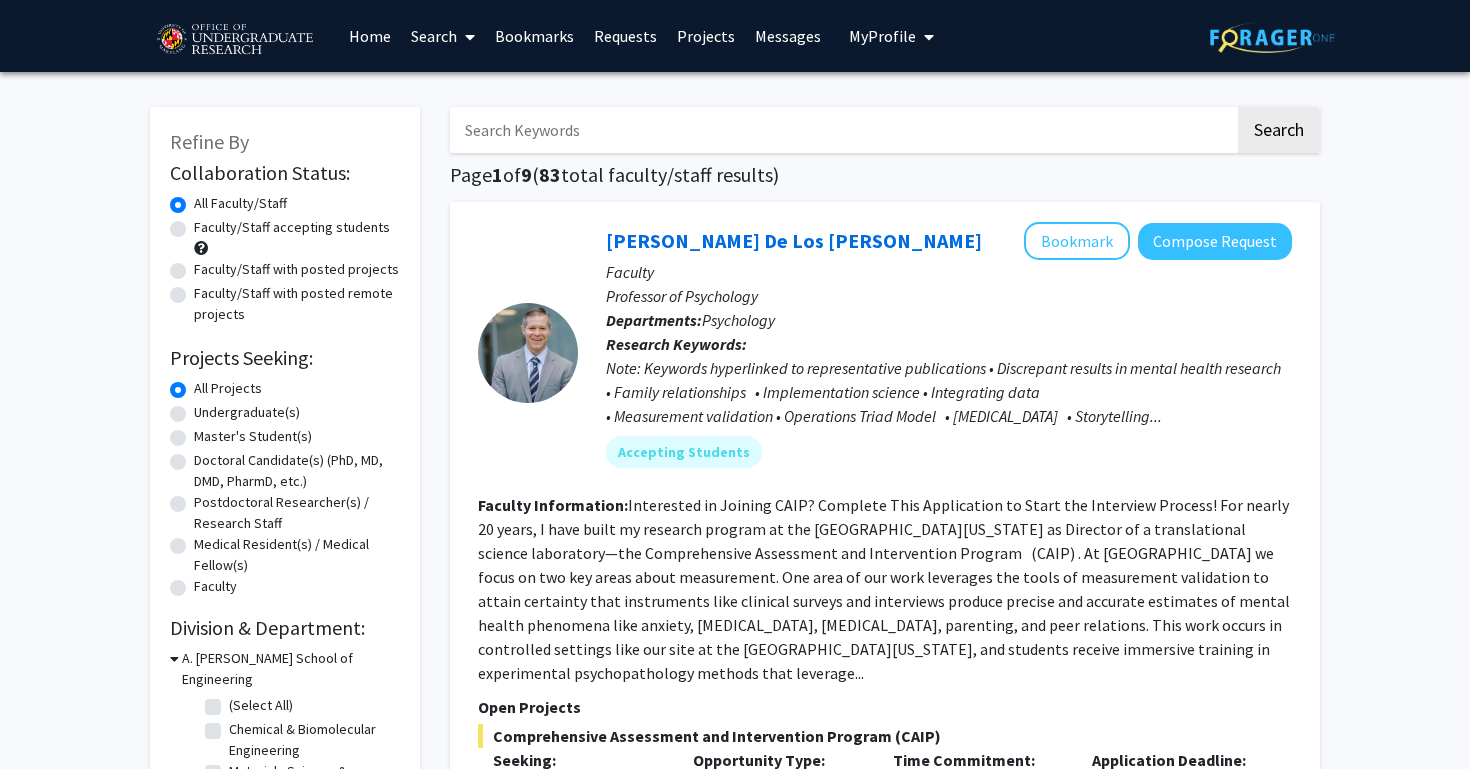 click on "Faculty/Staff accepting students" 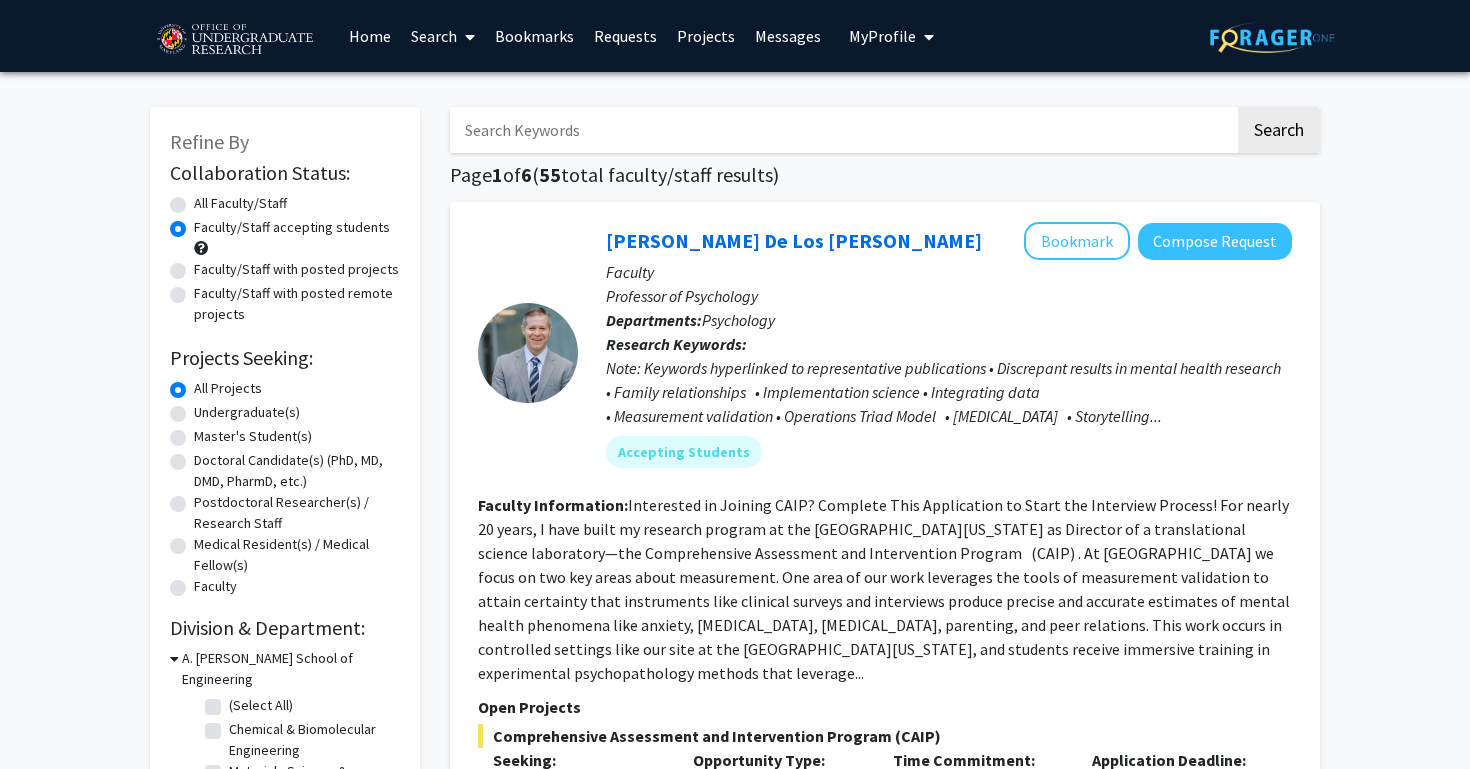 click at bounding box center (842, 130) 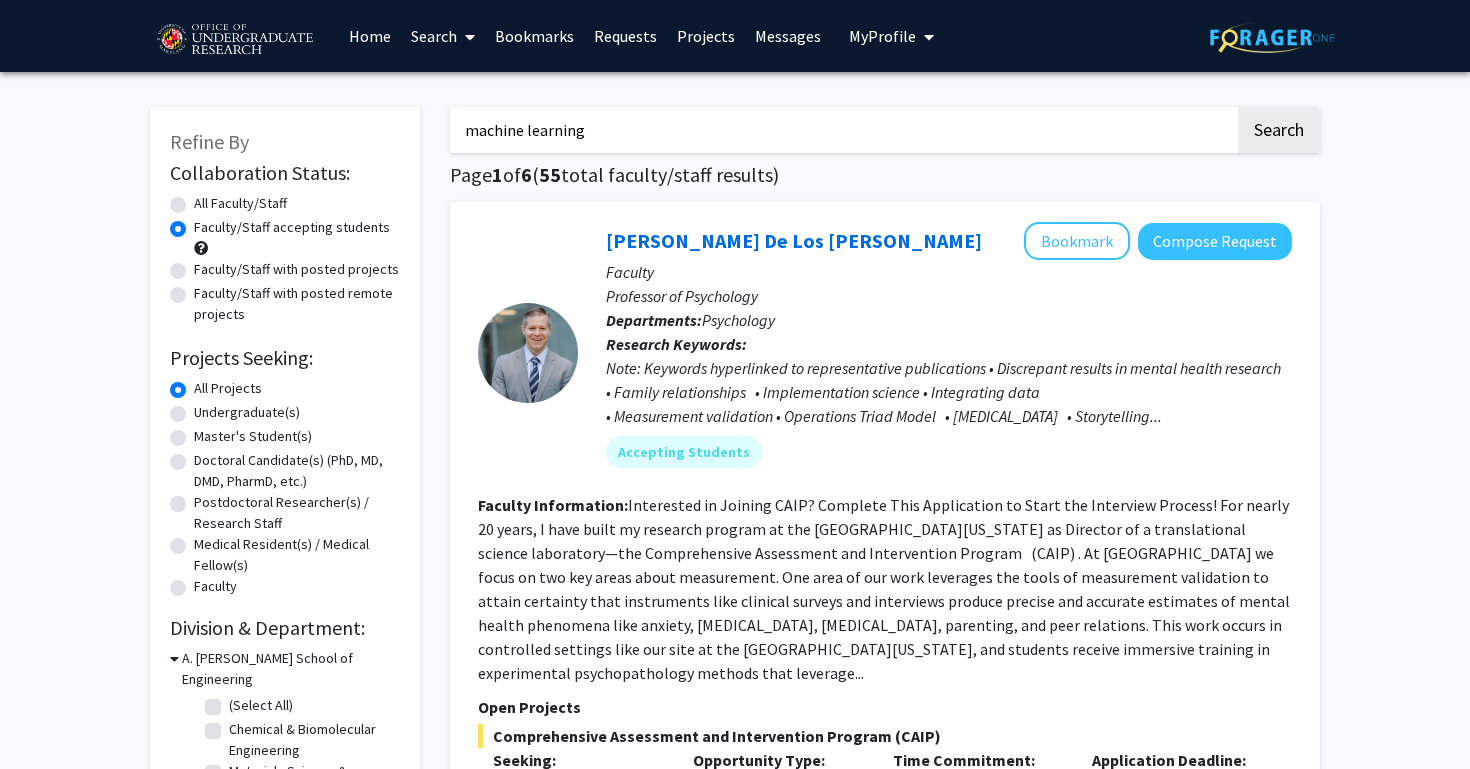 type on "machine learning" 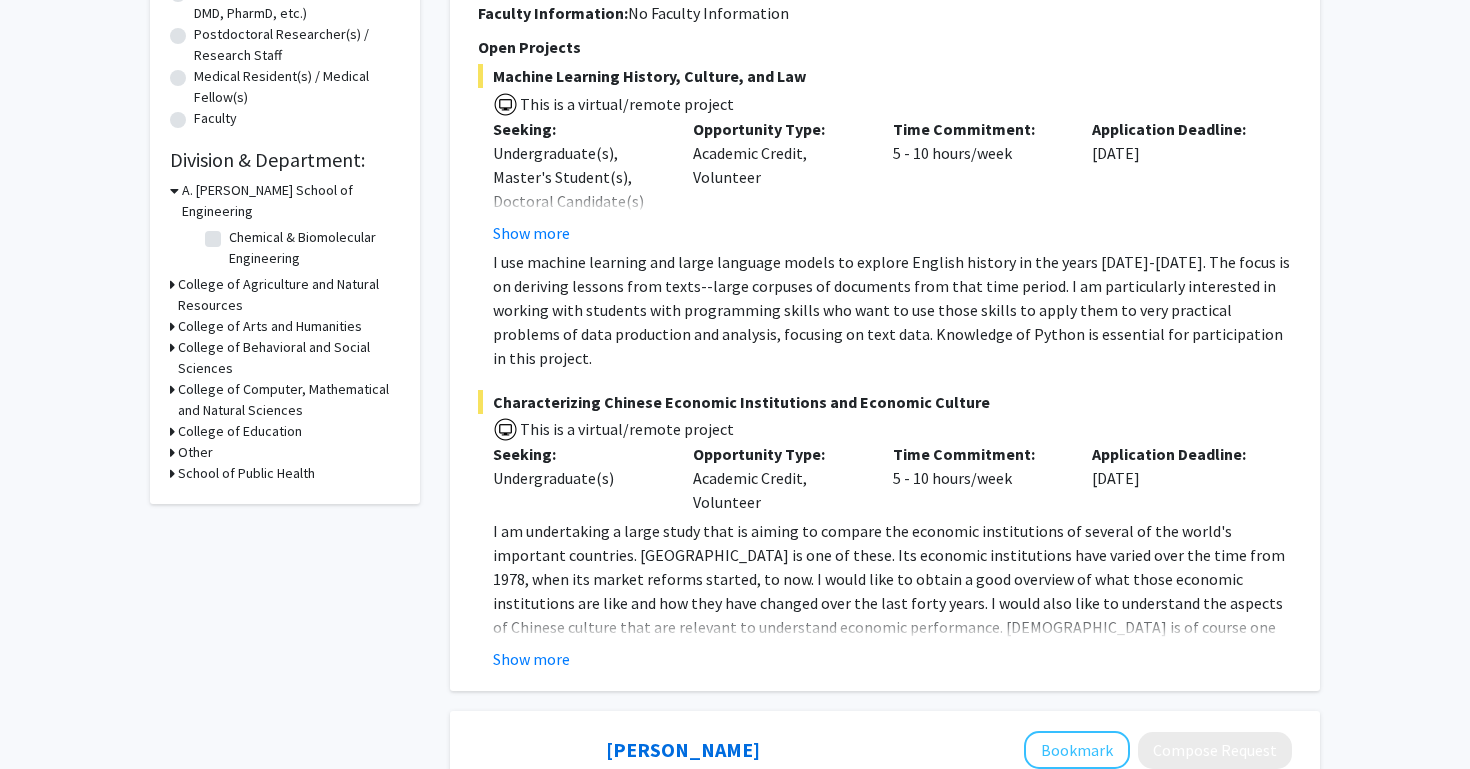 scroll, scrollTop: 471, scrollLeft: 0, axis: vertical 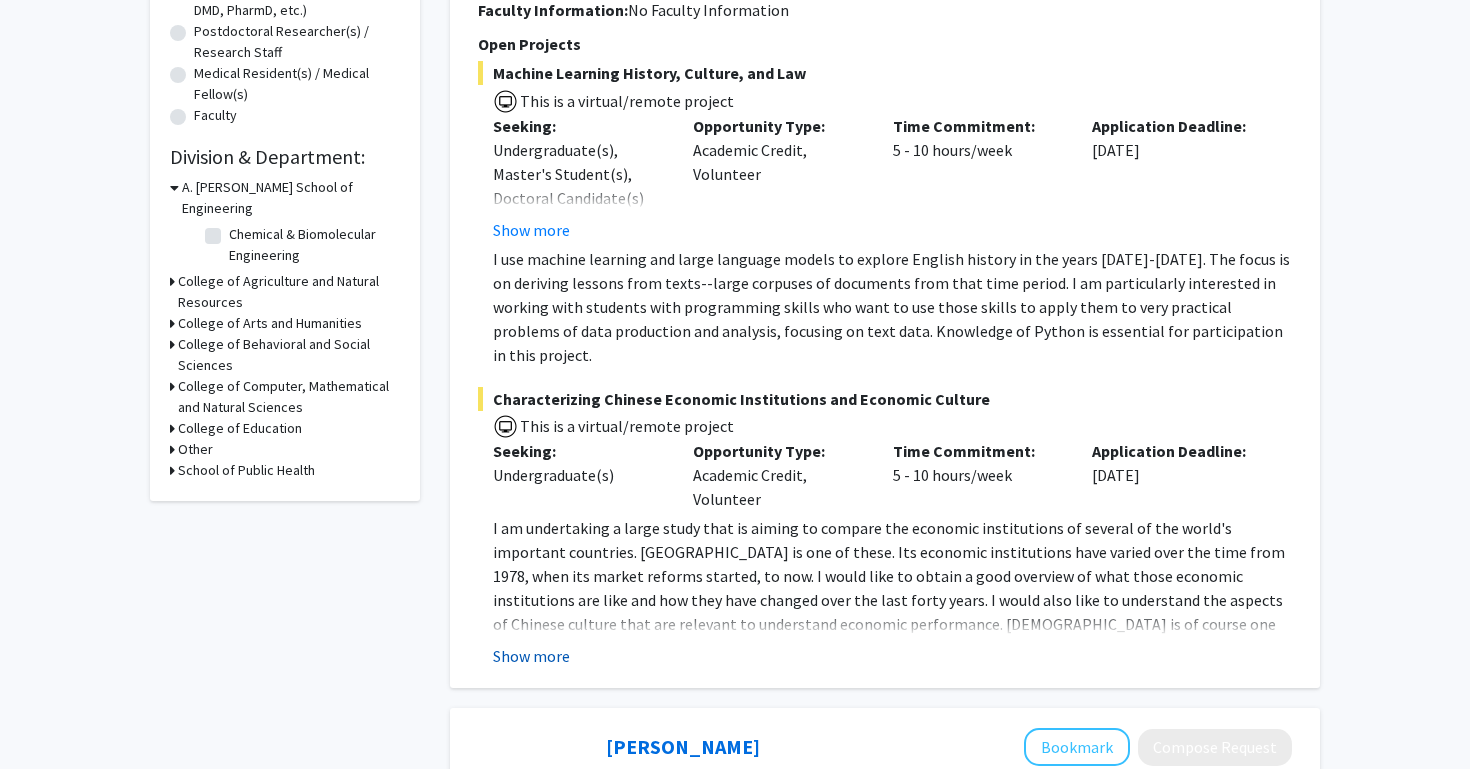 click on "Show more" 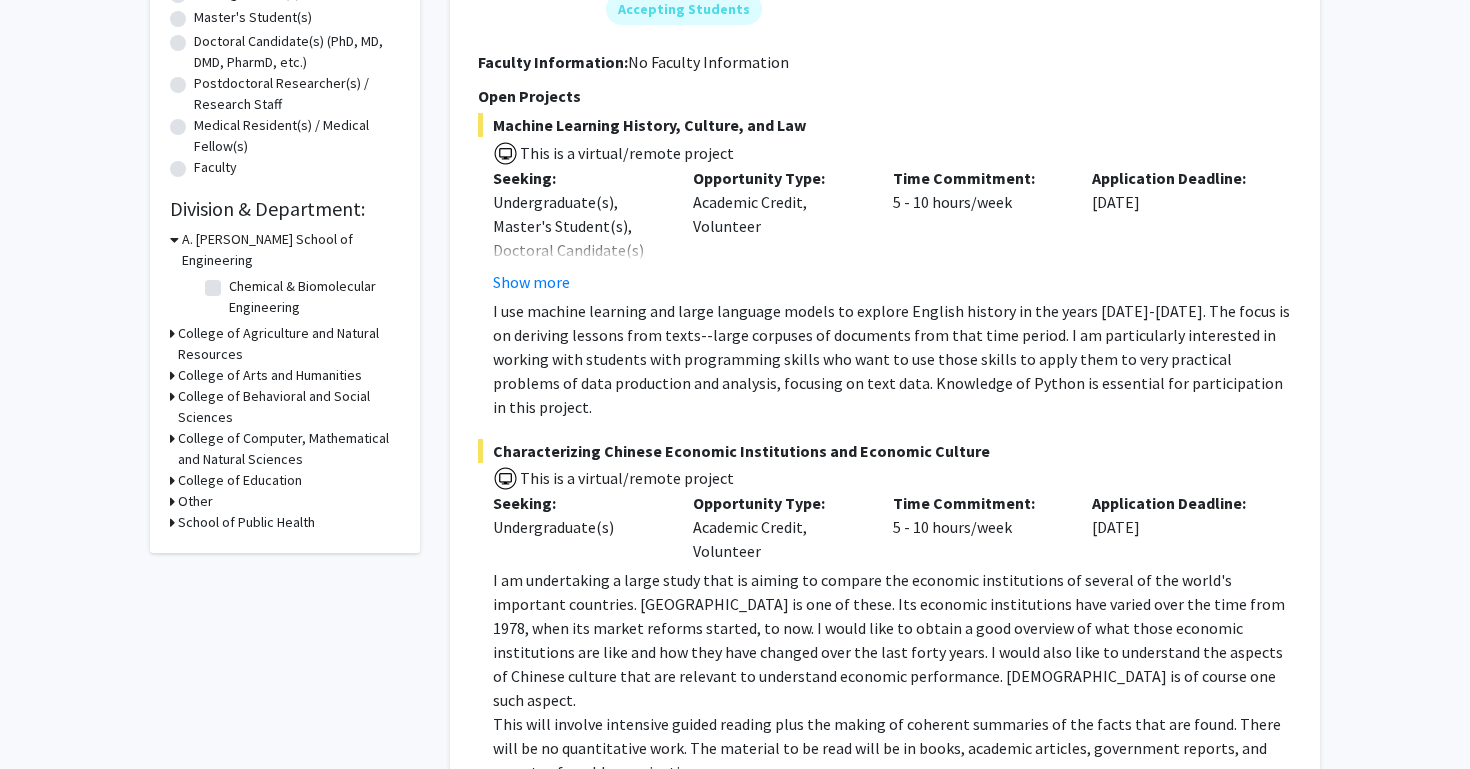 scroll, scrollTop: 412, scrollLeft: 0, axis: vertical 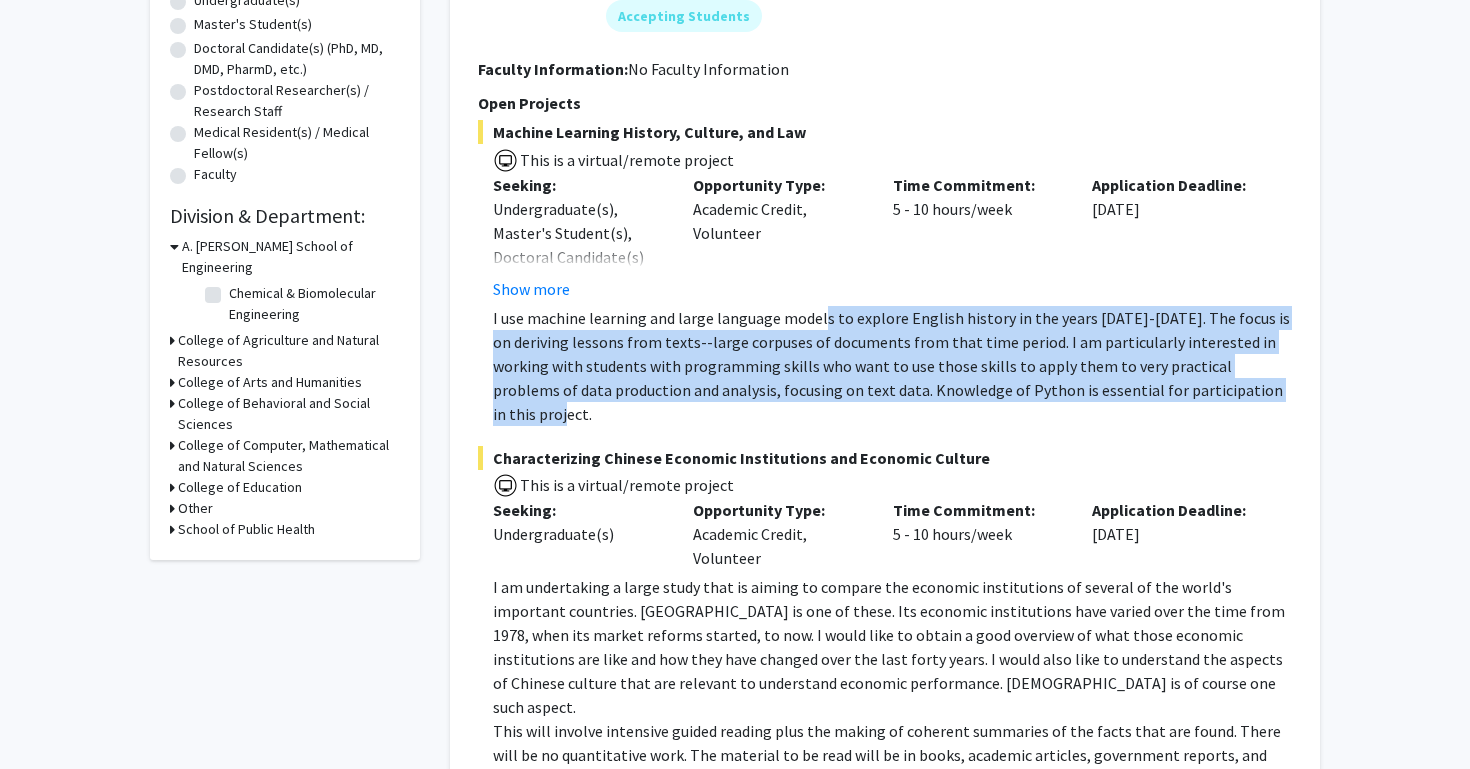 drag, startPoint x: 1242, startPoint y: 390, endPoint x: 815, endPoint y: 328, distance: 431.4777 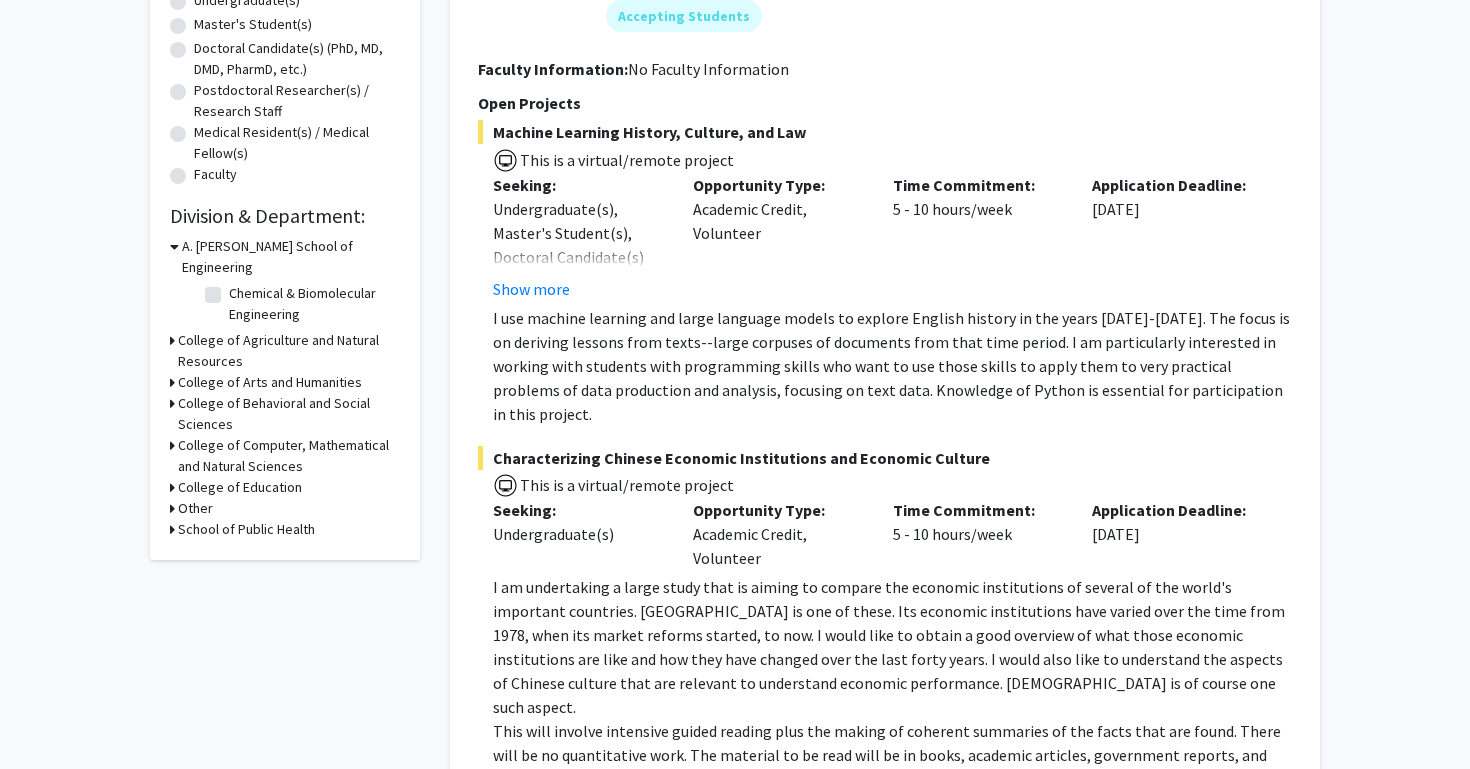 click on "Opportunity Type:  Academic Credit, Volunteer" 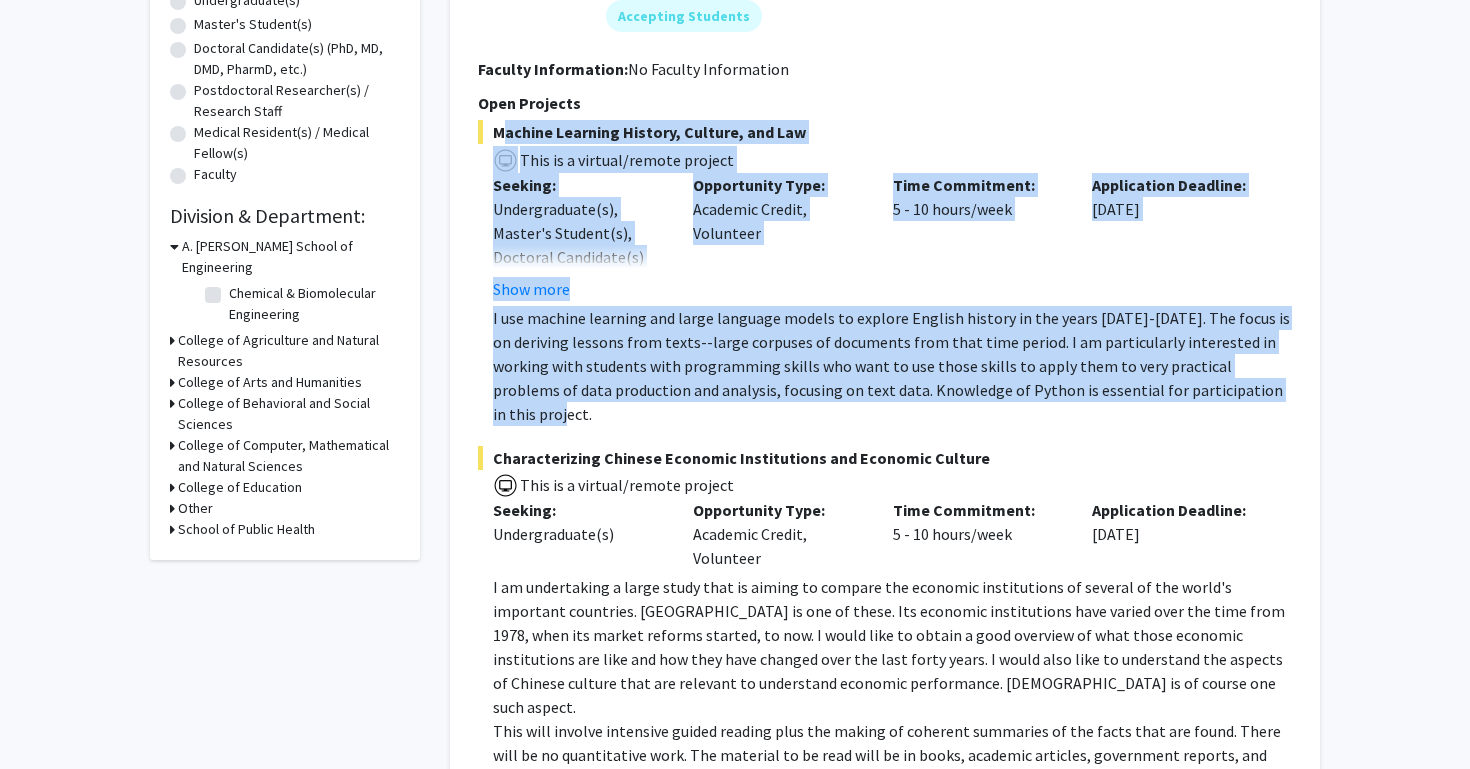 drag, startPoint x: 495, startPoint y: 134, endPoint x: 1243, endPoint y: 390, distance: 790.5947 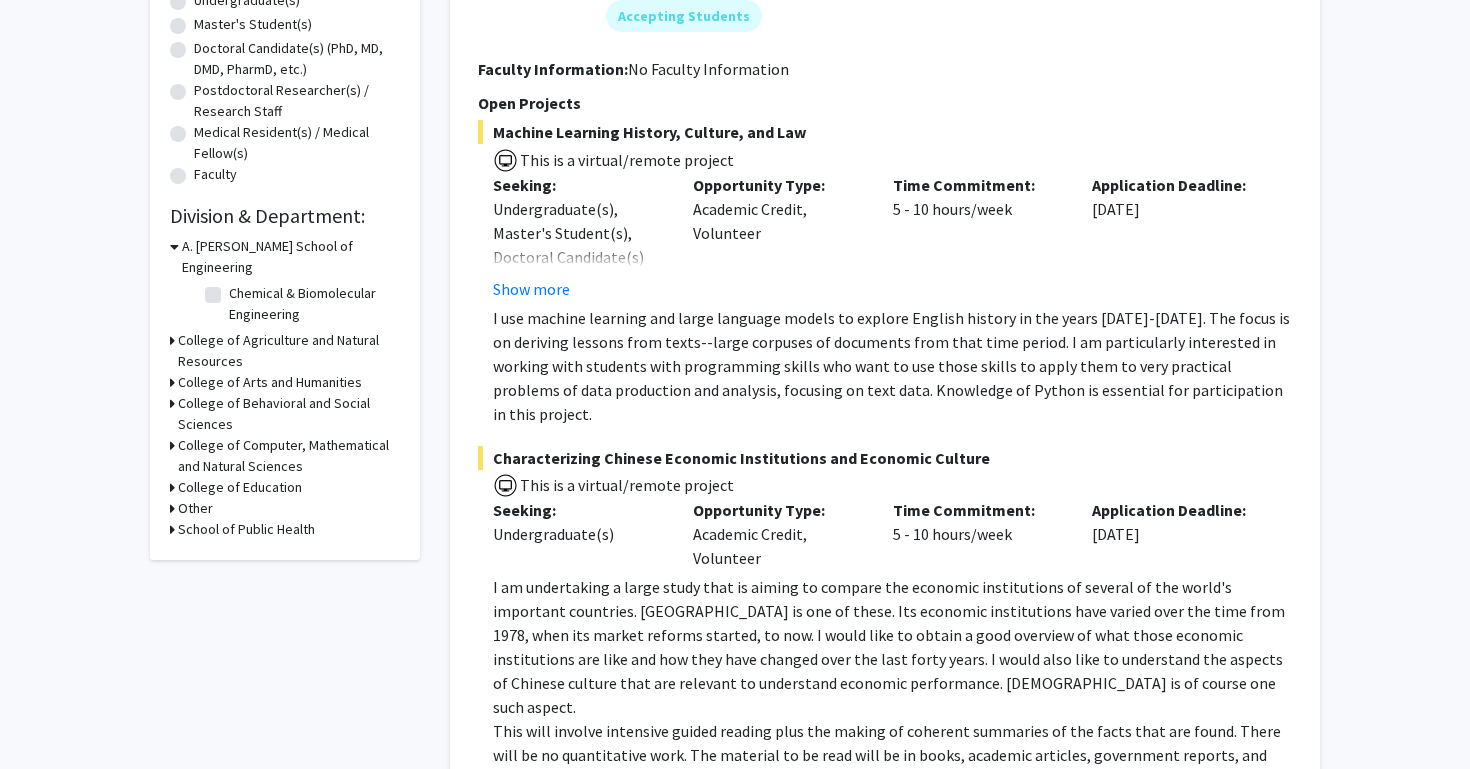 click on "Faculty Information:   No Faculty Information" 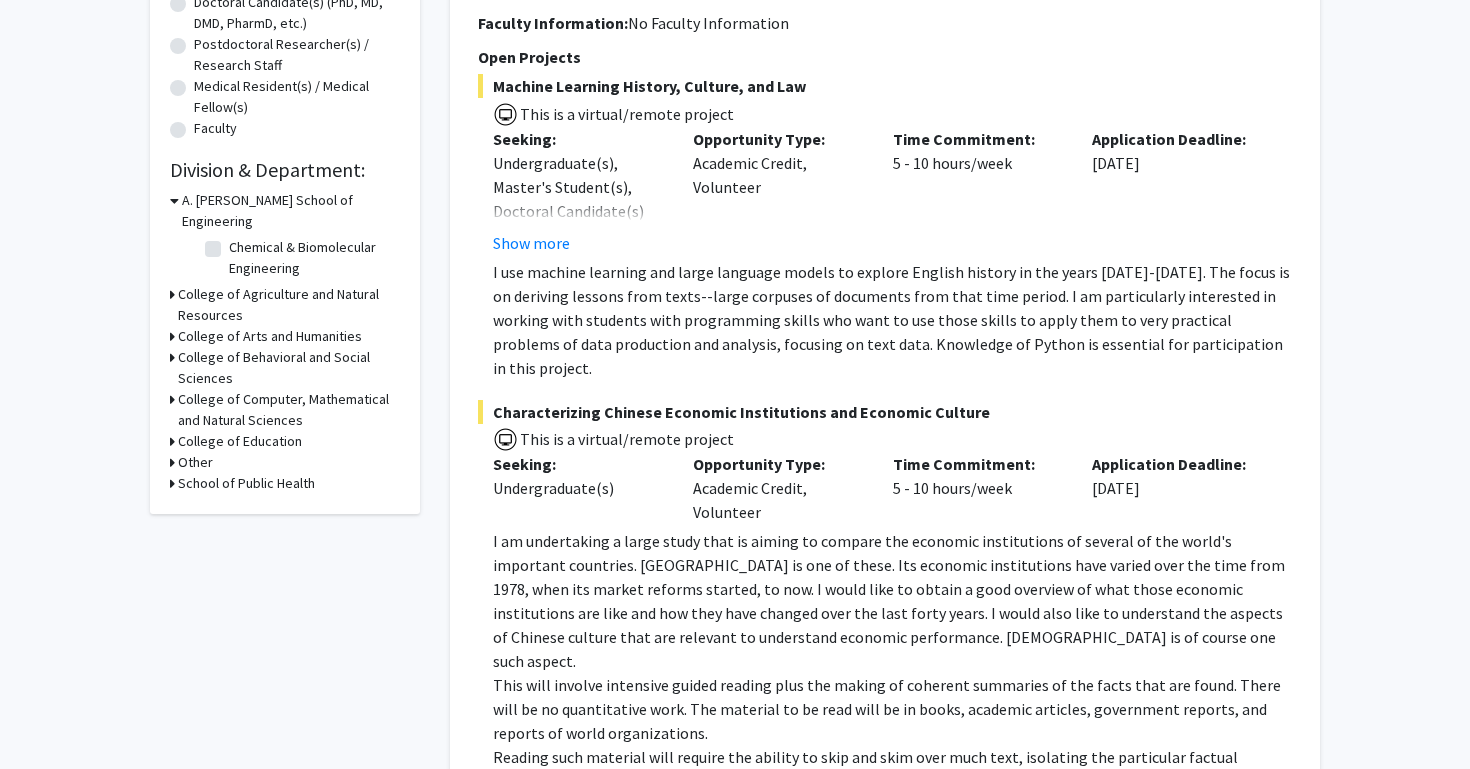 scroll, scrollTop: 461, scrollLeft: 0, axis: vertical 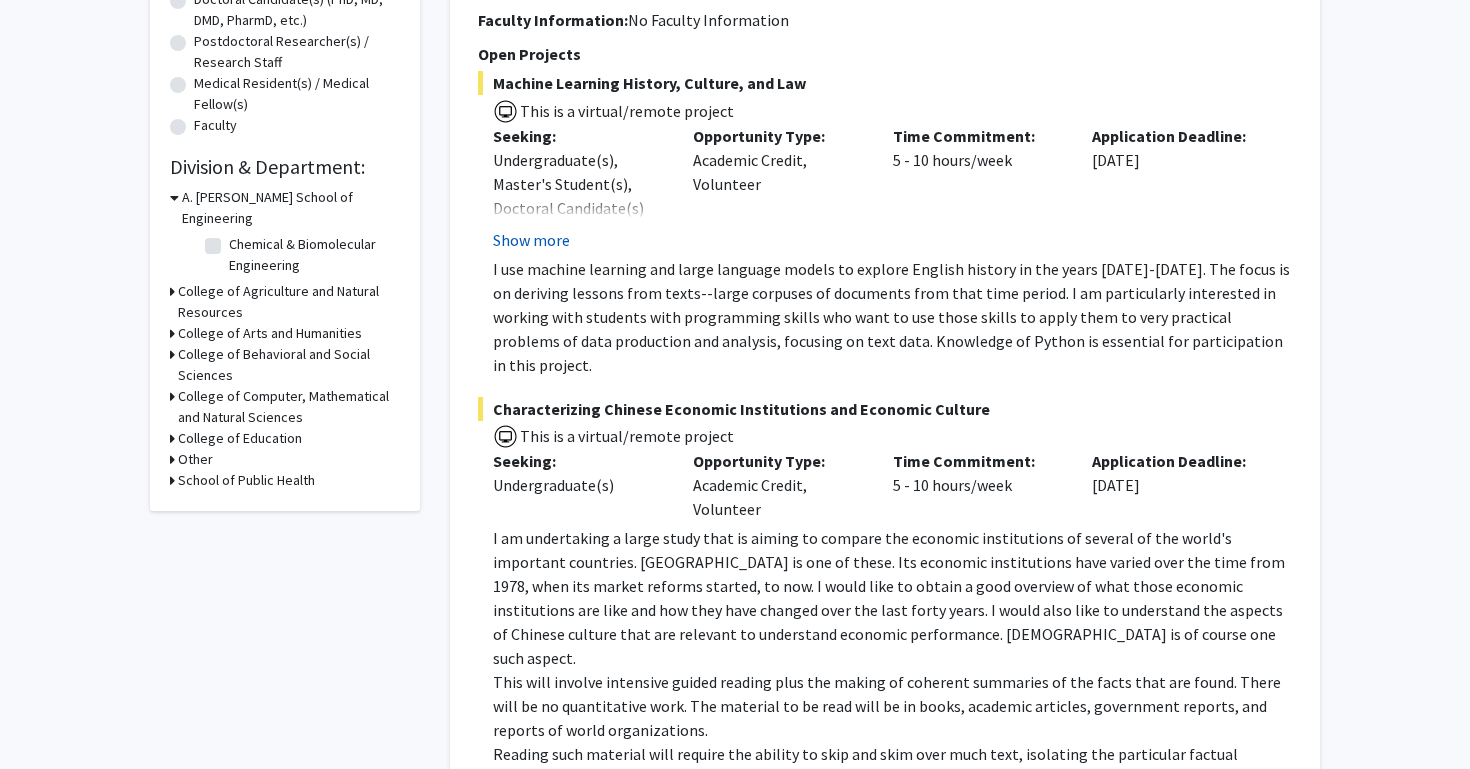 click on "Show more" 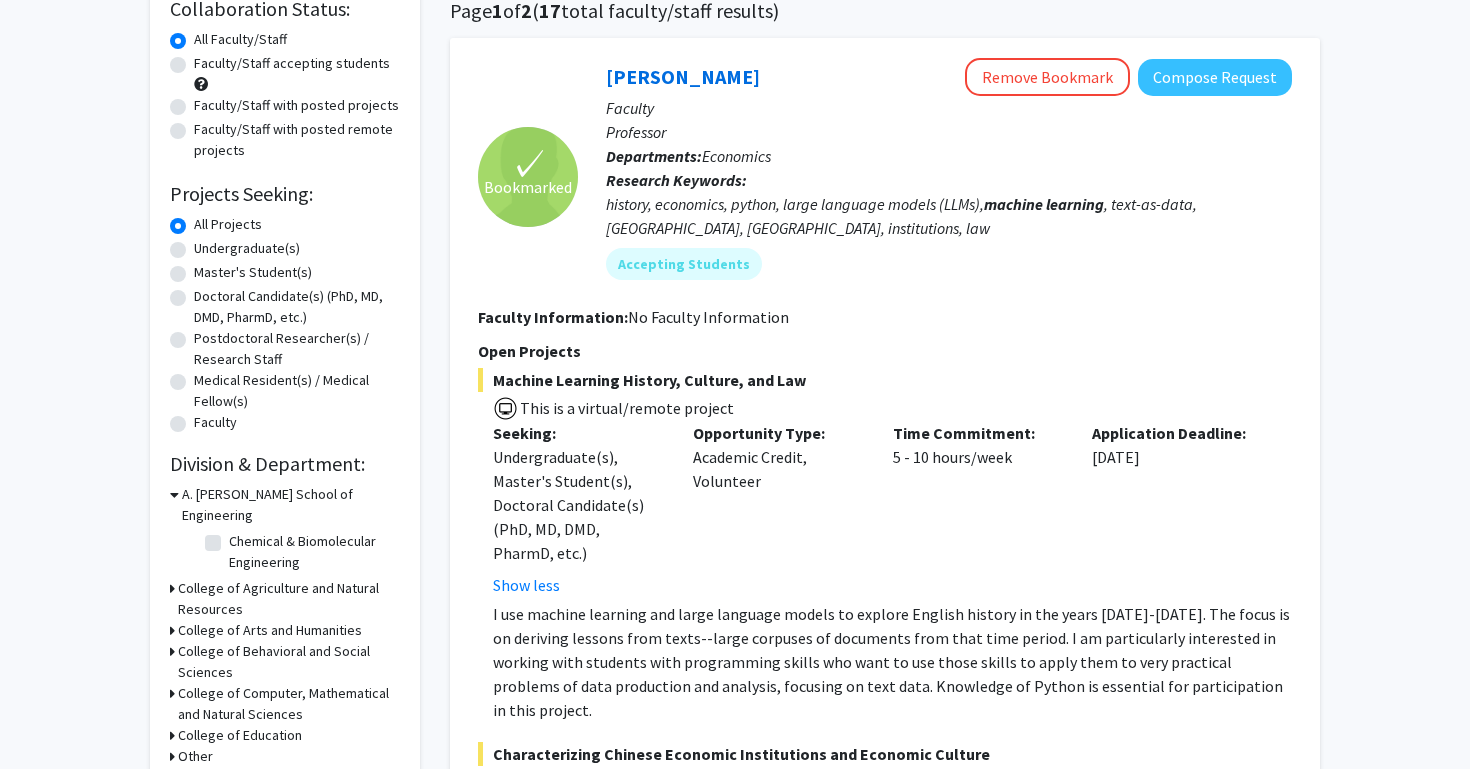scroll, scrollTop: 98, scrollLeft: 0, axis: vertical 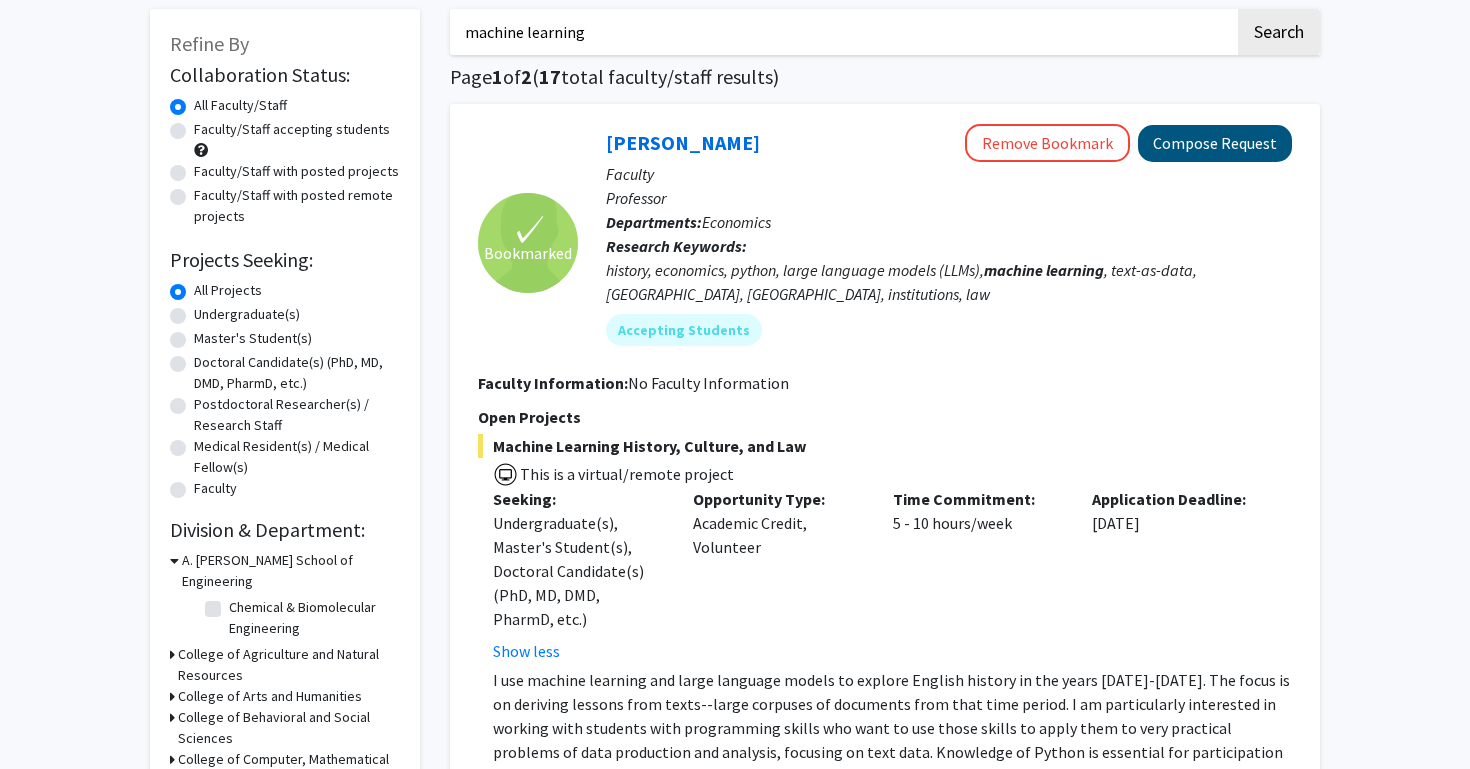 click on "Compose Request" 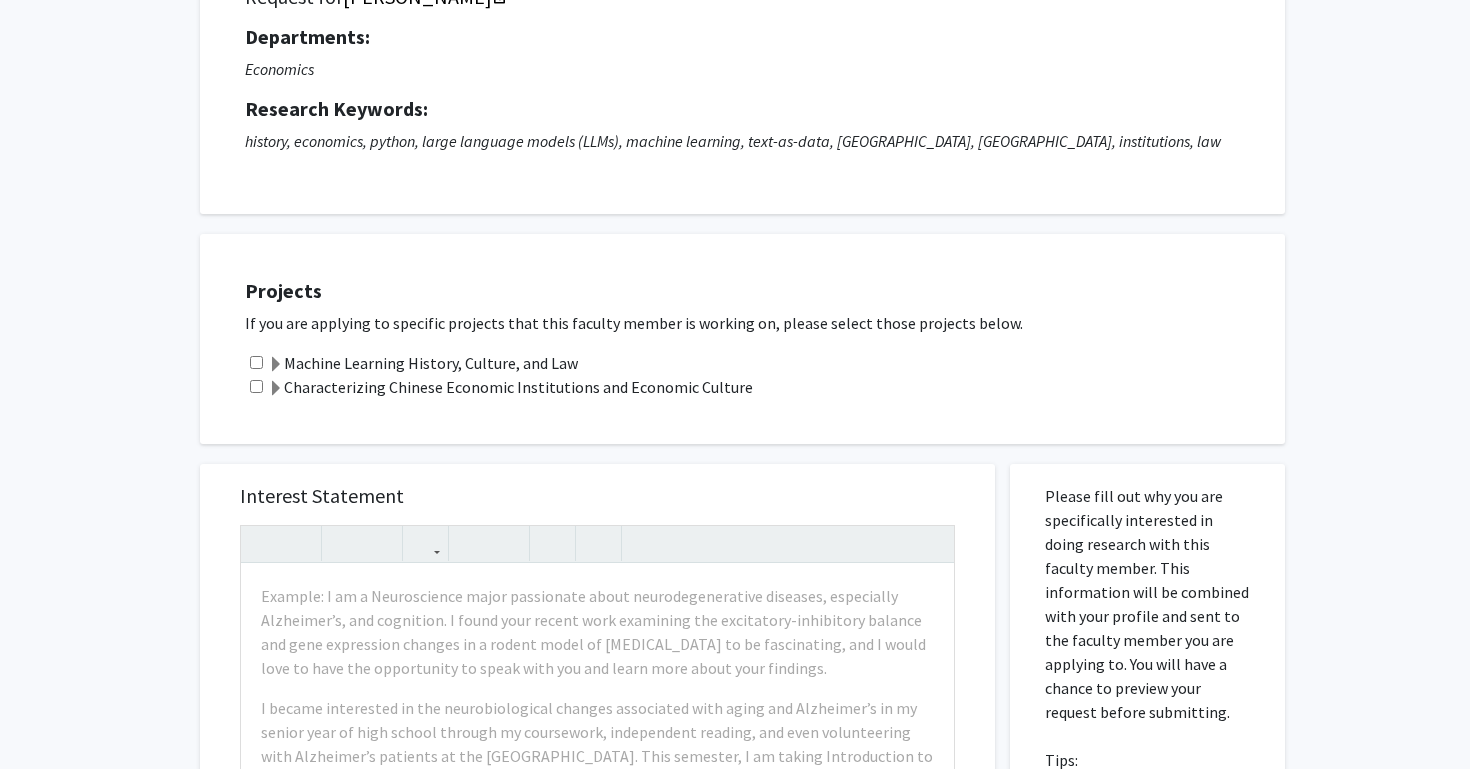 scroll, scrollTop: 317, scrollLeft: 0, axis: vertical 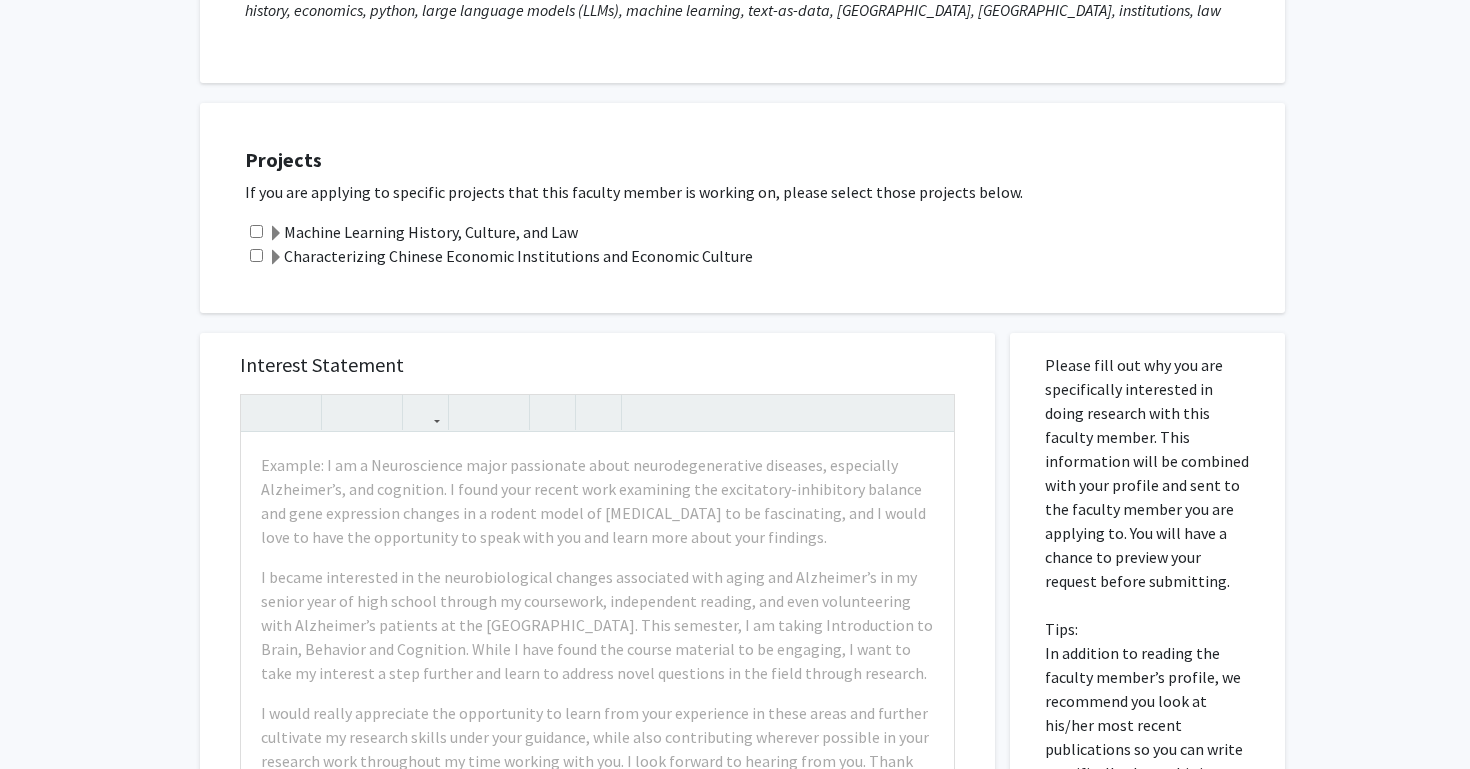 click on "Machine Learning History, Culture, and Law" 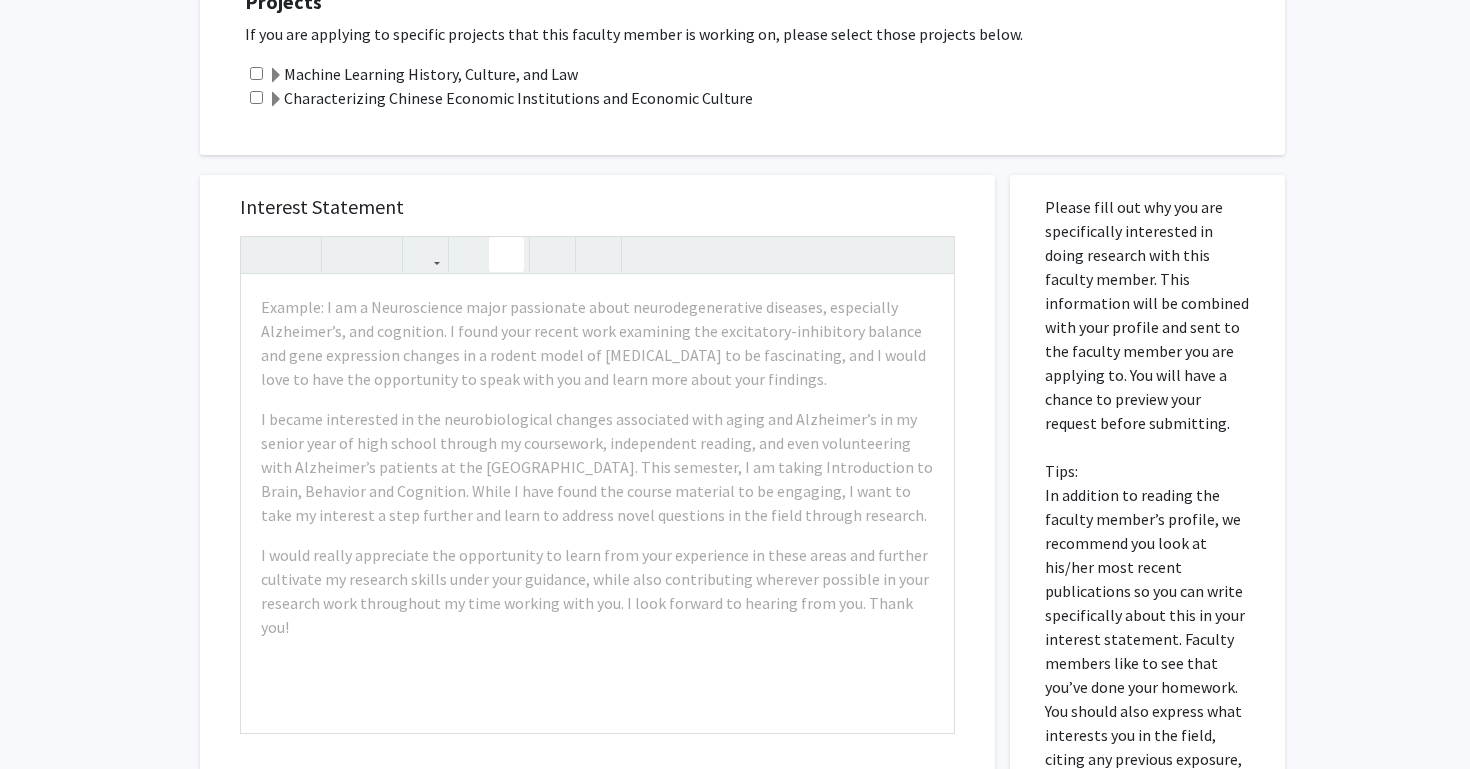 scroll, scrollTop: 474, scrollLeft: 0, axis: vertical 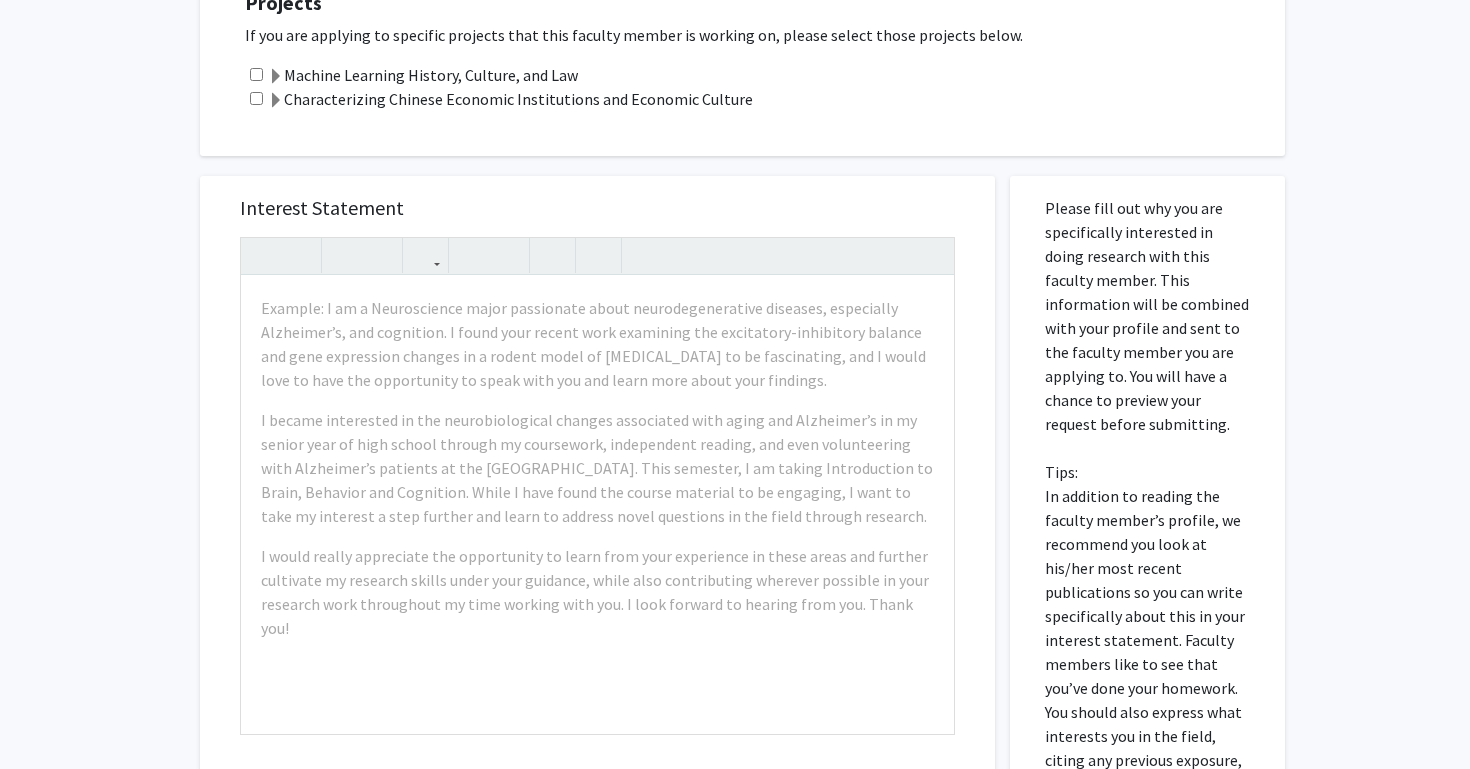 click 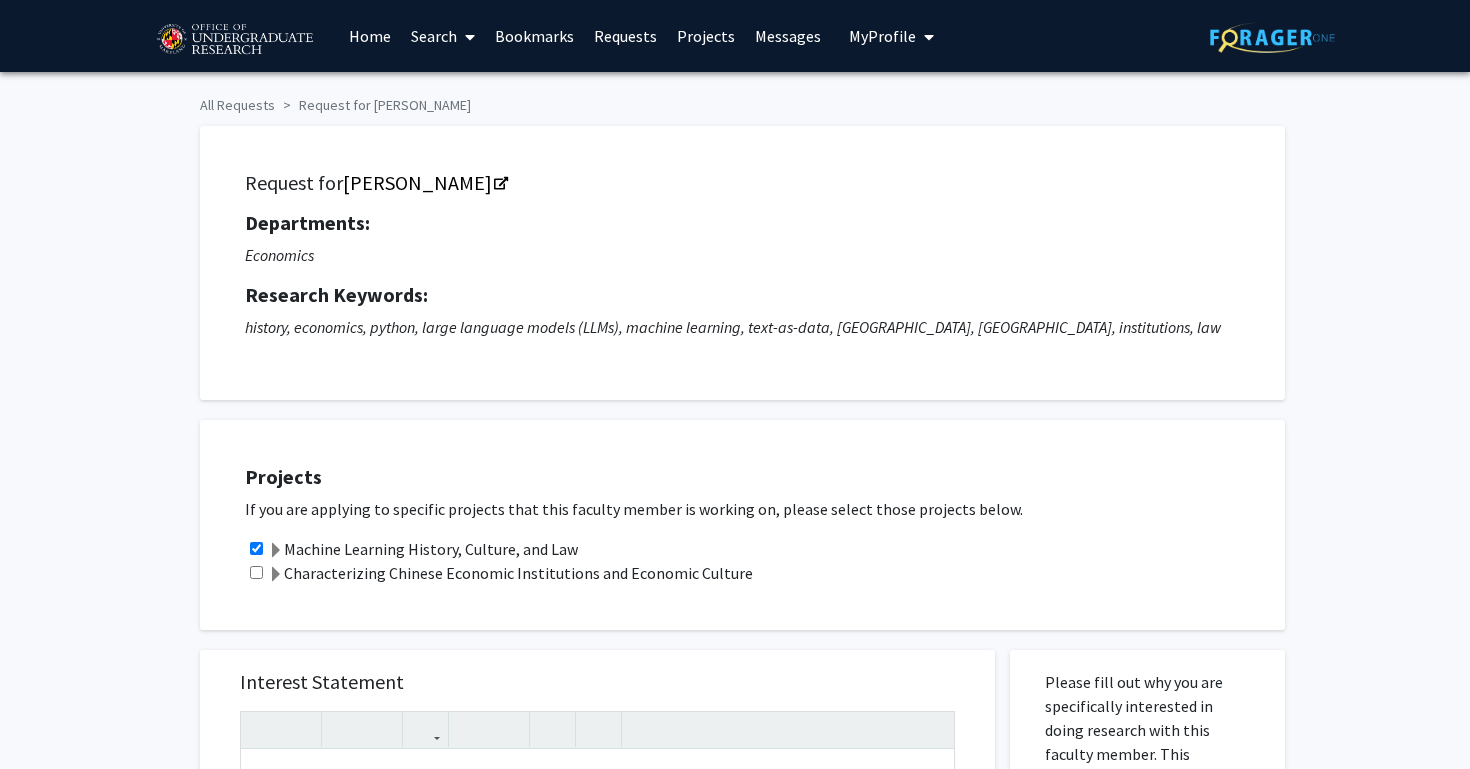 scroll, scrollTop: 0, scrollLeft: 0, axis: both 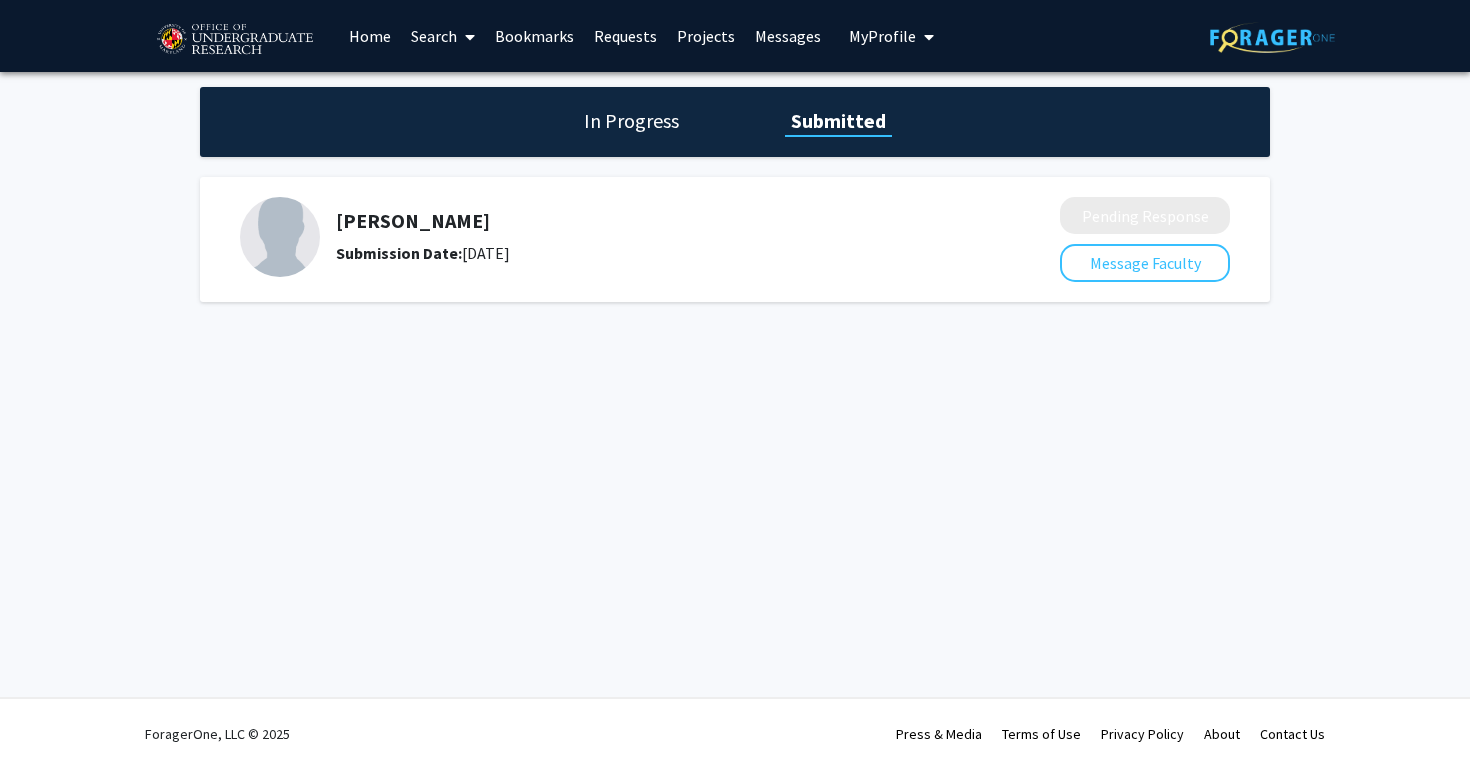click on "In Progress" 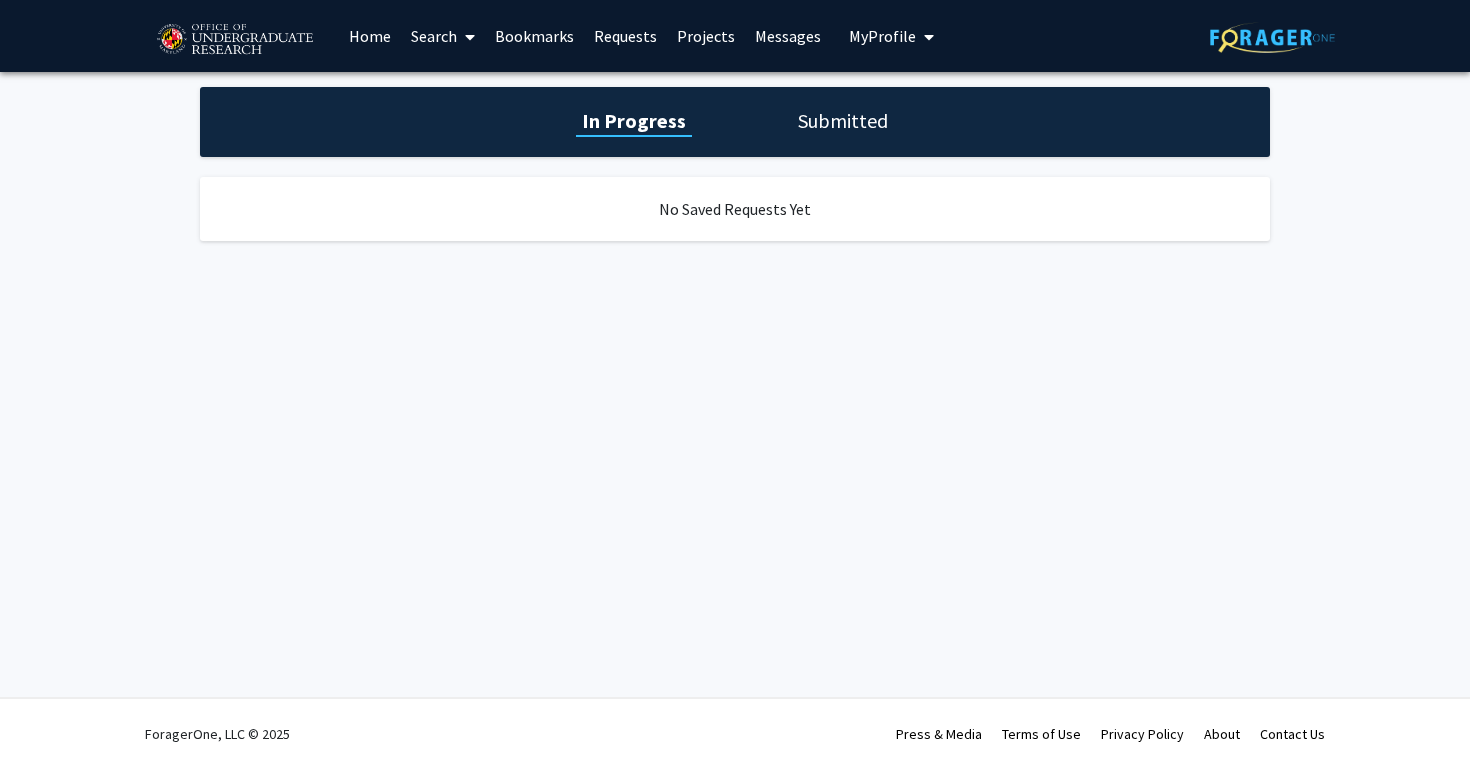 click on "Bookmarks" at bounding box center (534, 36) 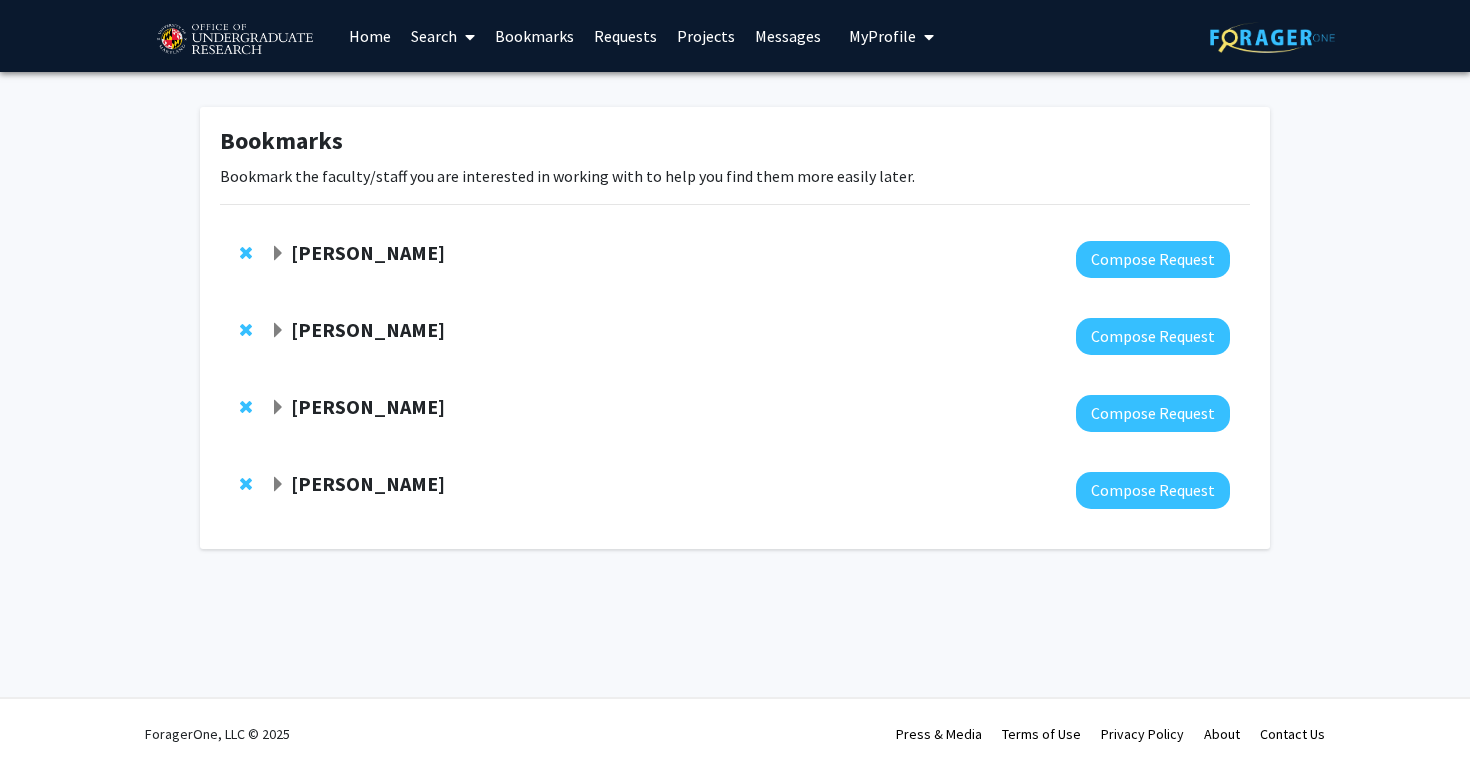 click 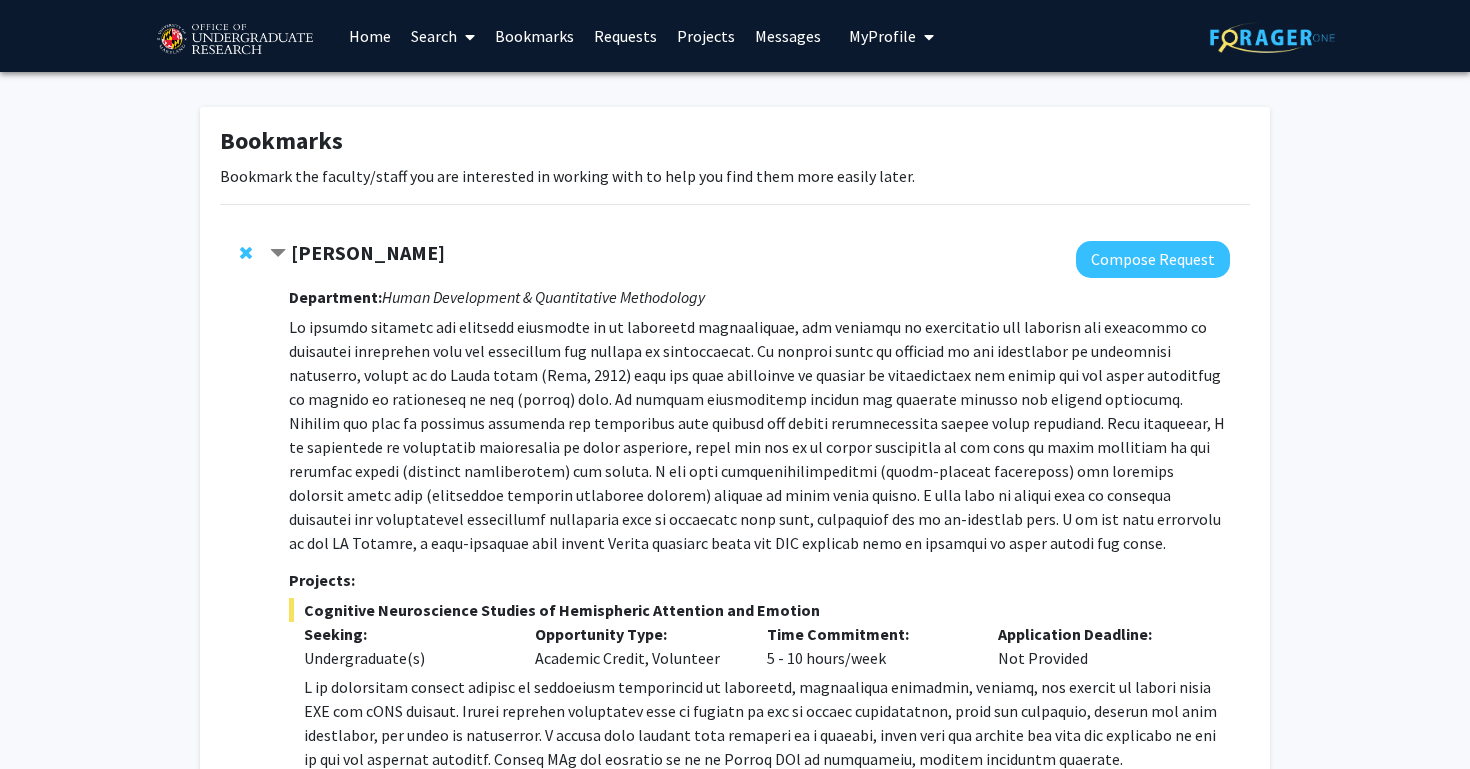 scroll, scrollTop: 0, scrollLeft: 0, axis: both 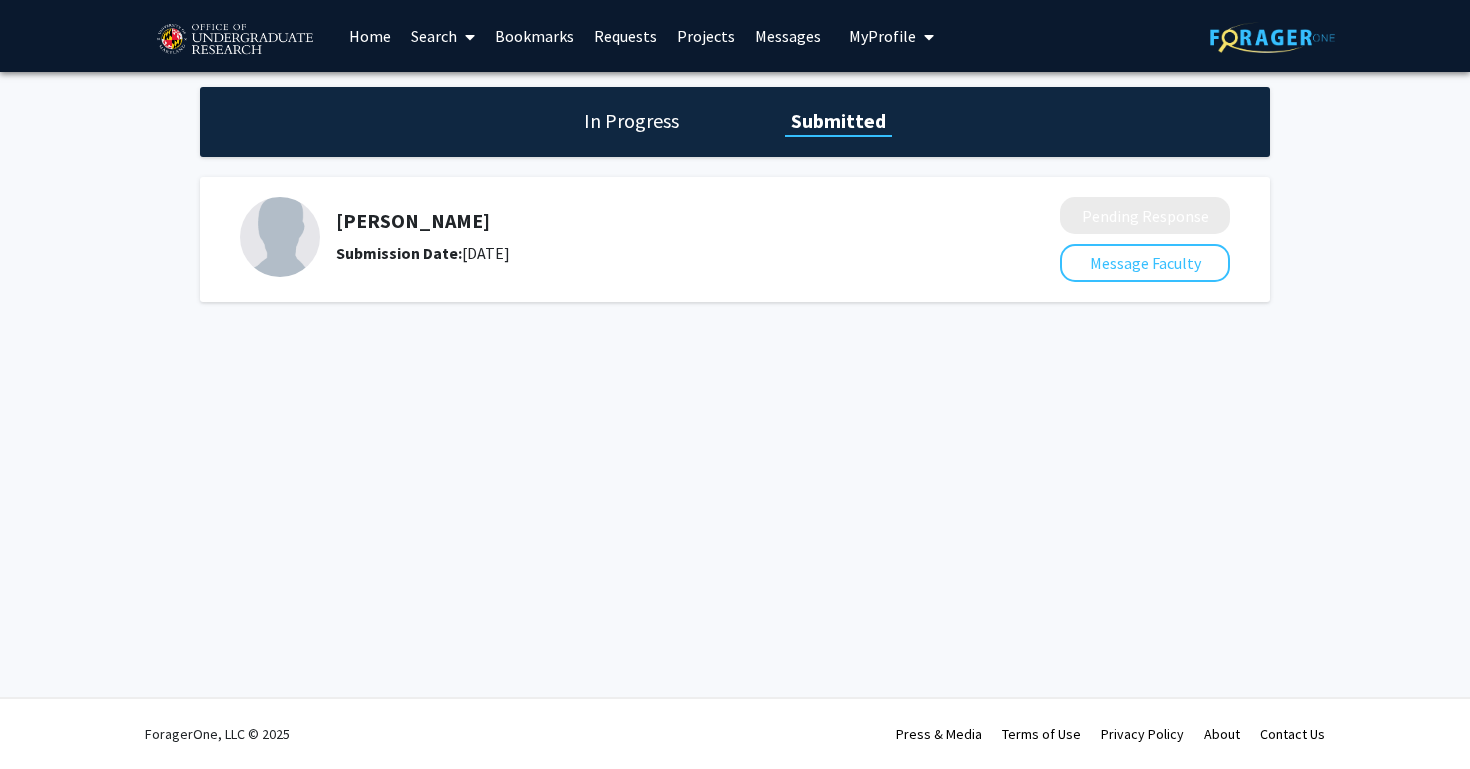 click on "Bookmarks" at bounding box center [534, 36] 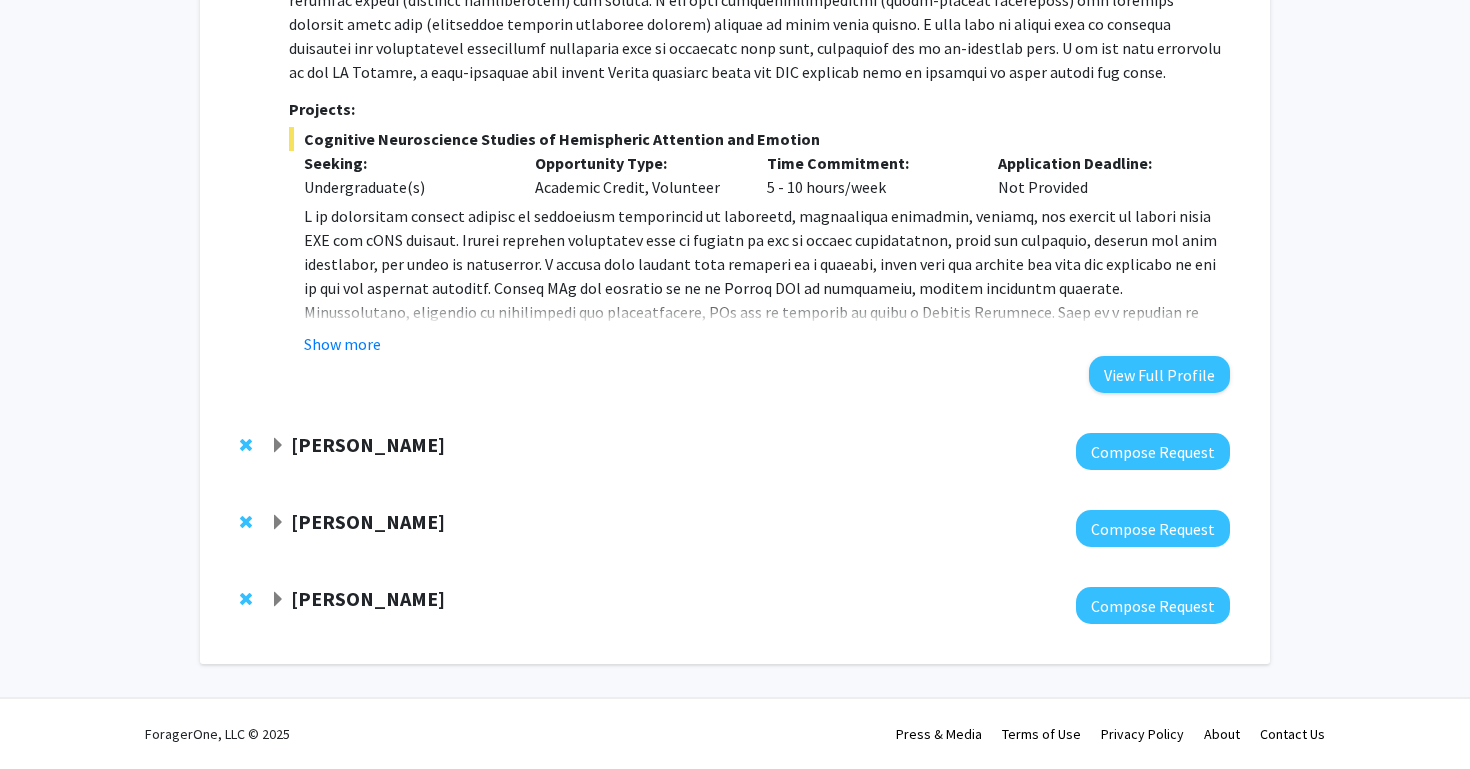 scroll, scrollTop: 473, scrollLeft: 0, axis: vertical 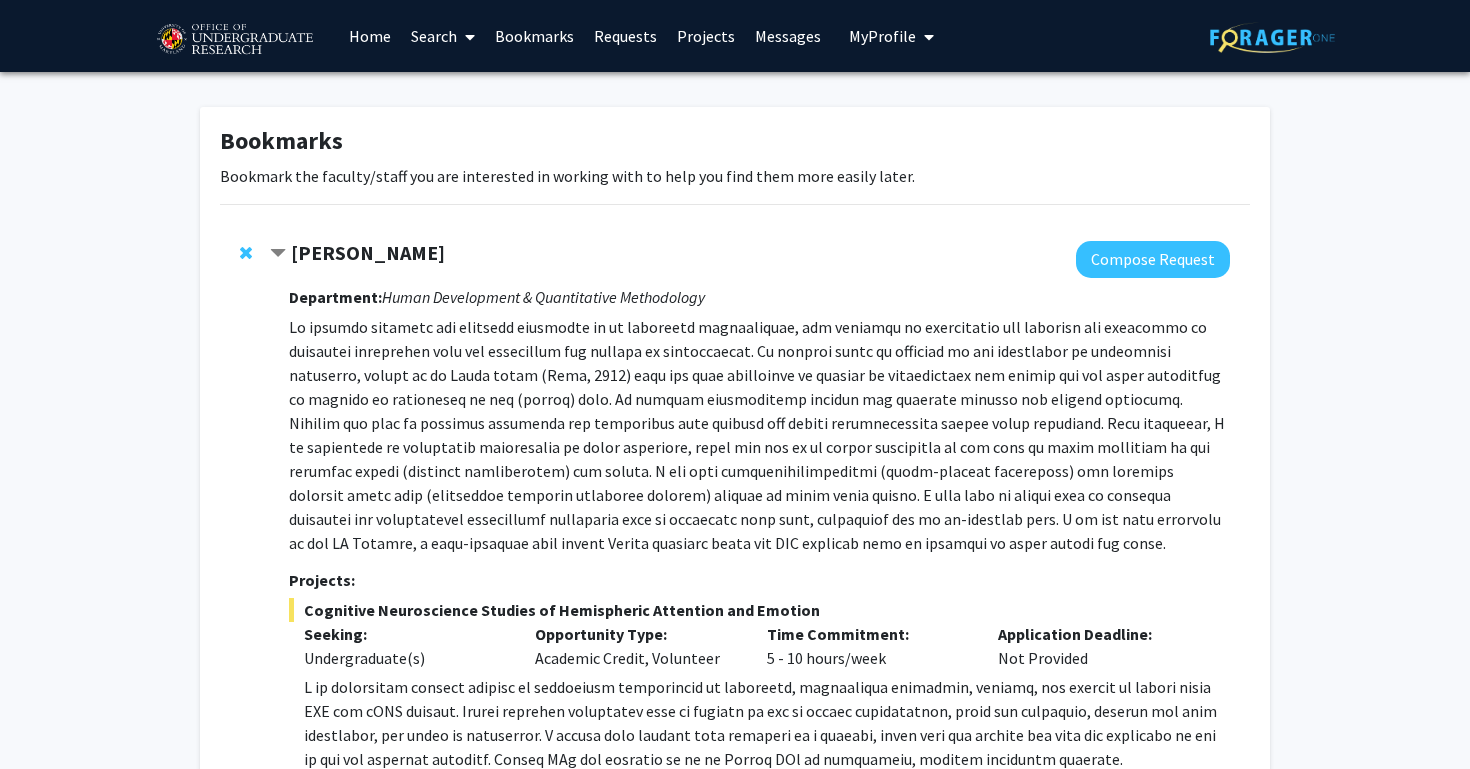 click on "Messages" at bounding box center [788, 36] 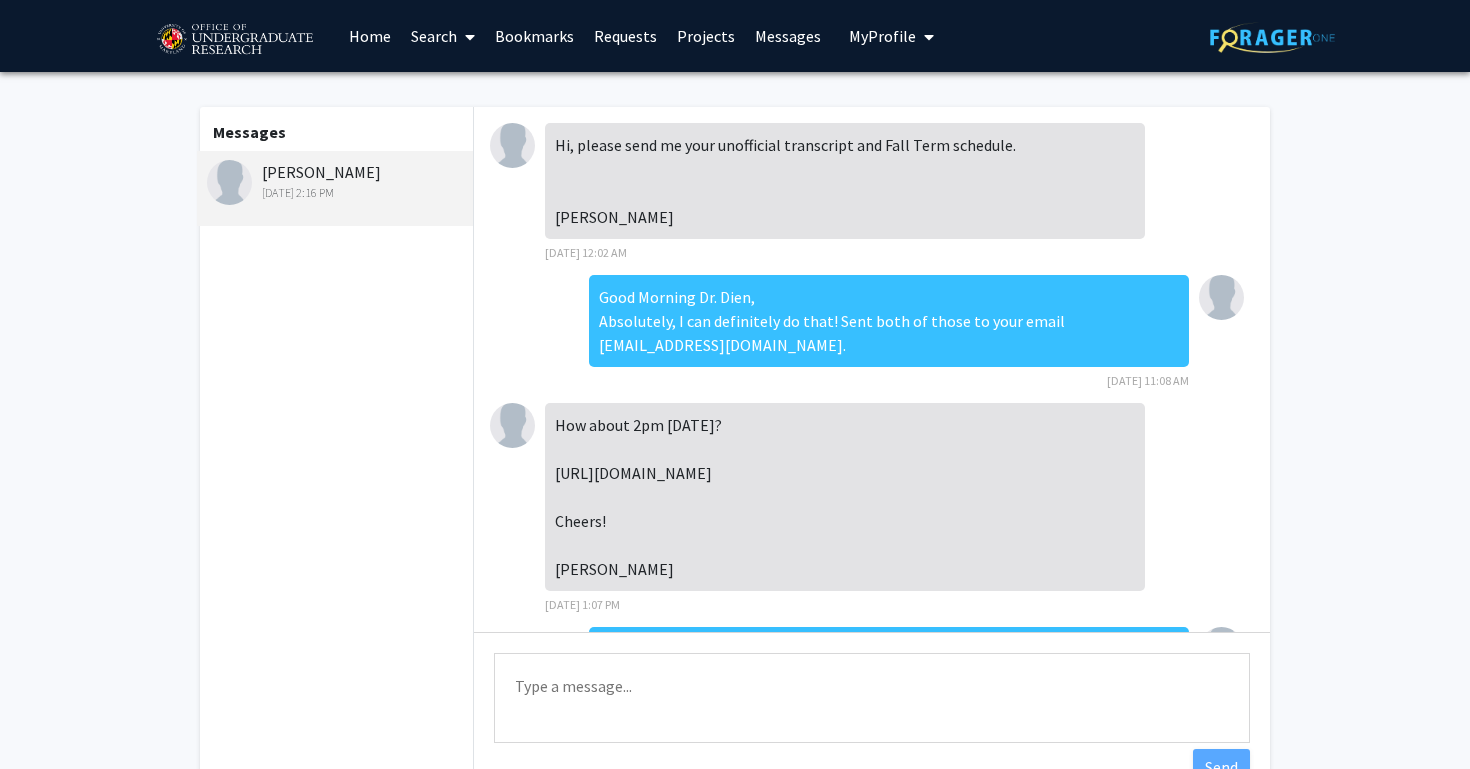 scroll, scrollTop: 0, scrollLeft: 0, axis: both 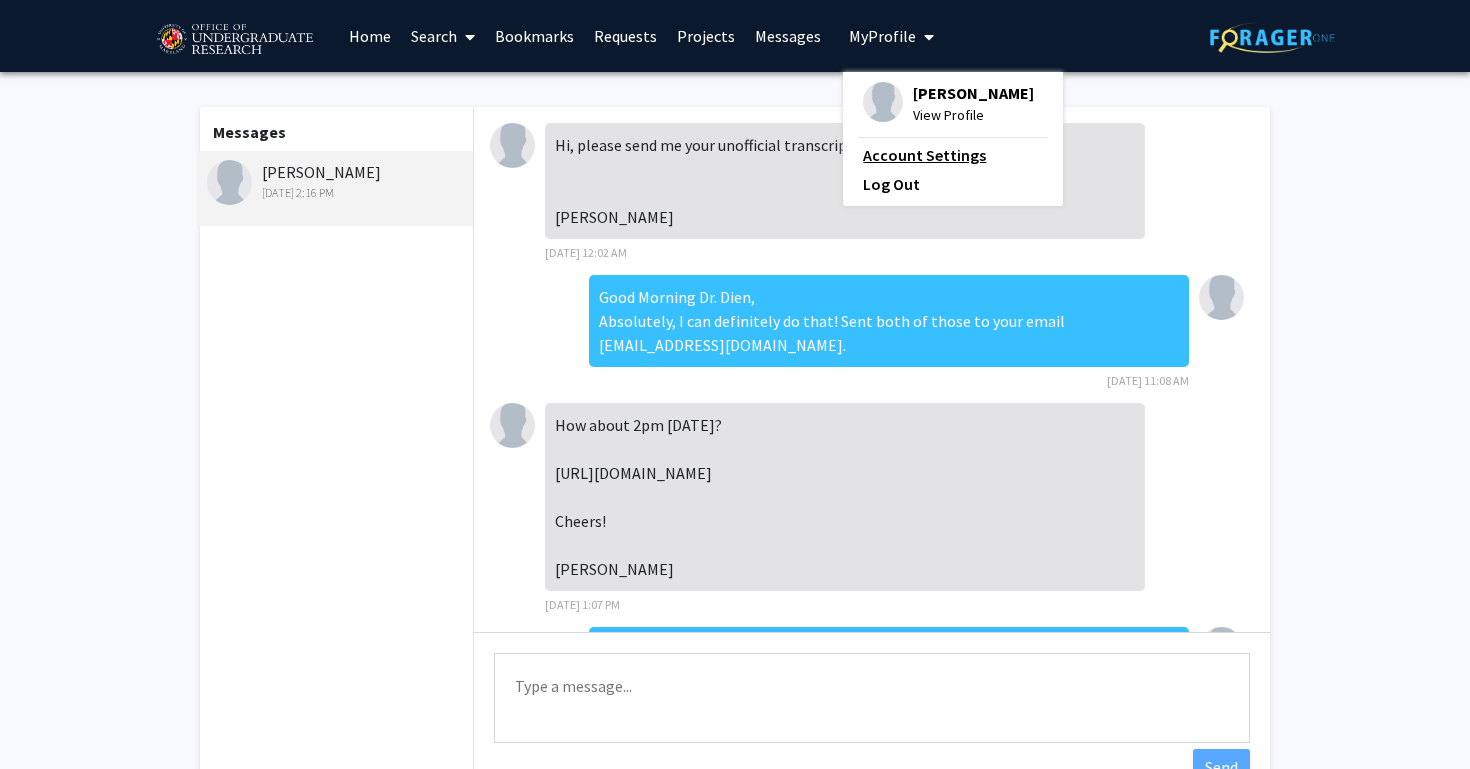 click on "Account Settings" at bounding box center [953, 155] 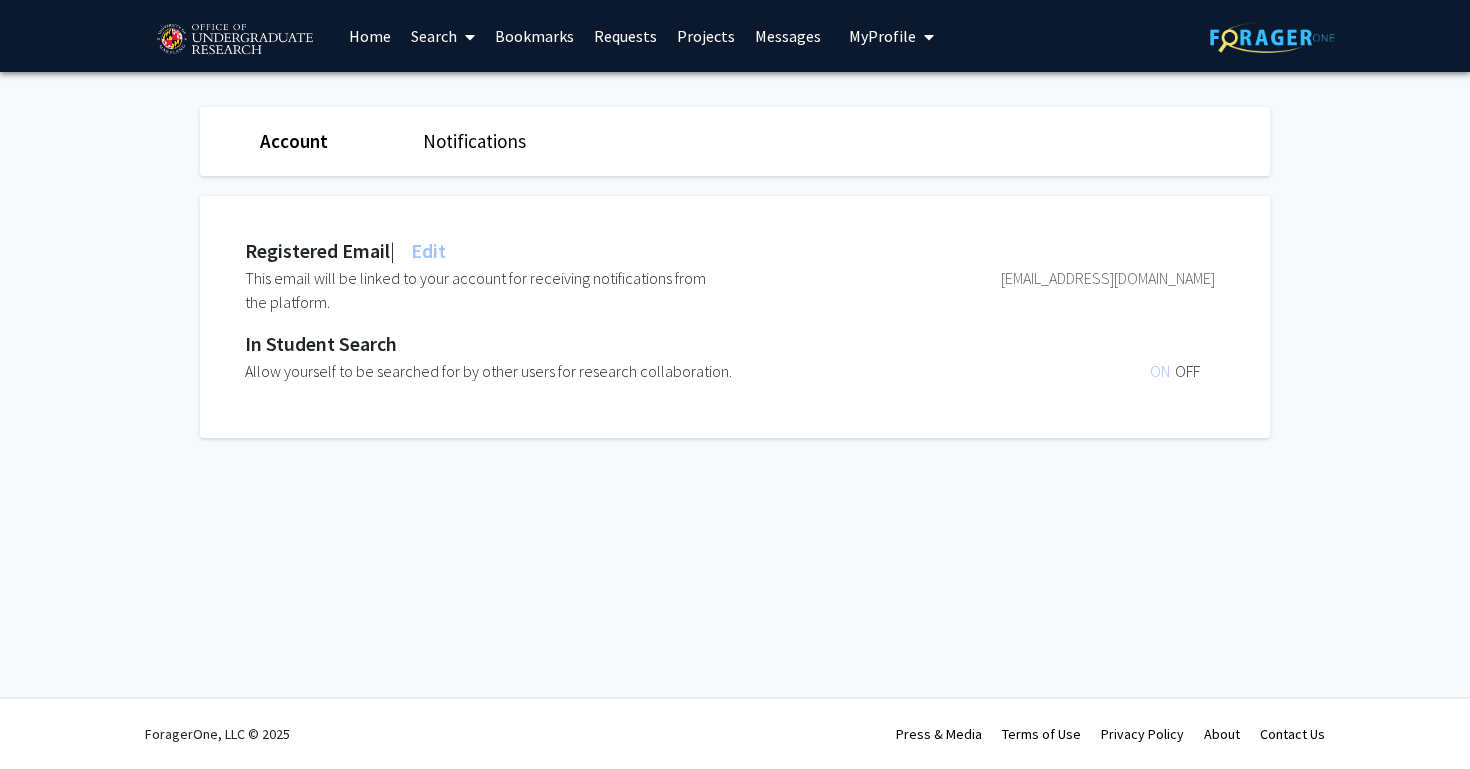 click on "Messages" at bounding box center [788, 36] 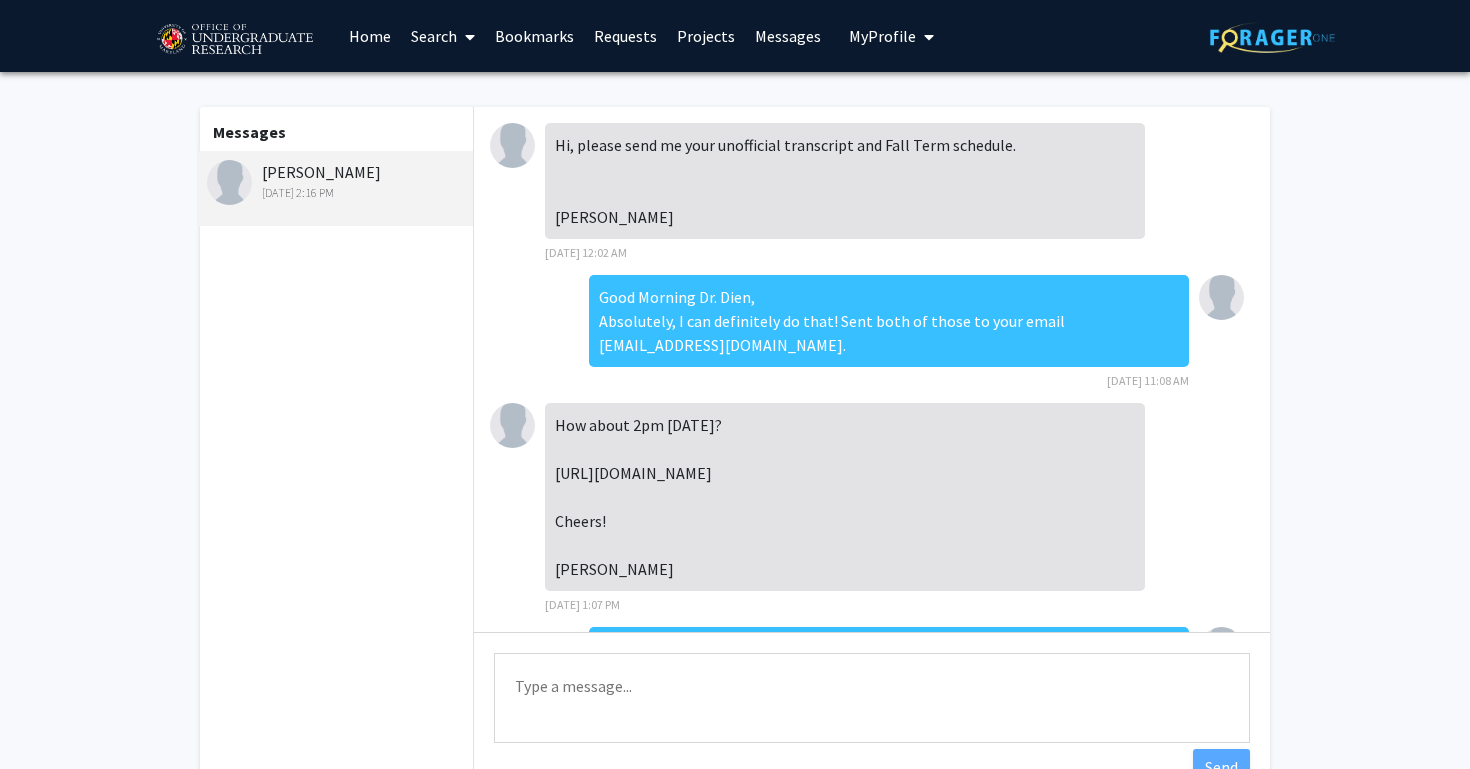 scroll, scrollTop: 411, scrollLeft: 0, axis: vertical 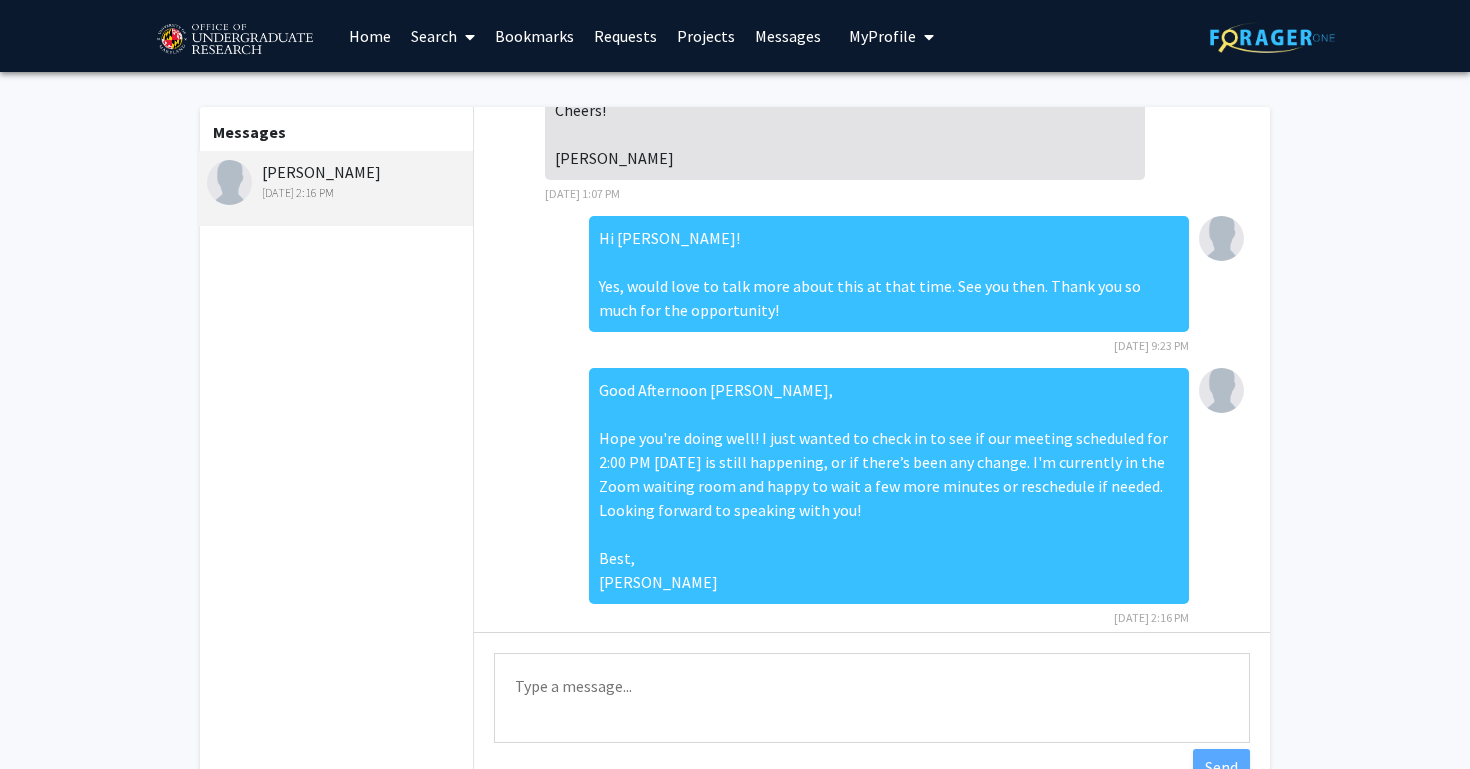 click on "Projects" at bounding box center [706, 36] 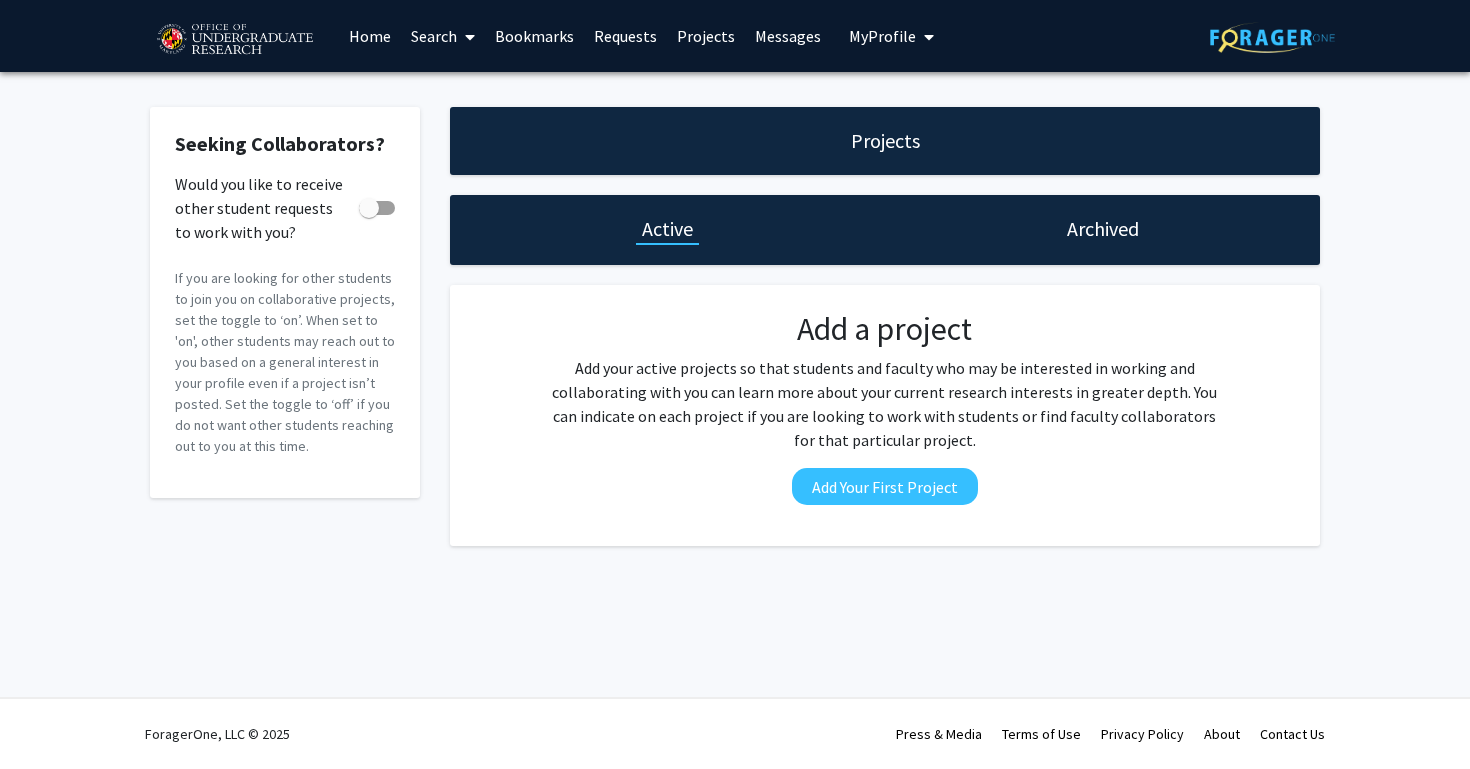 click on "Requests" at bounding box center [625, 36] 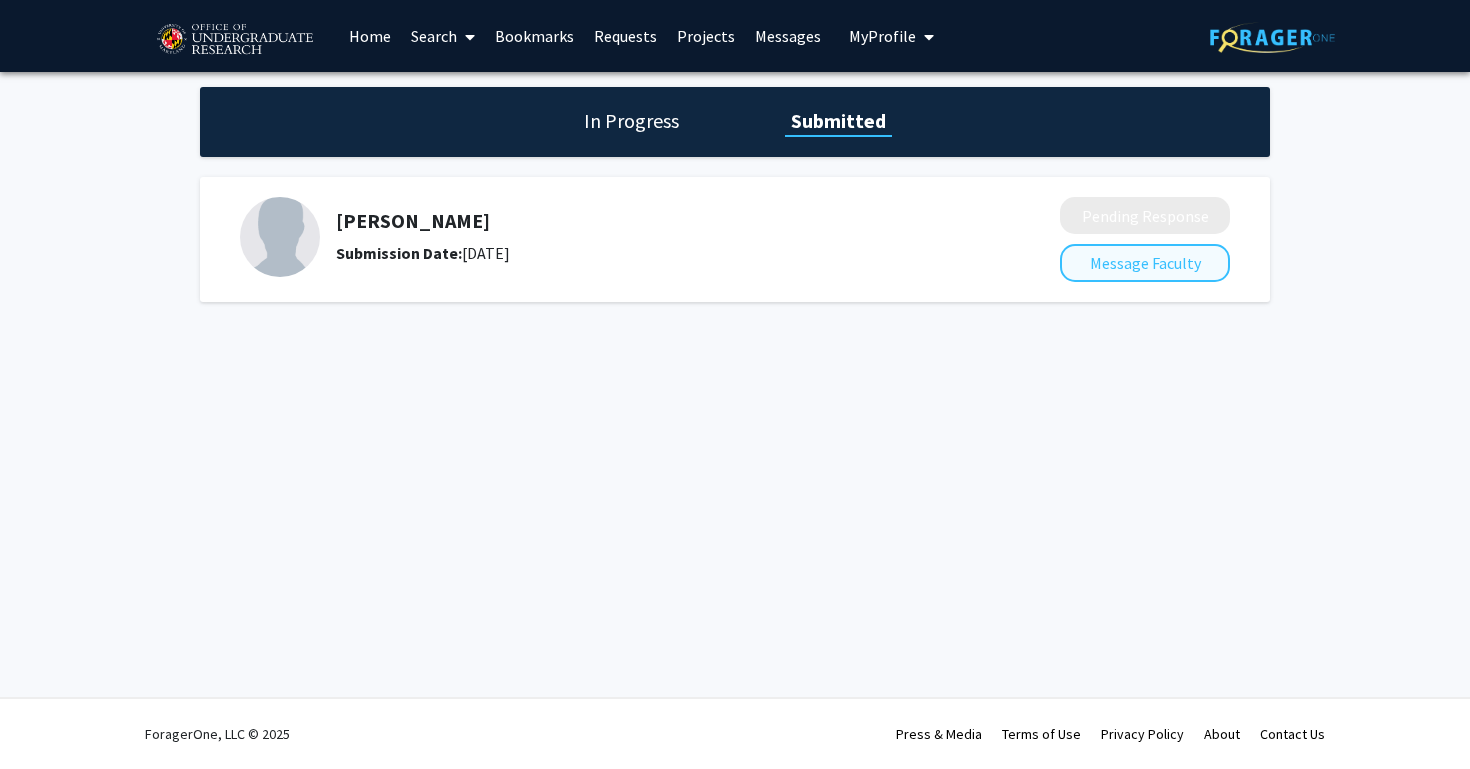 click on "Message Faculty" 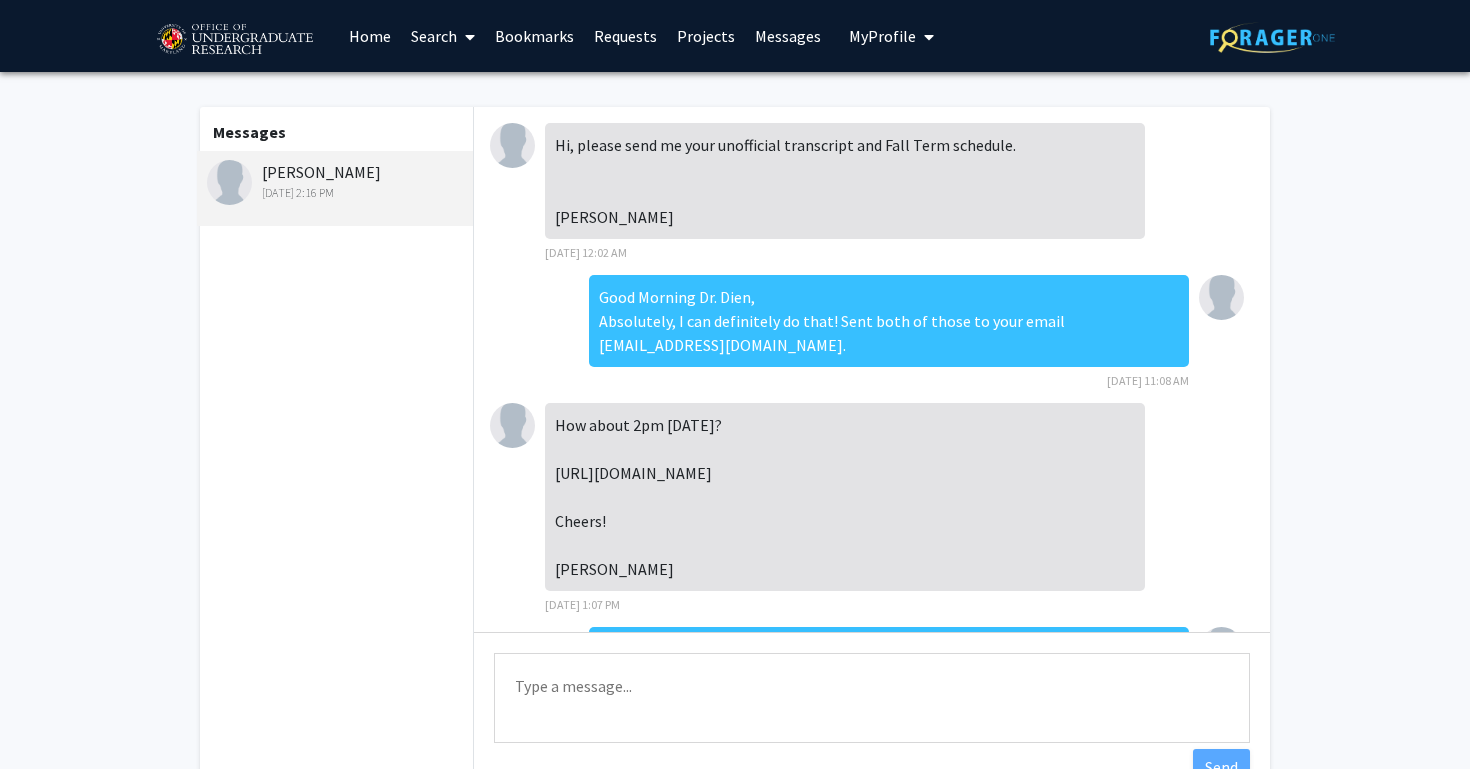 scroll, scrollTop: 0, scrollLeft: 0, axis: both 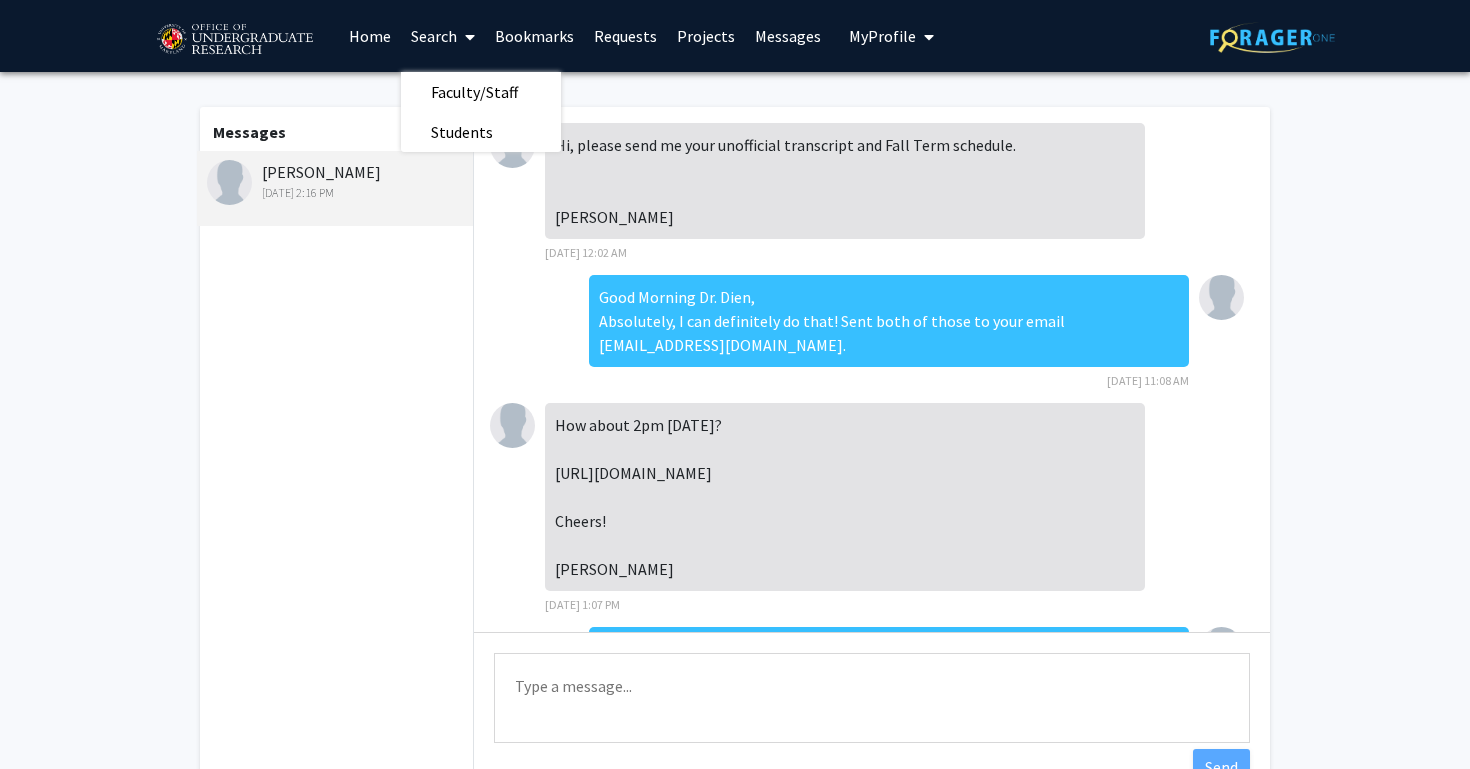 click on "Requests" at bounding box center (625, 36) 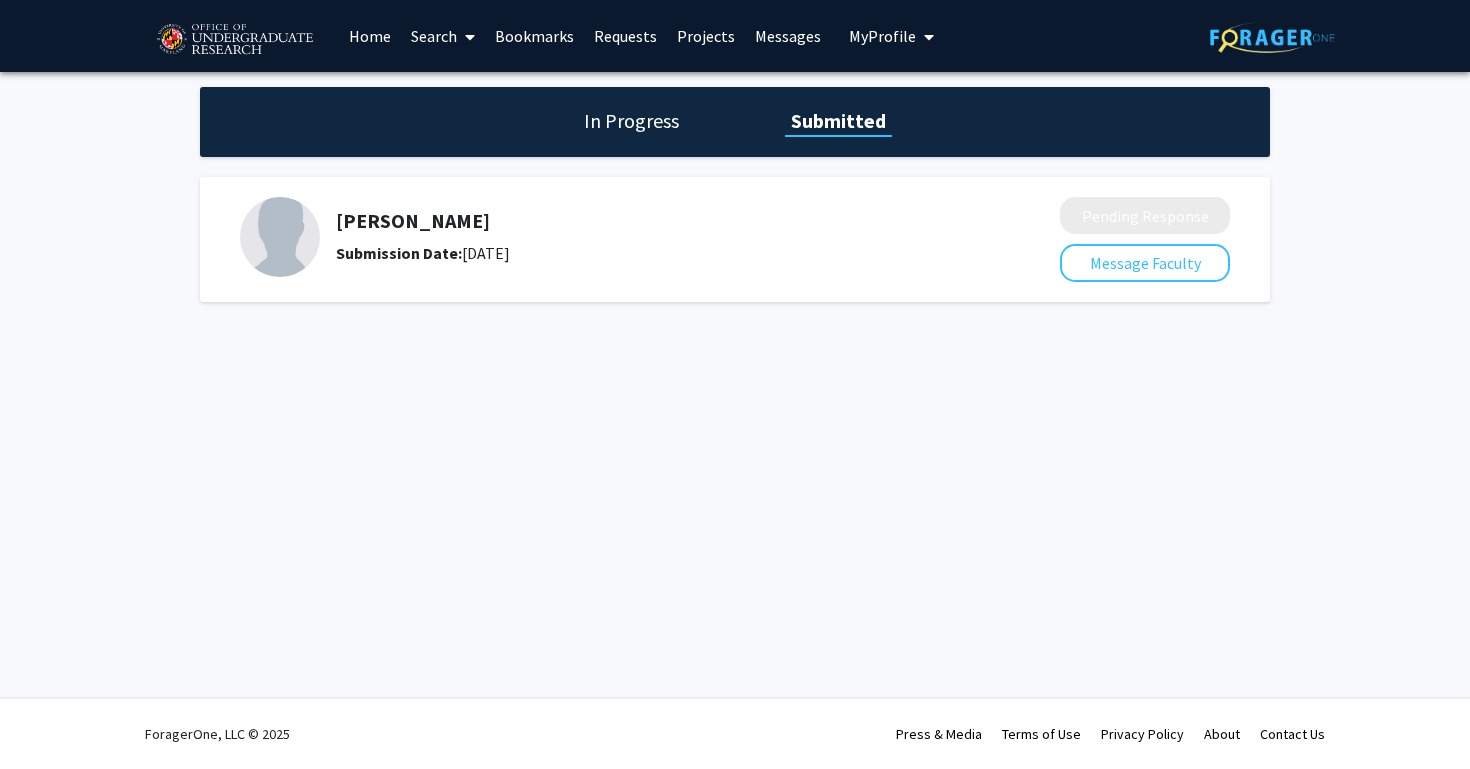 click on "Bookmarks" at bounding box center (534, 36) 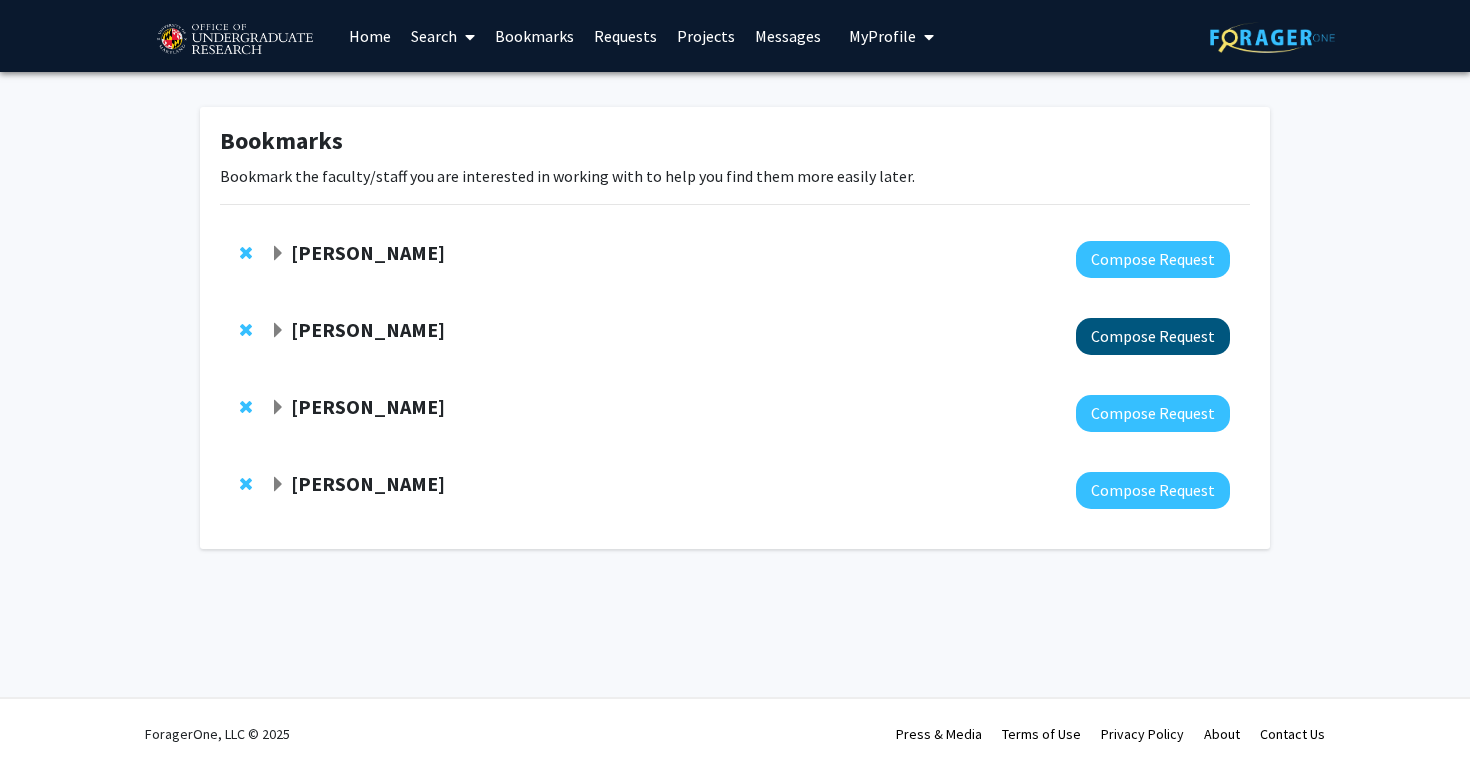 click on "Compose Request" 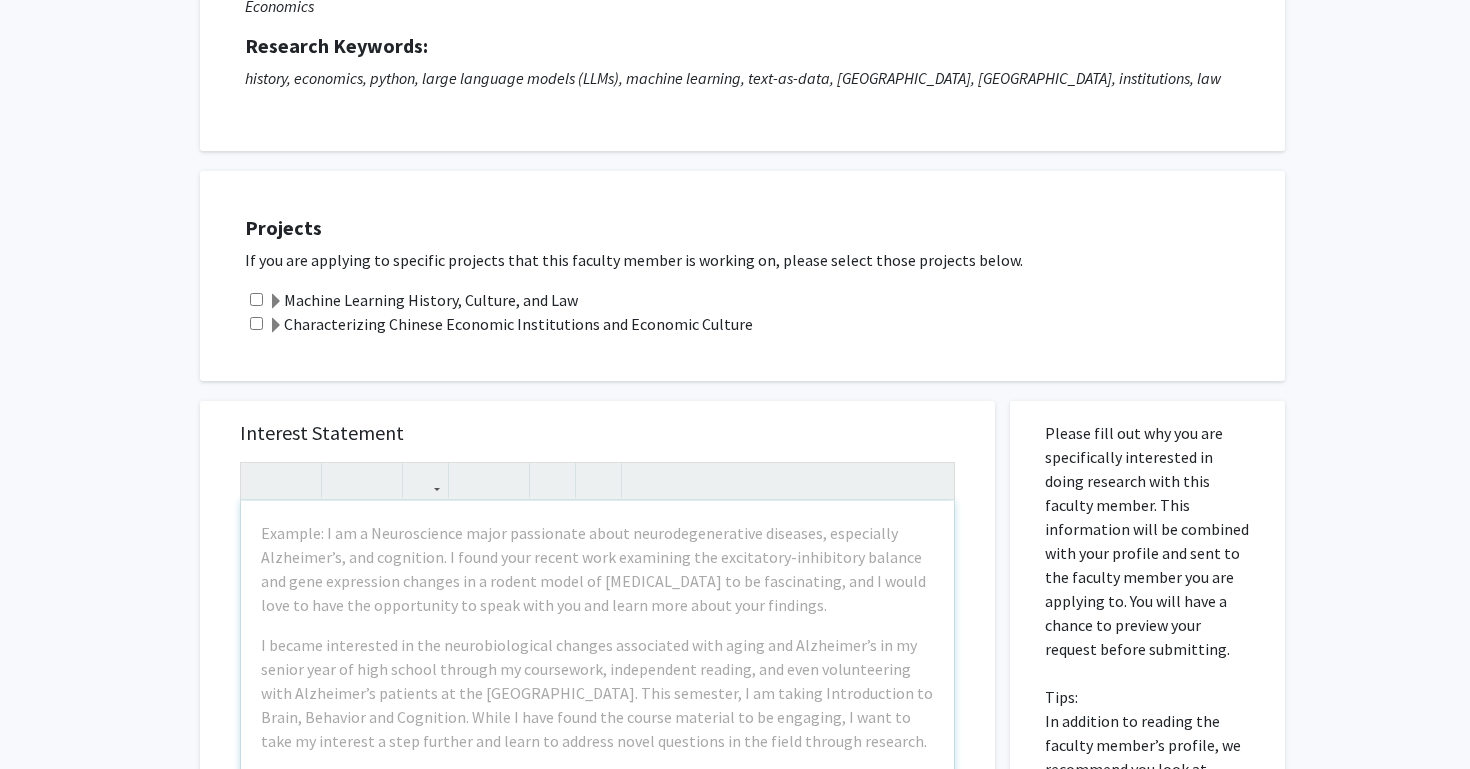 scroll, scrollTop: 324, scrollLeft: 0, axis: vertical 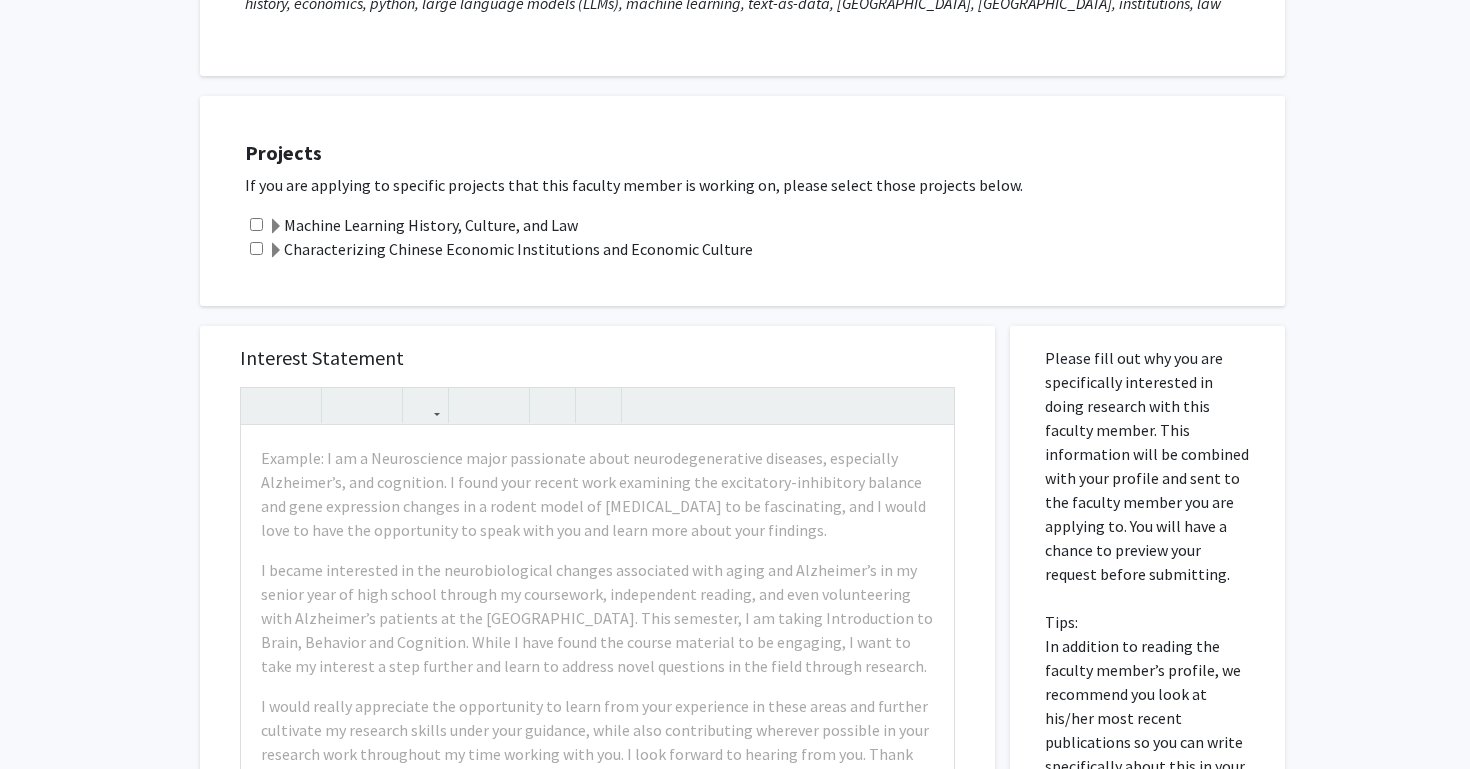 click 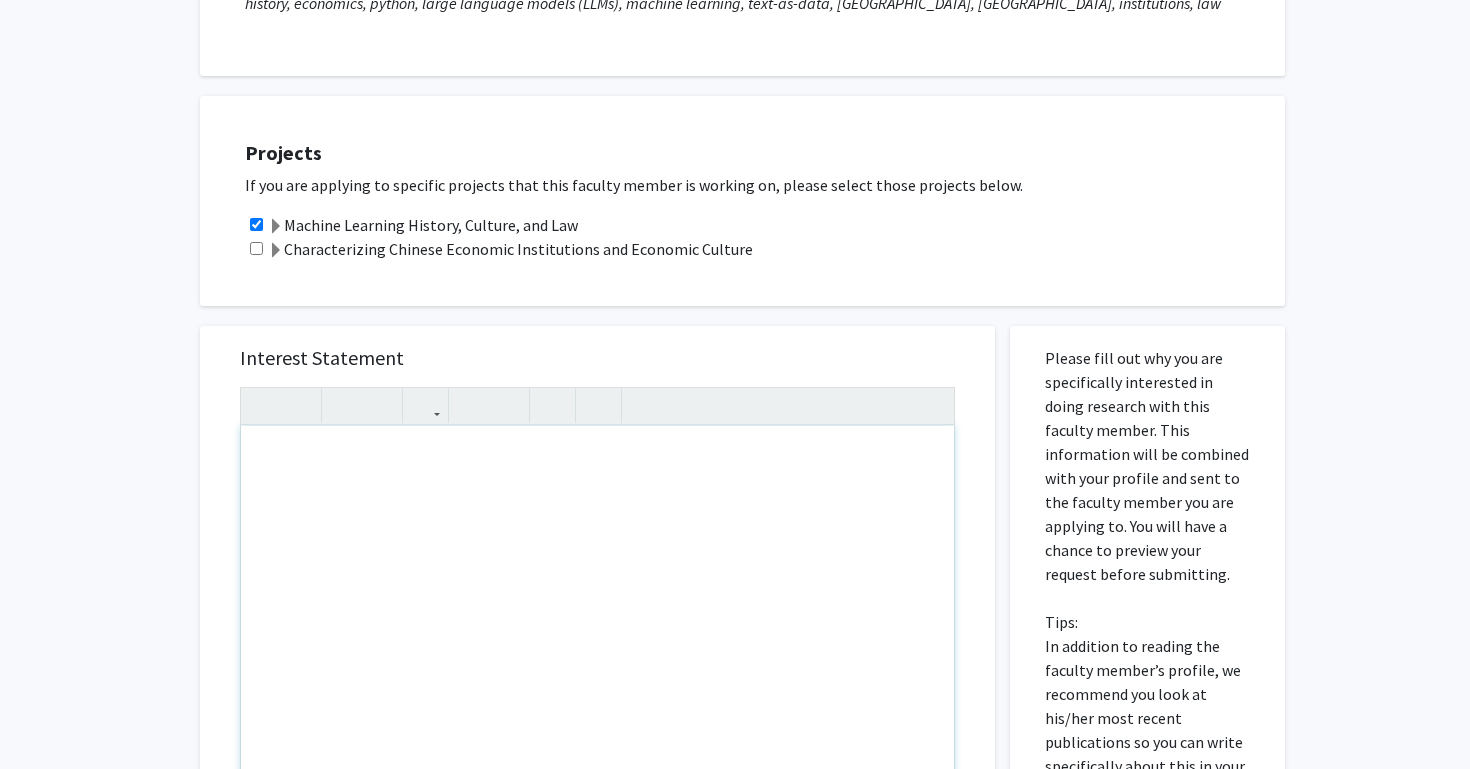click at bounding box center [597, 655] 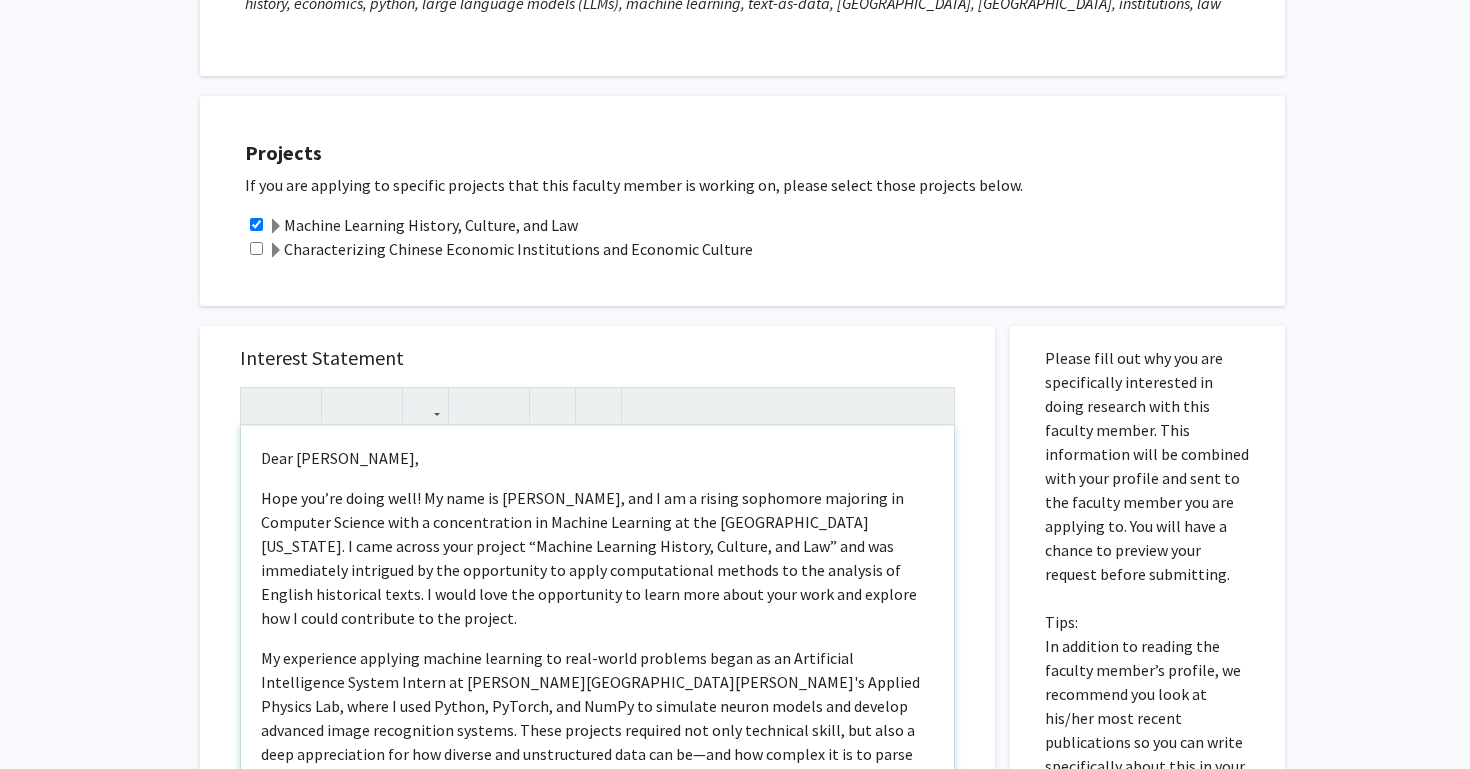 type on "<p>Dear Dr. Murrell,</p><p>Hope you’re doing well! My name is Ansh Mathur, and I am a rising sophomore majoring in Computer Science with a concentration in Machine Learning at the University of Maryland. I came across your project “Machine Learning History, Culture, and Law” and was immediately intrigued by the opportunity to apply computational methods to the analysis of English historical texts. I would love the opportunity to learn more about your work and explore how I could contribute to the project.</p><p>My experience applying machine learning to real-world problems began as an Artificial Intelligence System Intern at Johns Hopkins University's Applied Physics Lab, where I used Python, PyTorch, and NumPy to simulate neuron models and develop advanced image recognition systems. These projects required not only technical skill, but also a deep appreciation for how diverse and unstructured data can be—and how complex it is to parse and interpret meaning from it. This is something I find especially comp..." 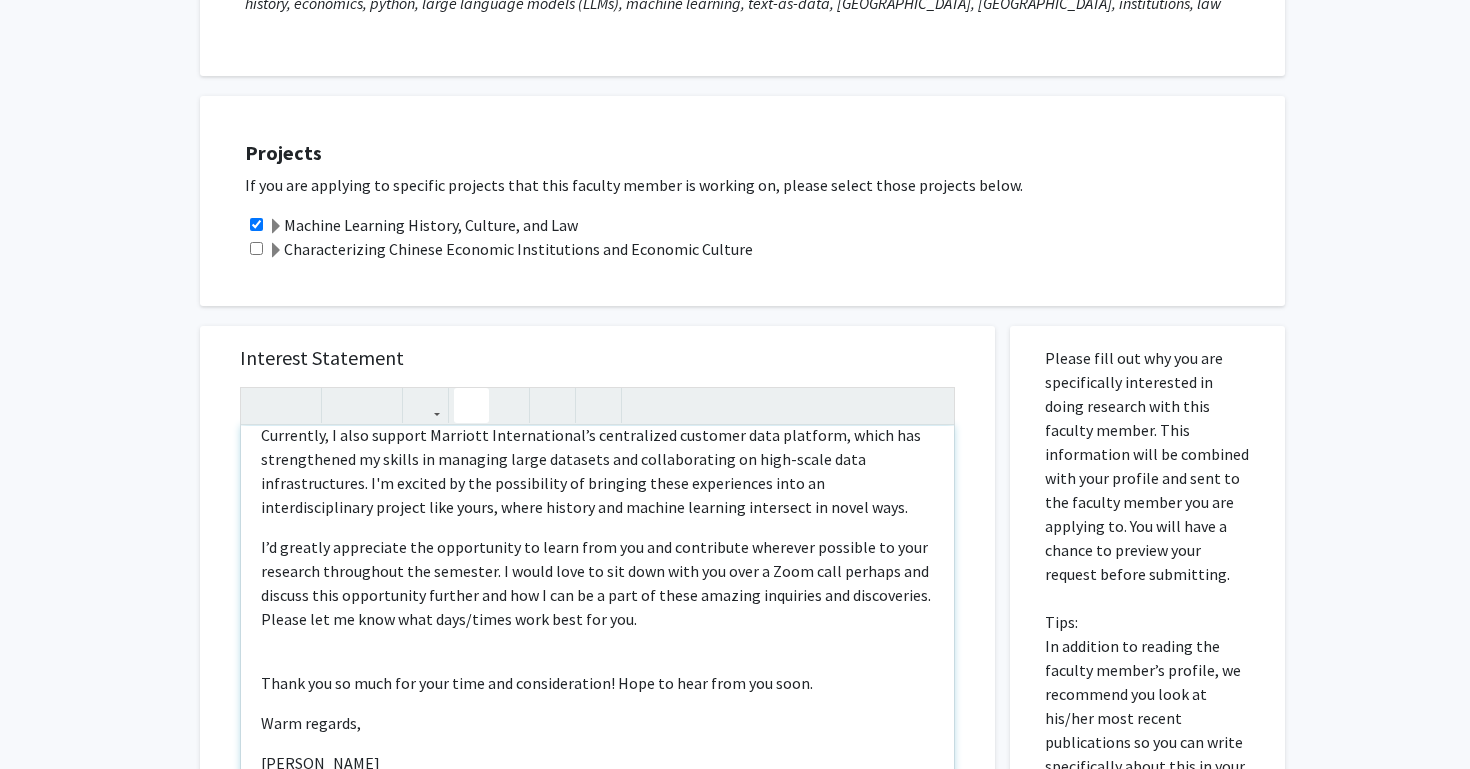 scroll, scrollTop: 454, scrollLeft: 0, axis: vertical 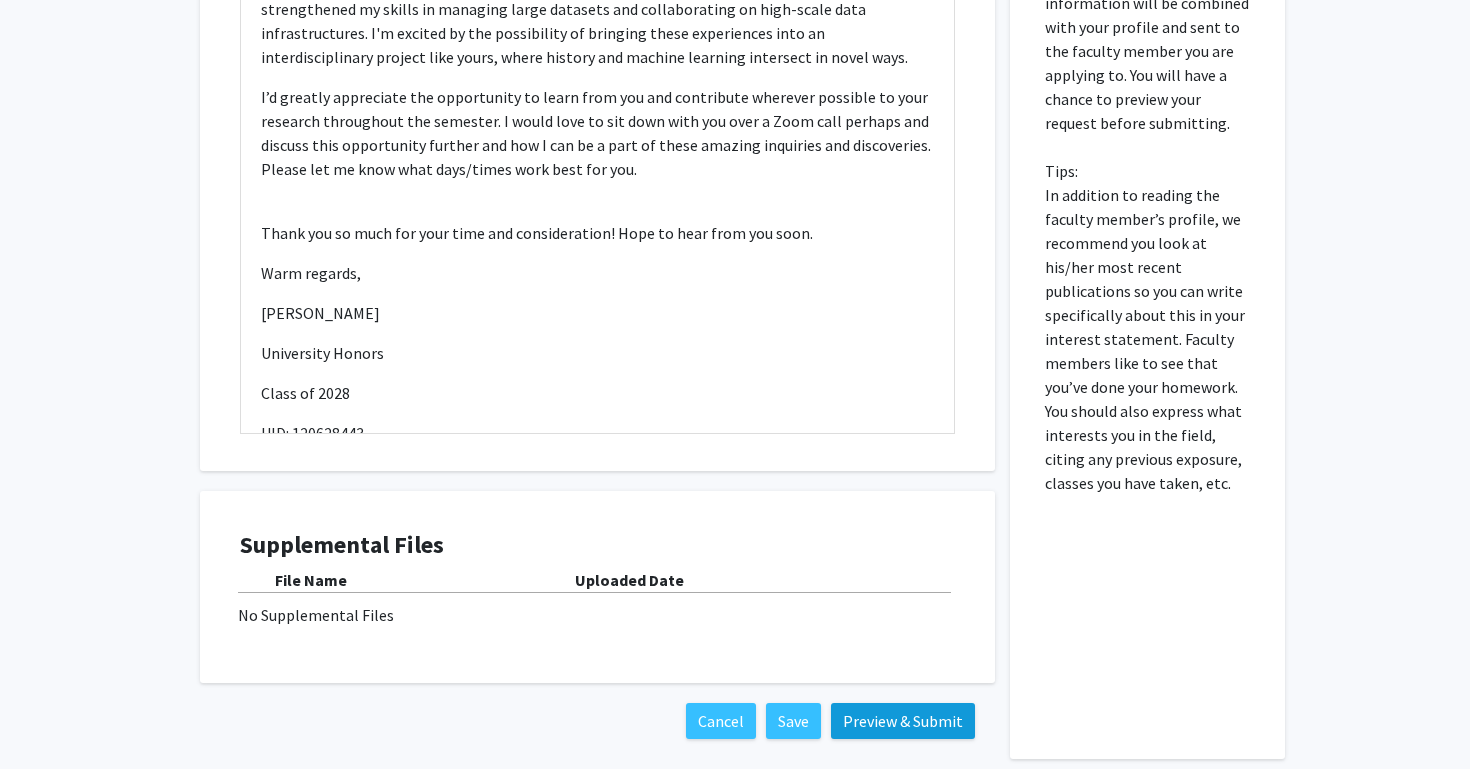 click on "Preview & Submit" at bounding box center [903, 721] 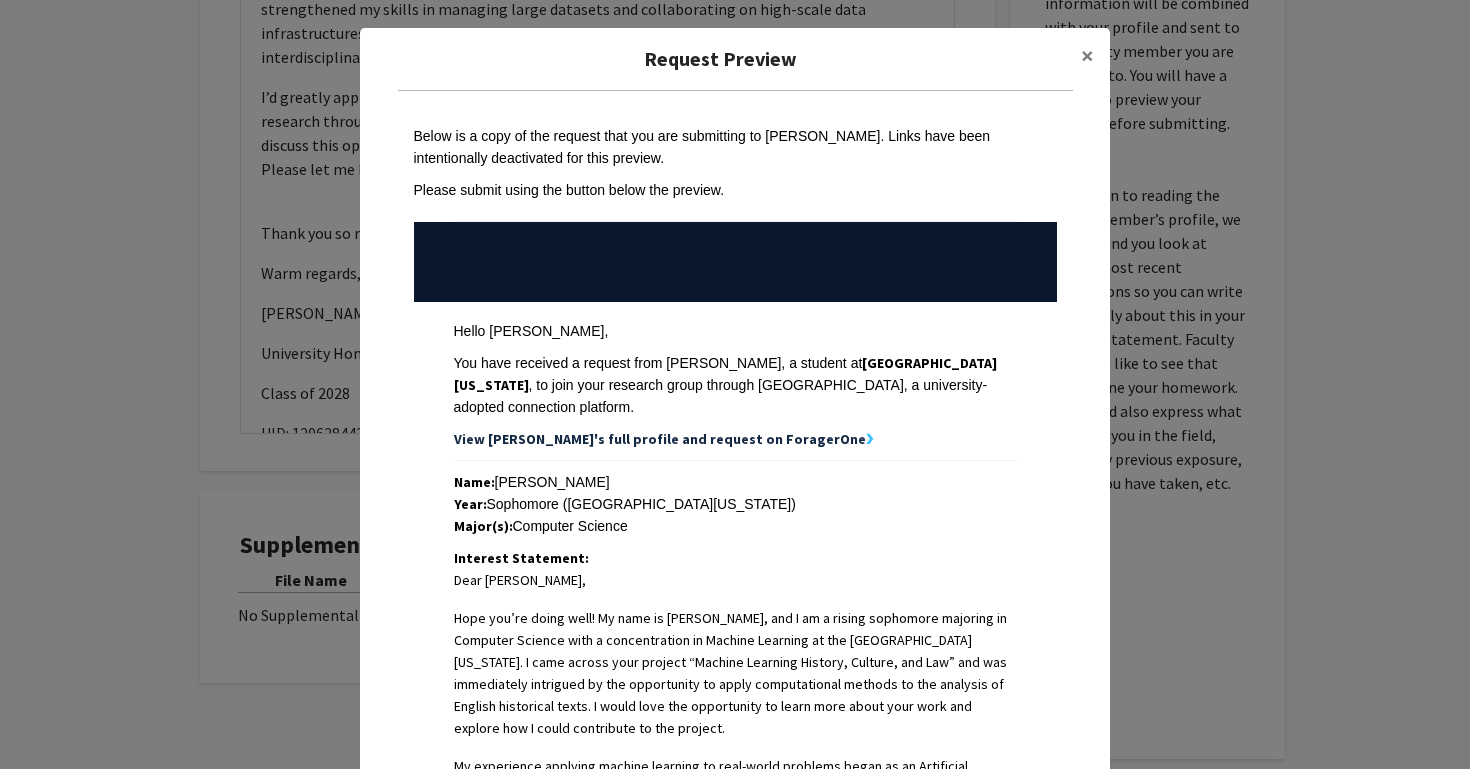 scroll, scrollTop: 0, scrollLeft: 0, axis: both 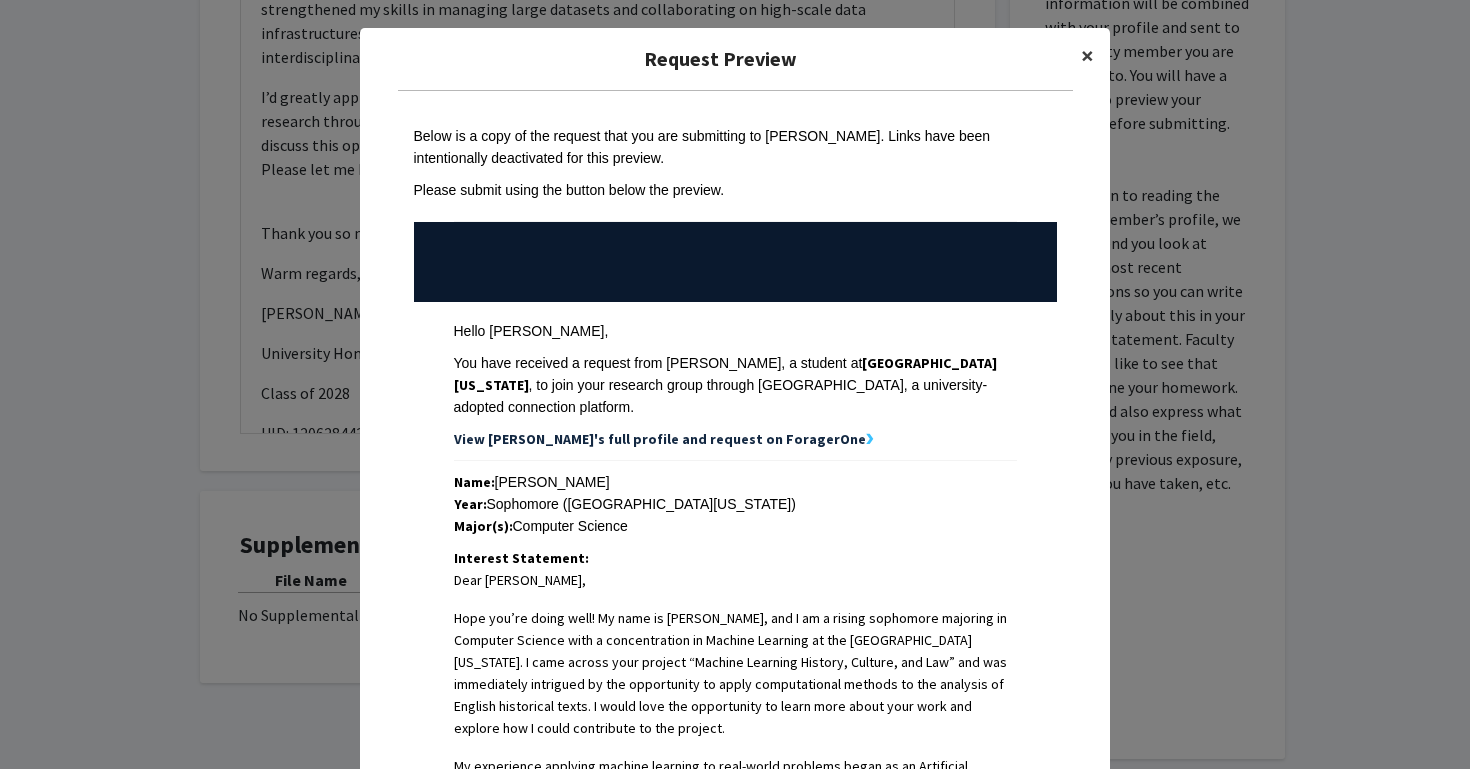 click on "×" at bounding box center (1087, 55) 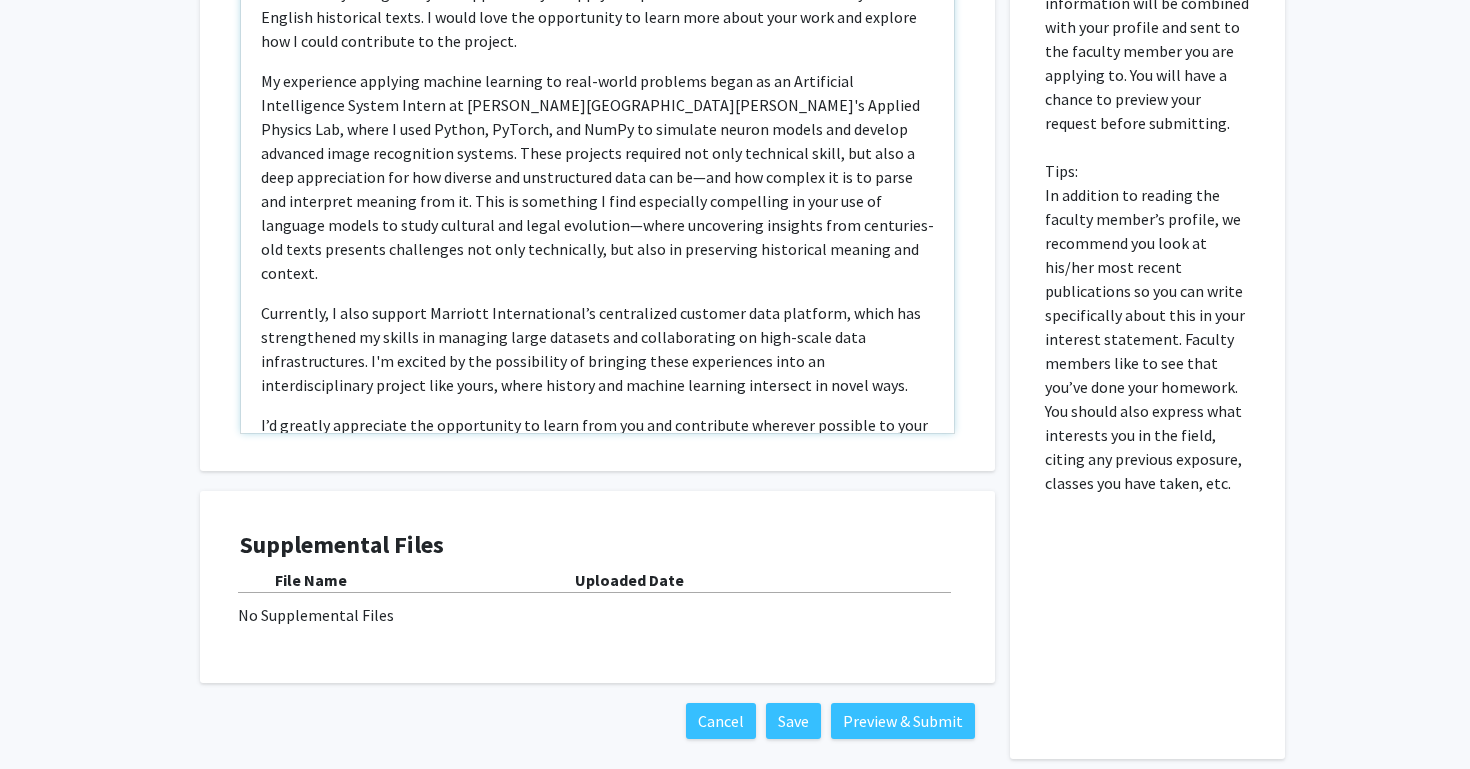 scroll, scrollTop: 83, scrollLeft: 0, axis: vertical 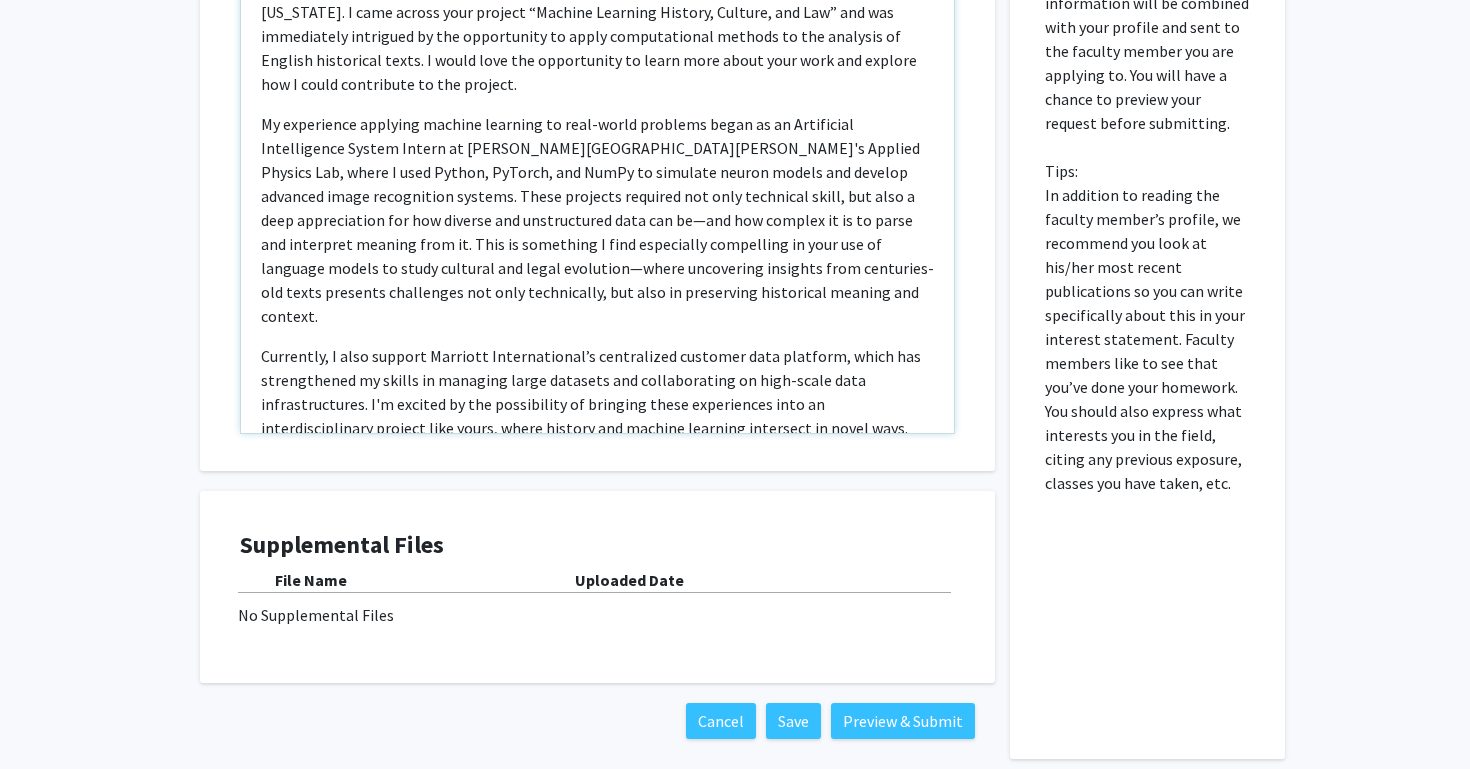 click on "My experience applying machine learning to real-world problems began as an Artificial Intelligence System Intern at Johns Hopkins University's Applied Physics Lab, where I used Python, PyTorch, and NumPy to simulate neuron models and develop advanced image recognition systems. These projects required not only technical skill, but also a deep appreciation for how diverse and unstructured data can be—and how complex it is to parse and interpret meaning from it. This is something I find especially compelling in your use of language models to study cultural and legal evolution—where uncovering insights from centuries-old texts presents challenges not only technically, but also in preserving historical meaning and context." at bounding box center (597, 220) 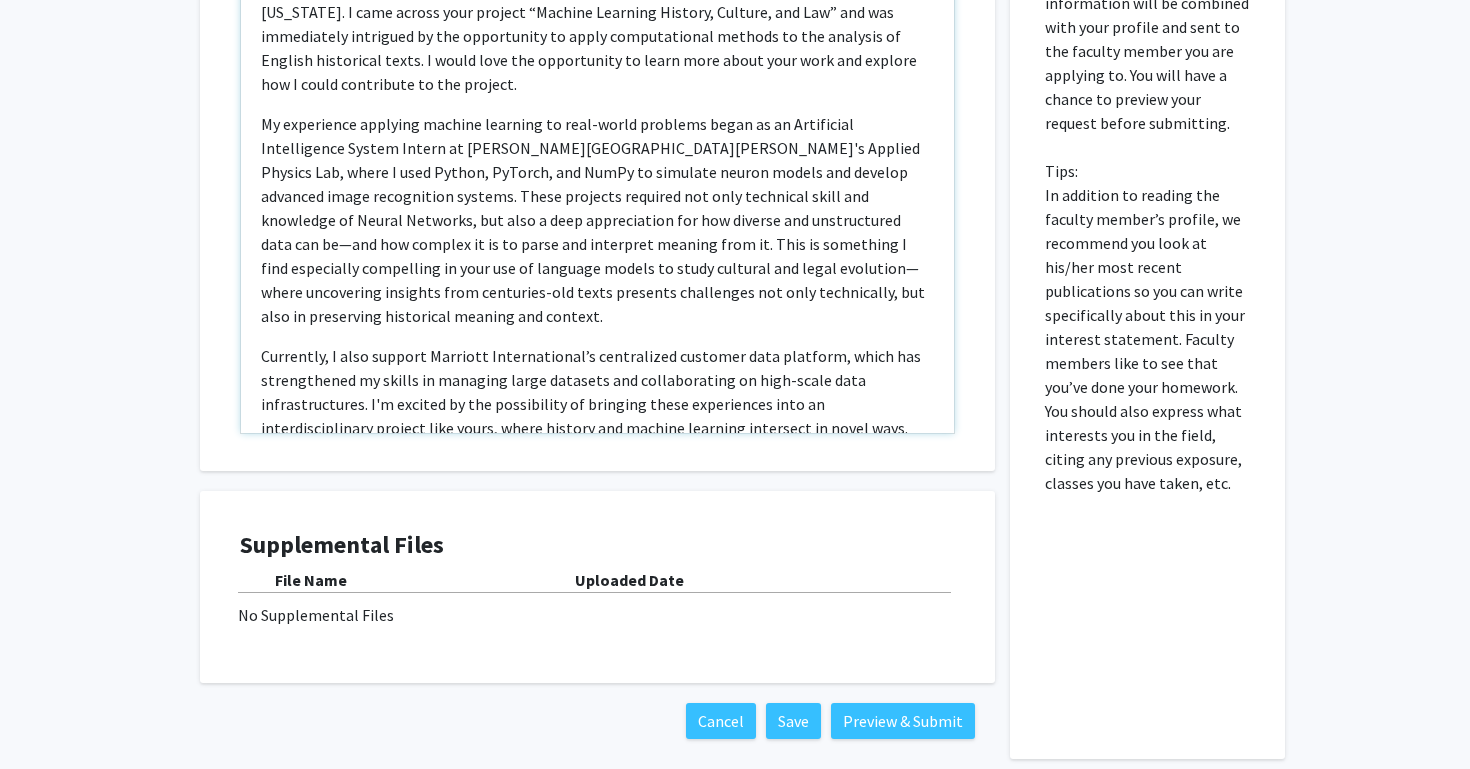 click on "My experience applying machine learning to real-world problems began as an Artificial Intelligence System Intern at Johns Hopkins University's Applied Physics Lab, where I used Python, PyTorch, and NumPy to simulate neuron models and develop advanced image recognition systems. These projects required not only technical skill and knowledge of Neural Networks, but also a deep appreciation for how diverse and unstructured data can be—and how complex it is to parse and interpret meaning from it. This is something I find especially compelling in your use of language models to study cultural and legal evolution—where uncovering insights from centuries-old texts presents challenges not only technically, but also in preserving historical meaning and context." at bounding box center (597, 220) 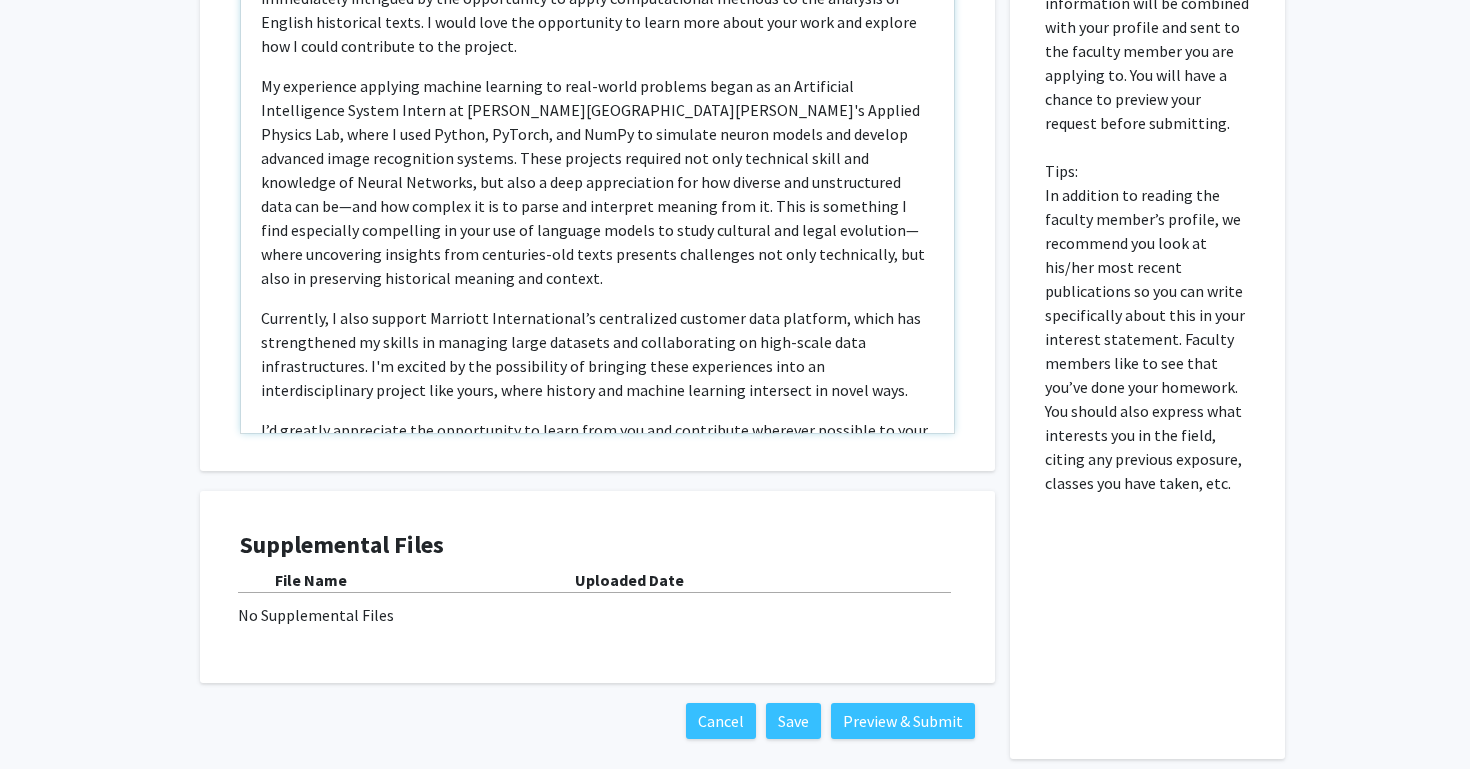 scroll, scrollTop: 0, scrollLeft: 0, axis: both 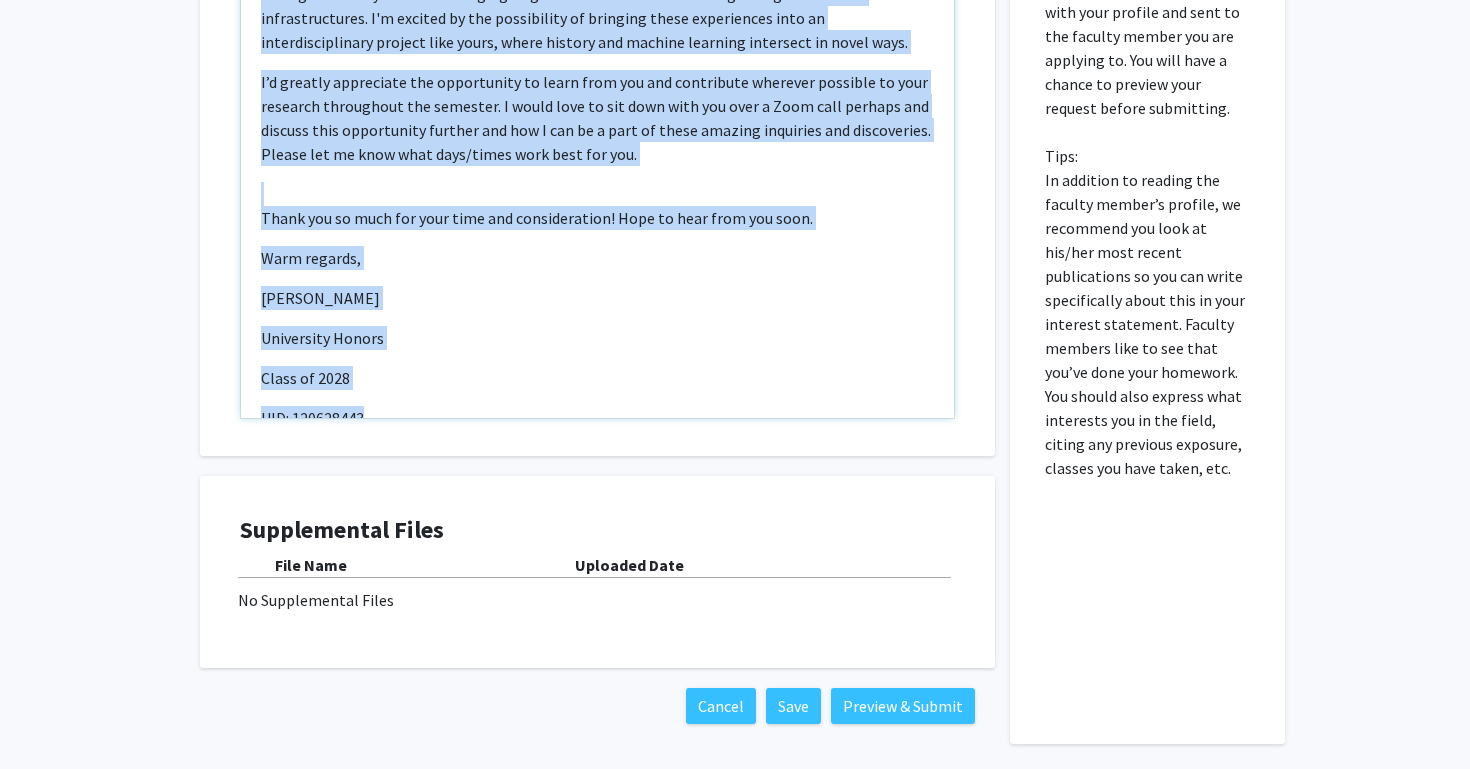 drag, startPoint x: 263, startPoint y: 241, endPoint x: 654, endPoint y: 387, distance: 417.36914 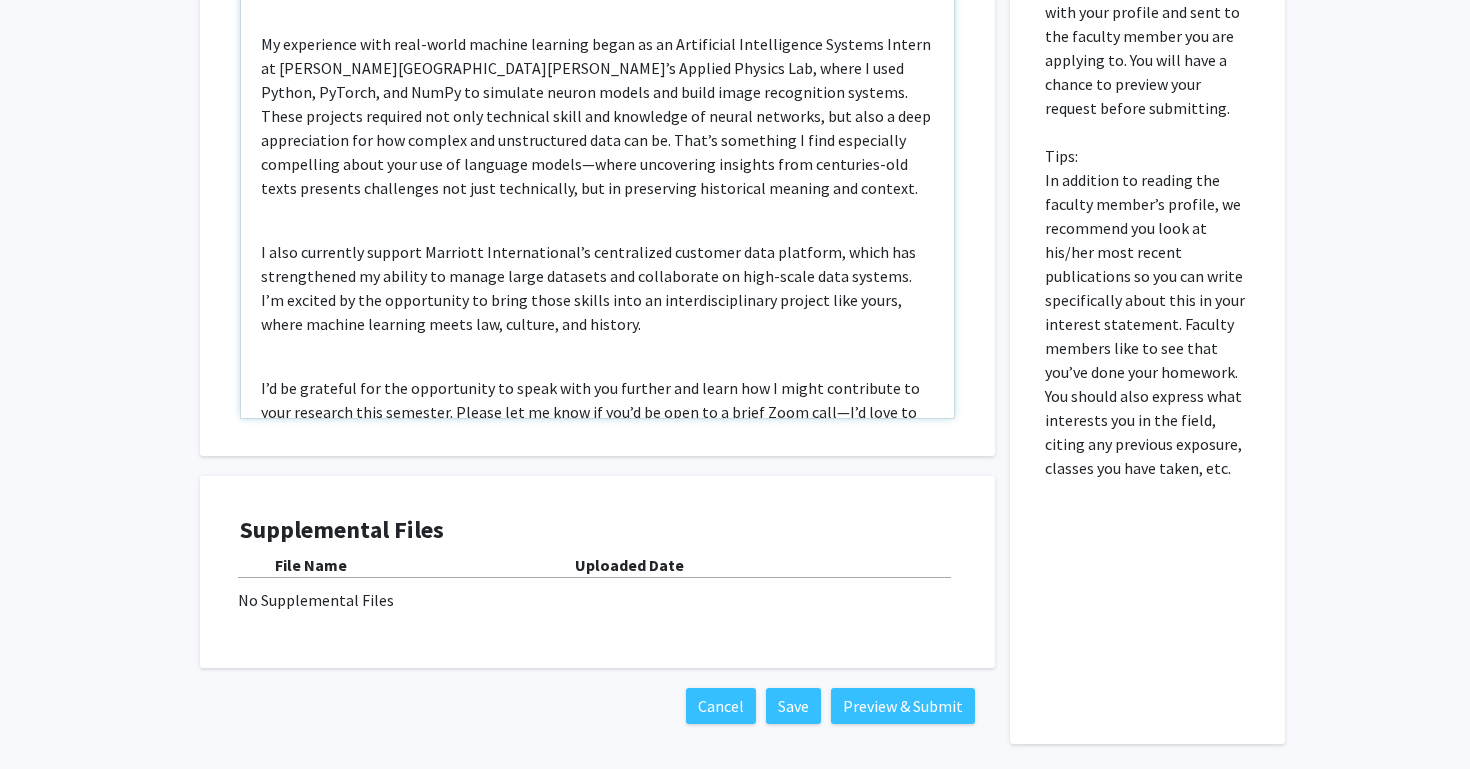 scroll, scrollTop: 0, scrollLeft: 0, axis: both 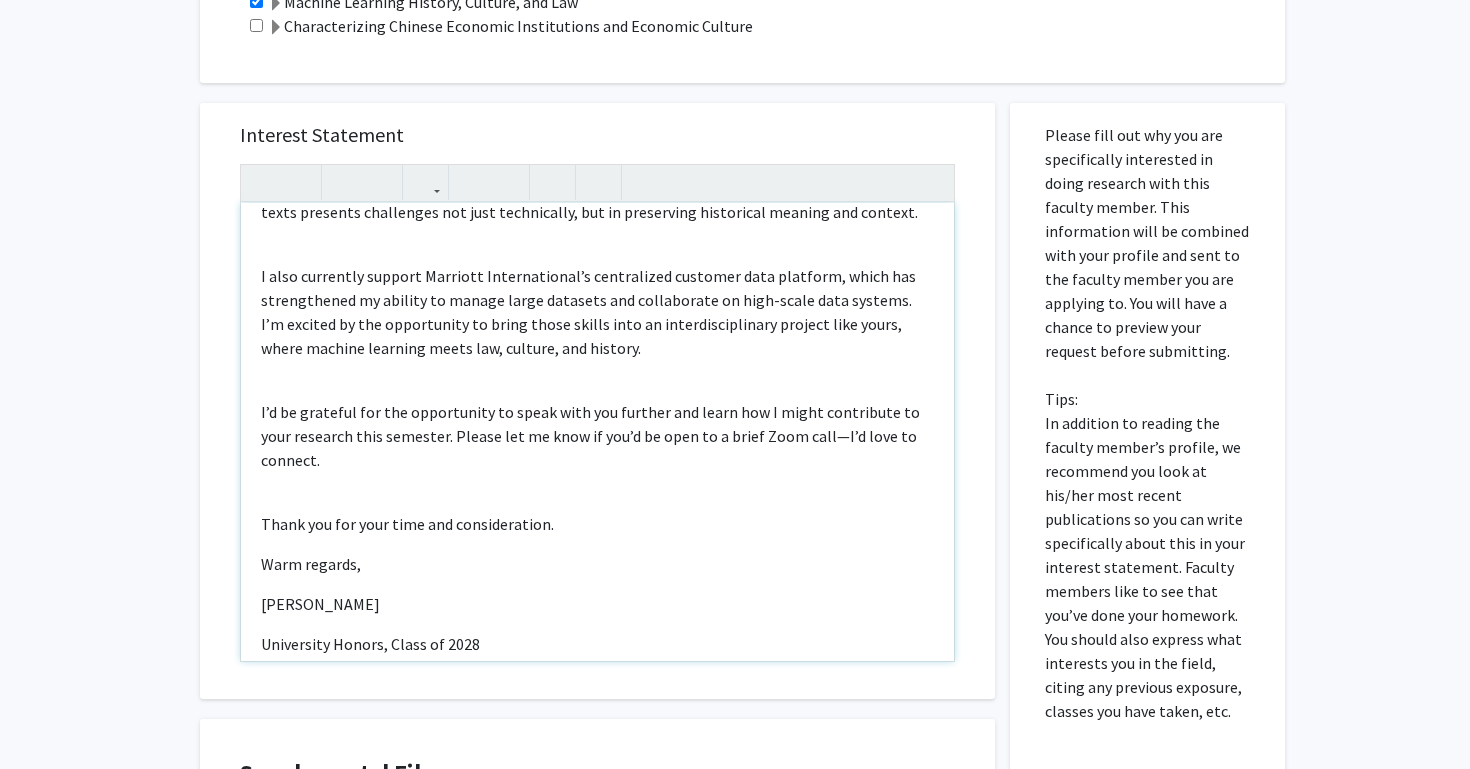 click on "I’d be grateful for the opportunity to speak with you further and learn how I might contribute to your research this semester. Please let me know if you’d be open to a brief Zoom call—I’d love to connect." 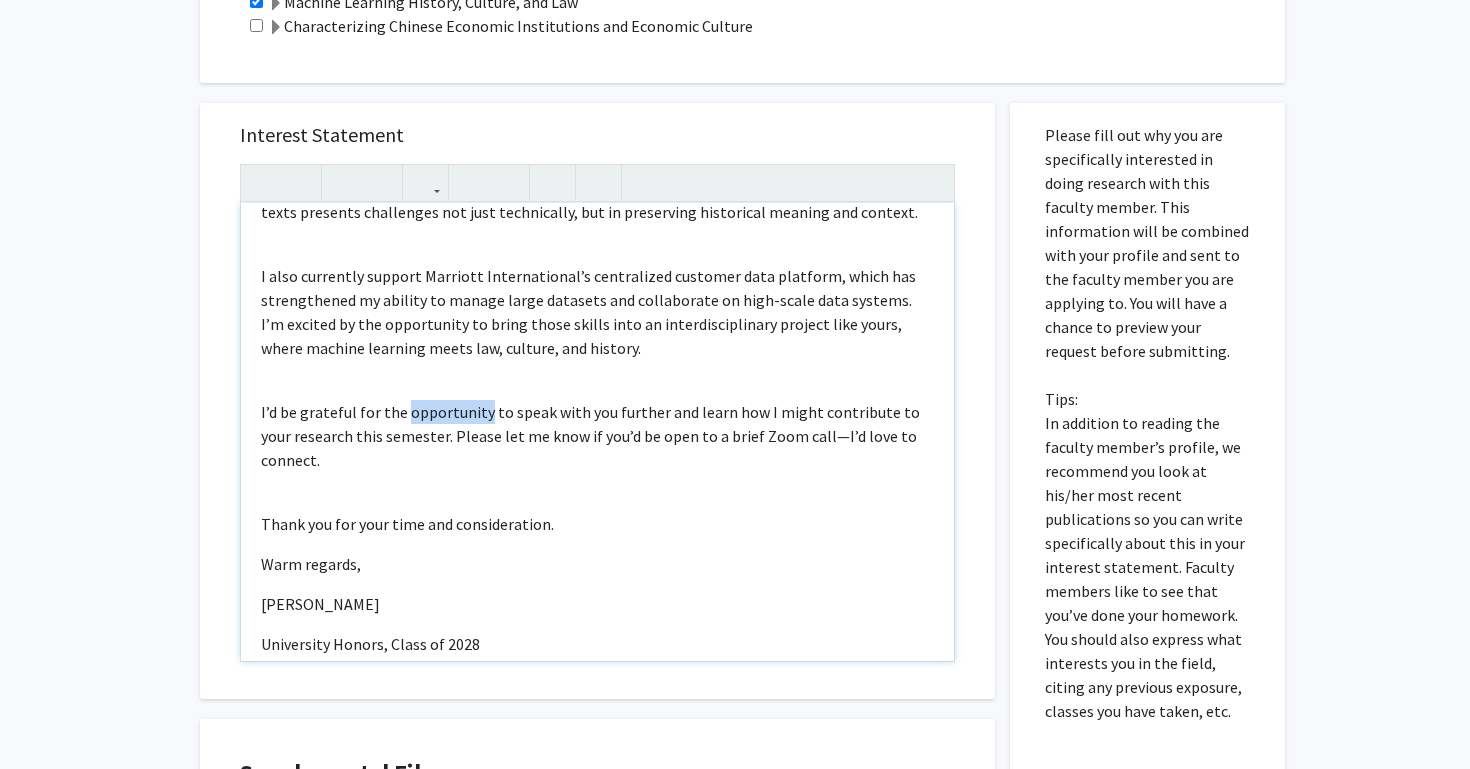 click on "I’d be grateful for the opportunity to speak with you further and learn how I might contribute to your research this semester. Please let me know if you’d be open to a brief Zoom call—I’d love to connect." 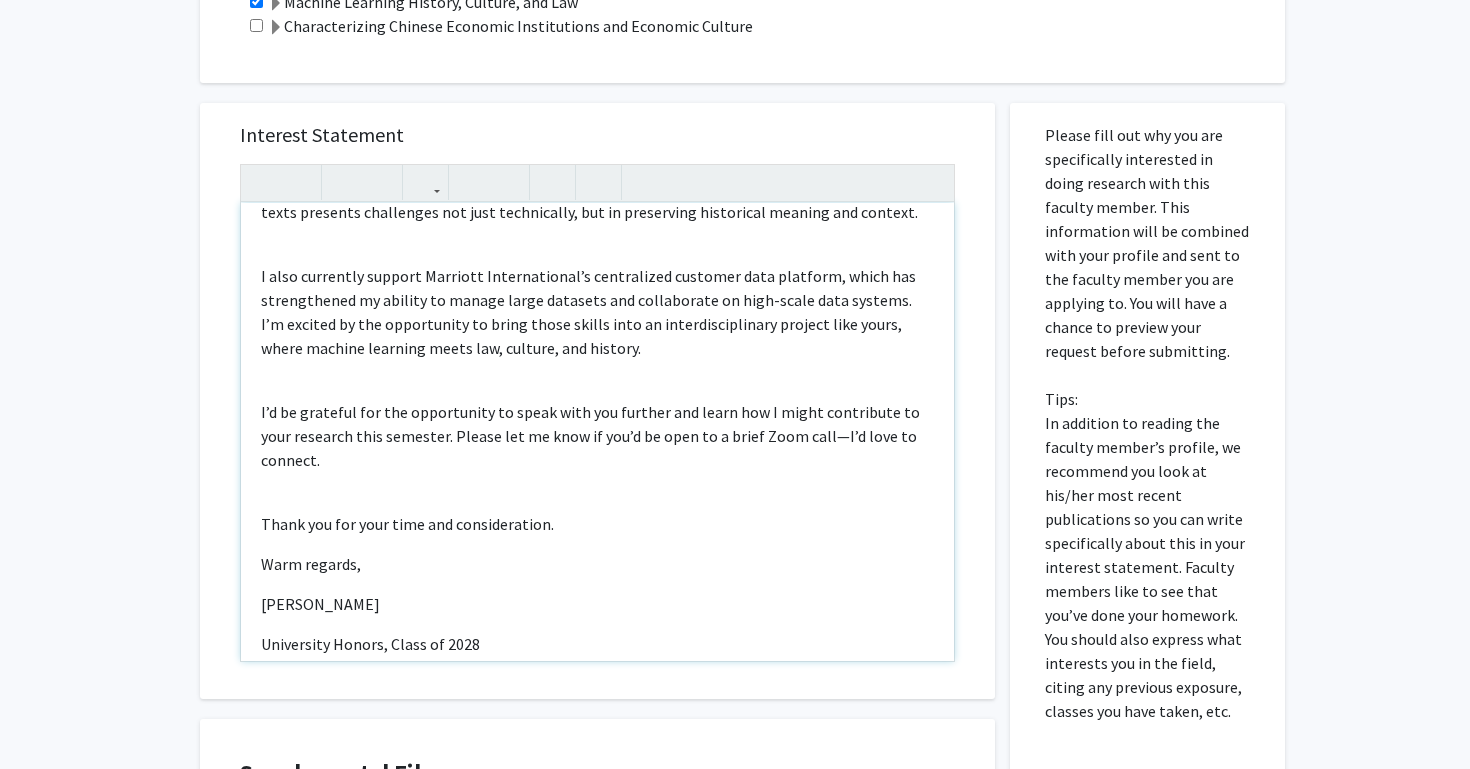 click on "Dear Dr. Murrell, I hope you’re doing well! My name is Ansh Mathur, and I’m a rising sophomore majoring in Computer Science with a concentration in Machine Learning at the University of Maryland. I came across your project “Machine Learning History, Culture, and Law” and was immediately intrigued by the opportunity to apply computational methods to the analysis of English historical texts. I’d love the chance to learn more and explore how I could contribute to your work. I also currently support Marriott International’s centralized customer data platform, which has strengthened my ability to manage large datasets and collaborate on high-scale data systems. I’m excited by the opportunity to bring those skills into an interdisciplinary project like yours, where machine learning meets law, culture, and history. Thank you for your time and consideration. Warm regards, Ansh Mathur University Honors, Class of 2028 UID: 120628443" at bounding box center (597, 432) 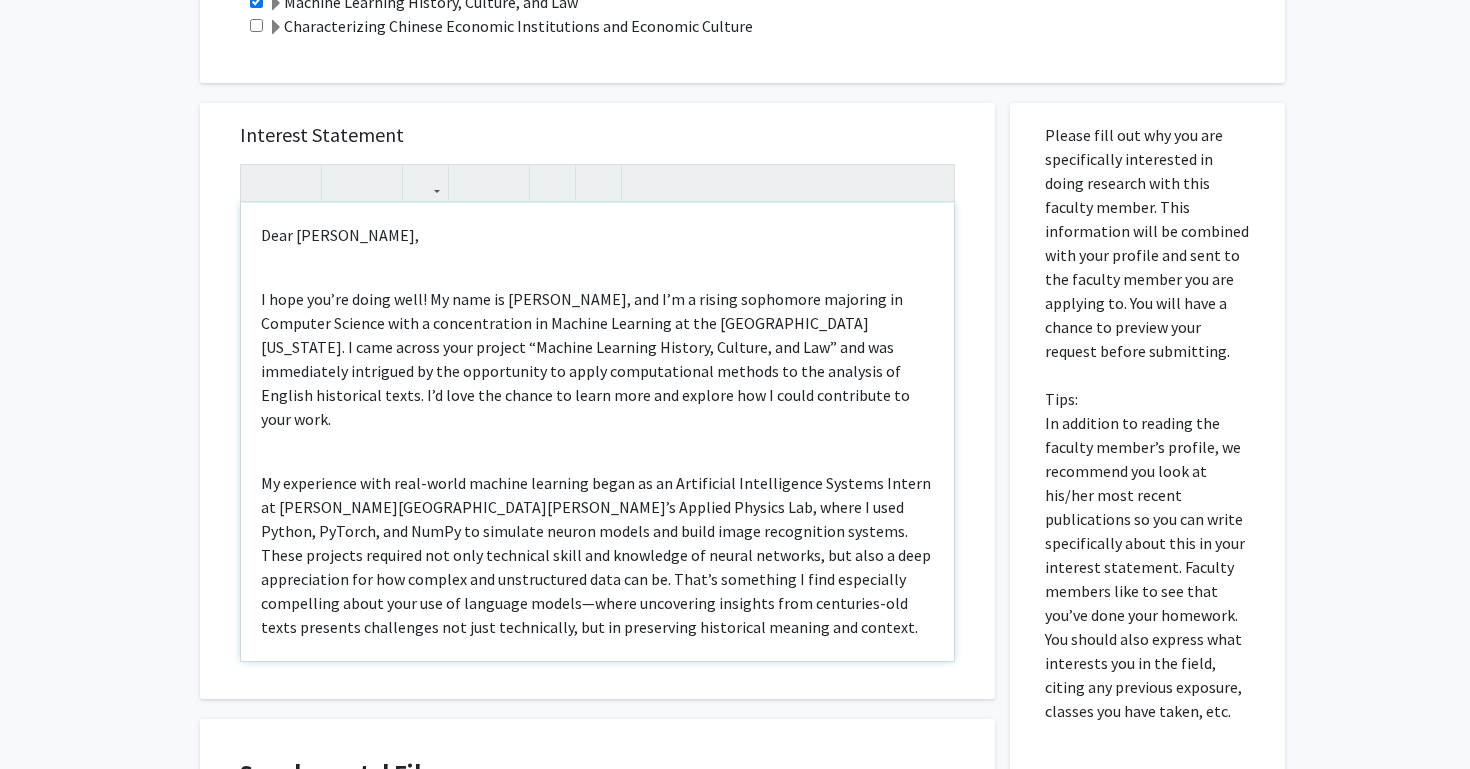 scroll, scrollTop: 0, scrollLeft: 0, axis: both 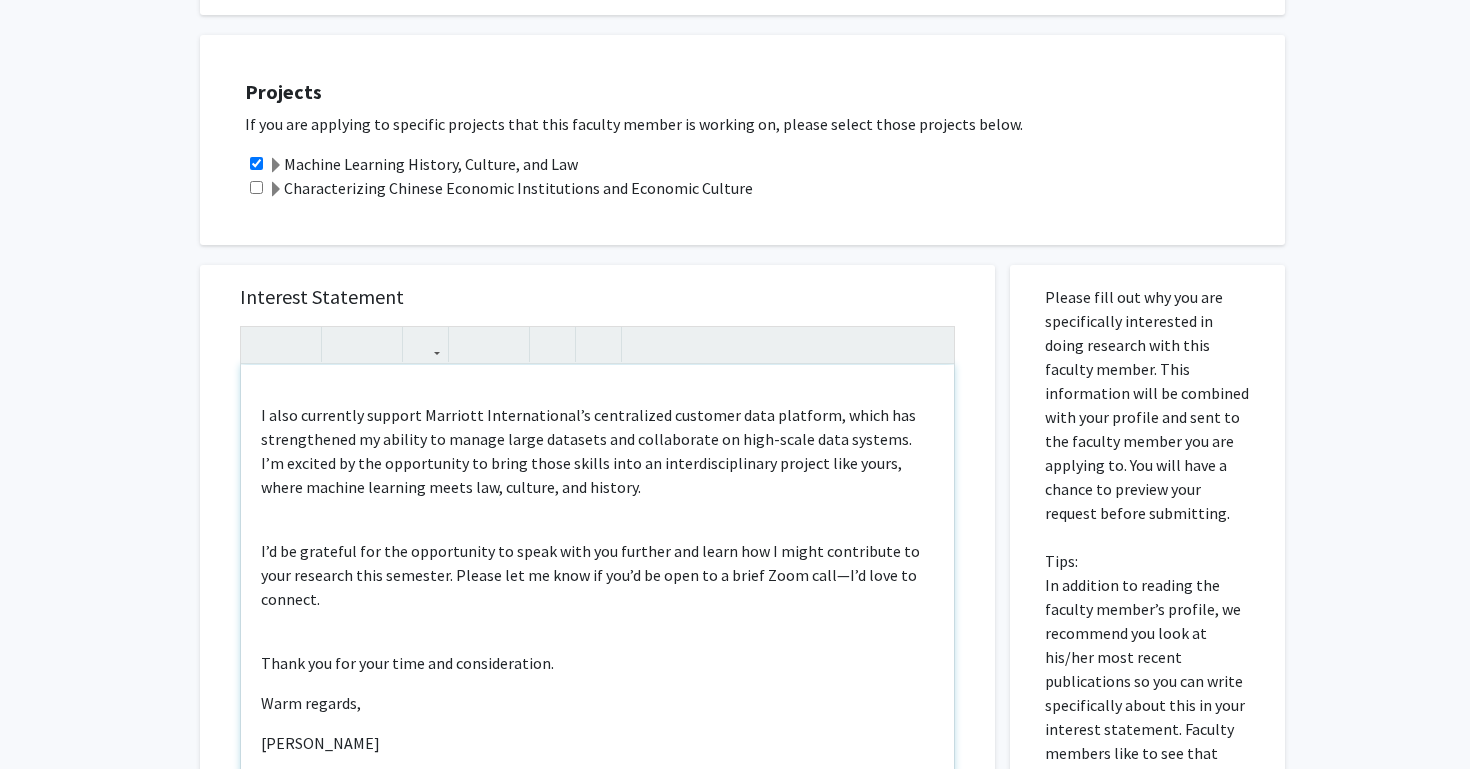 click on "I’d be grateful for the opportunity to speak with you further and learn how I might contribute to your research this semester. Please let me know if you’d be open to a brief Zoom call—I’d love to connect." 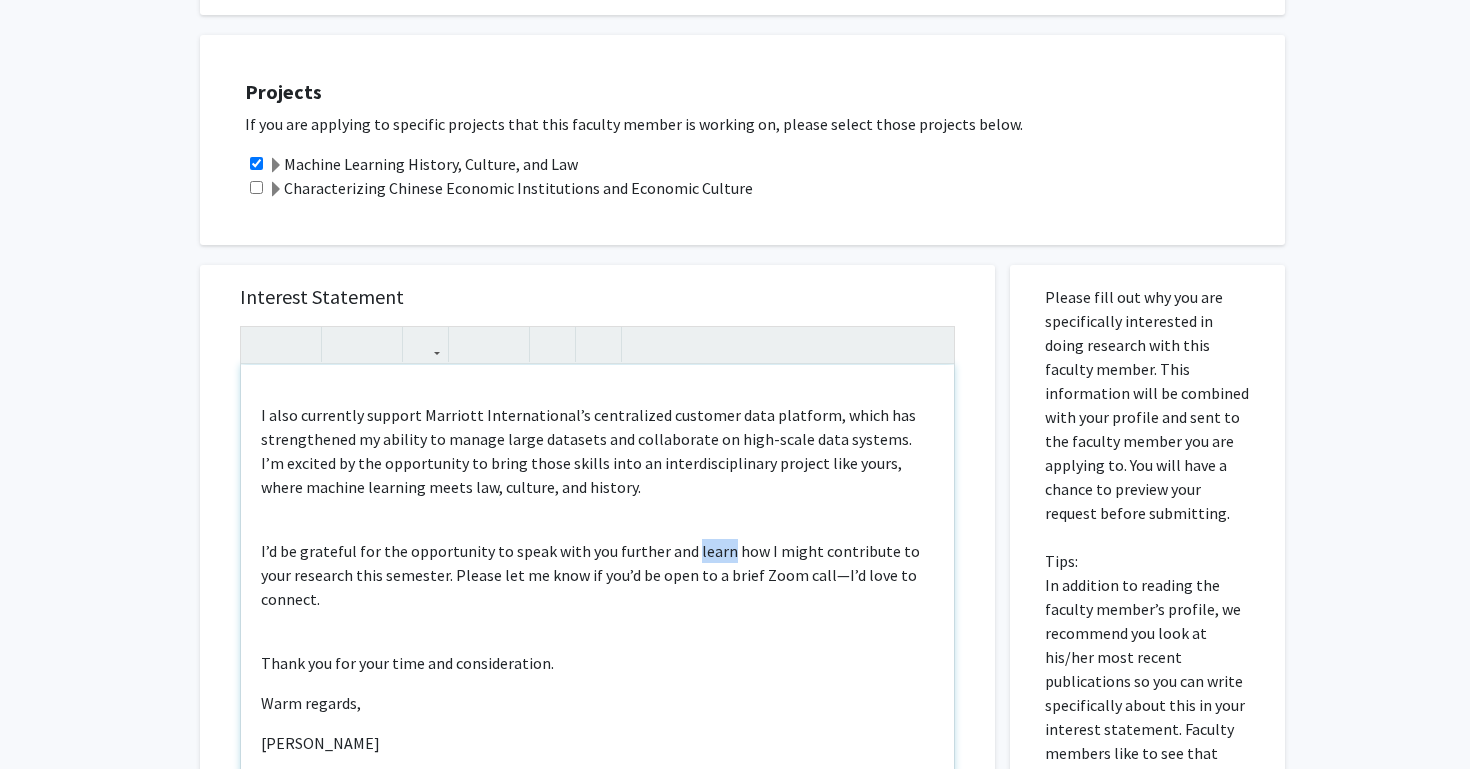 click on "I’d be grateful for the opportunity to speak with you further and learn how I might contribute to your research this semester. Please let me know if you’d be open to a brief Zoom call—I’d love to connect." 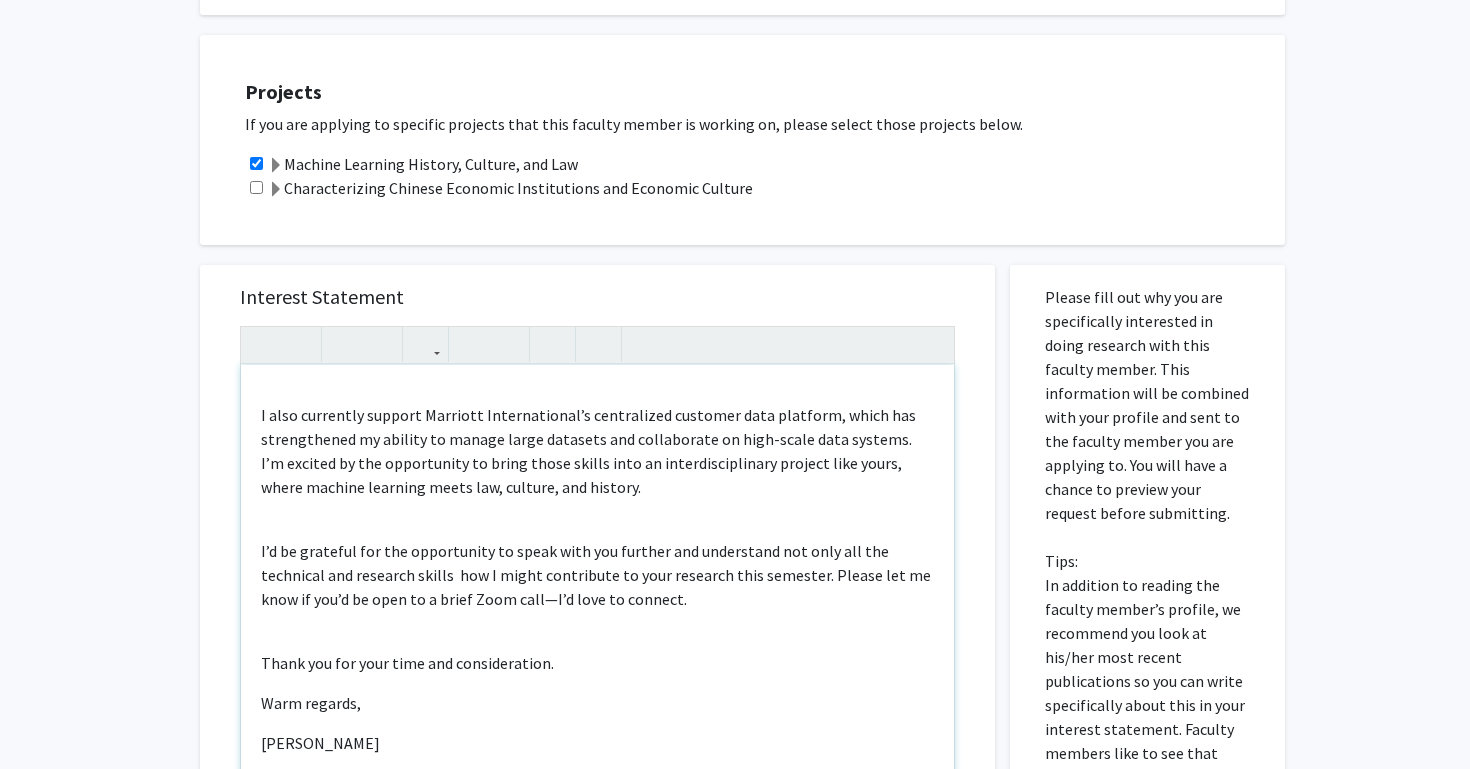 click on "I’d be grateful for the opportunity to speak with you further and understand not only all the technical and research skills  how I might contribute to your research this semester. Please let me know if you’d be open to a brief Zoom call—I’d love to connect." 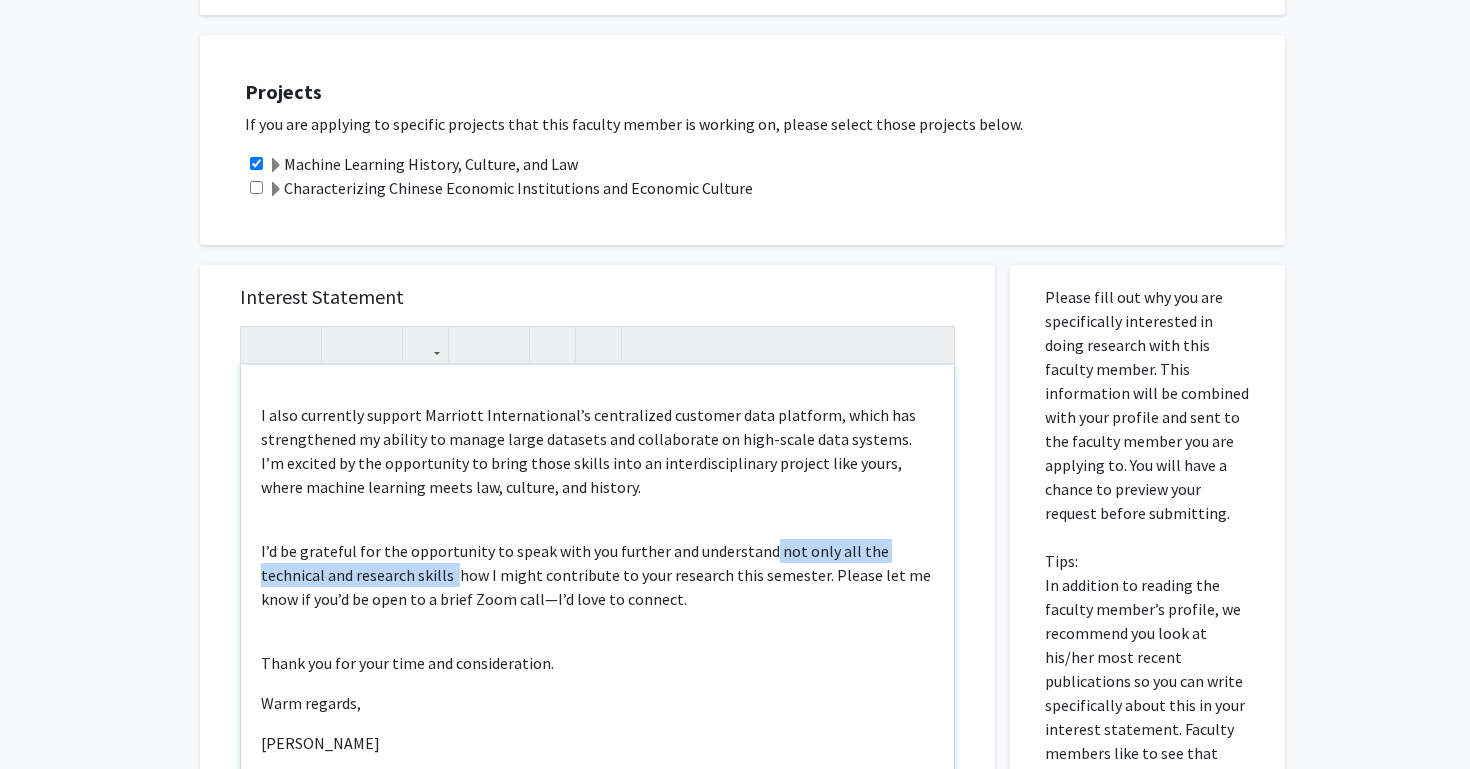 drag, startPoint x: 763, startPoint y: 530, endPoint x: 389, endPoint y: 548, distance: 374.4329 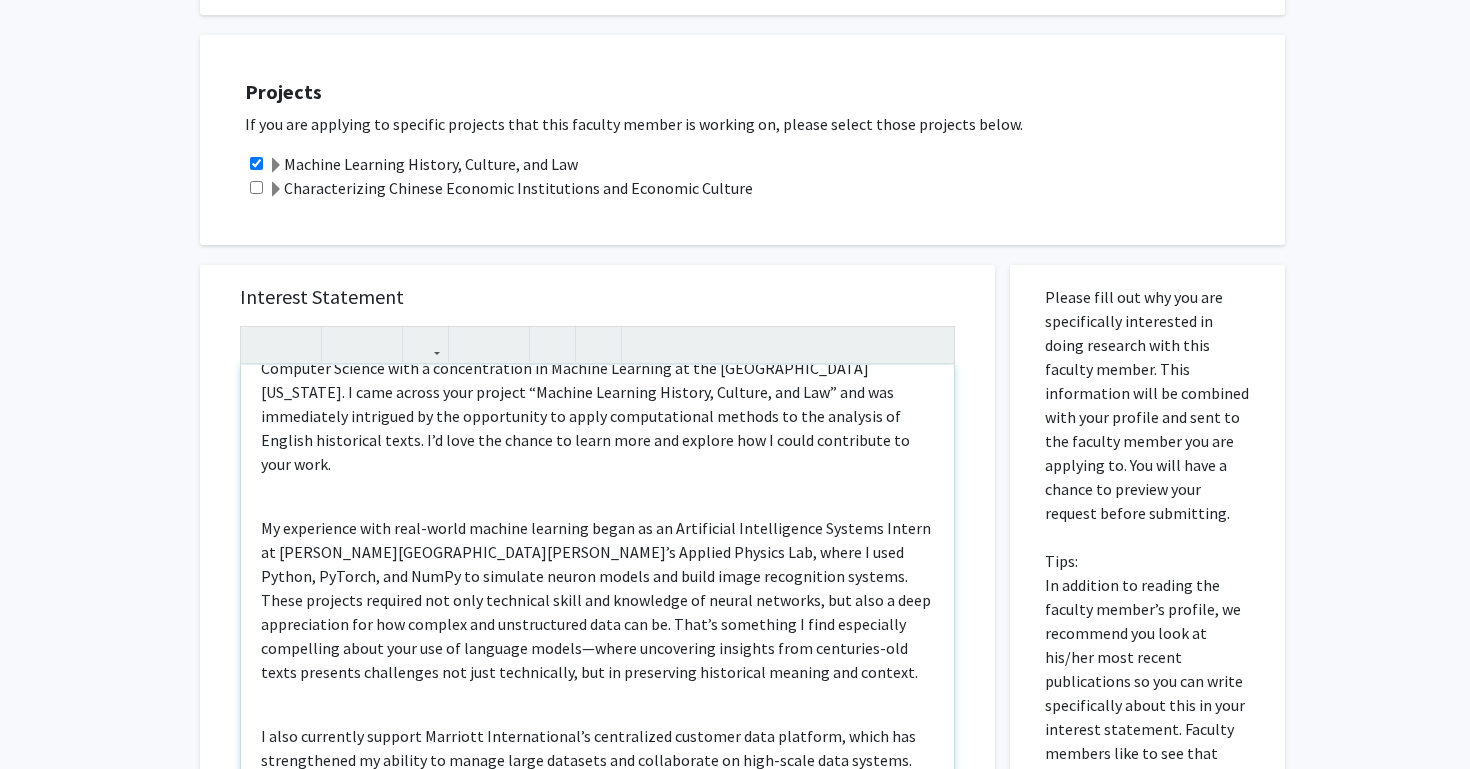scroll, scrollTop: 133, scrollLeft: 0, axis: vertical 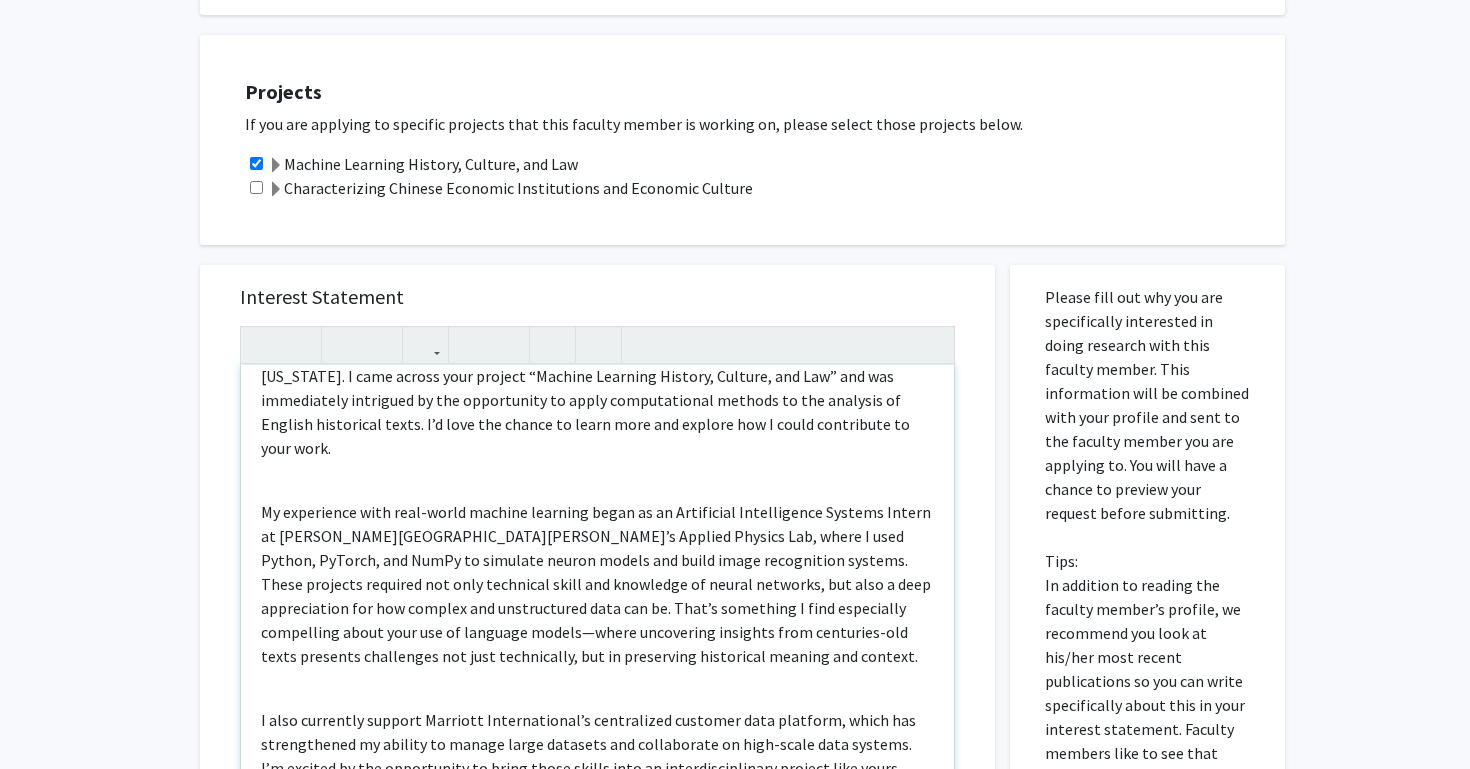 click on "My experience with real-world machine learning began as an Artificial Intelligence Systems Intern at Johns Hopkins University’s Applied Physics Lab, where I used Python, PyTorch, and NumPy to simulate neuron models and build image recognition systems. These projects required not only technical skill and knowledge of neural networks, but also a deep appreciation for how complex and unstructured data can be. That’s something I find especially compelling about your use of language models—where uncovering insights from centuries-old texts presents challenges not just technically, but in preserving historical meaning and context." 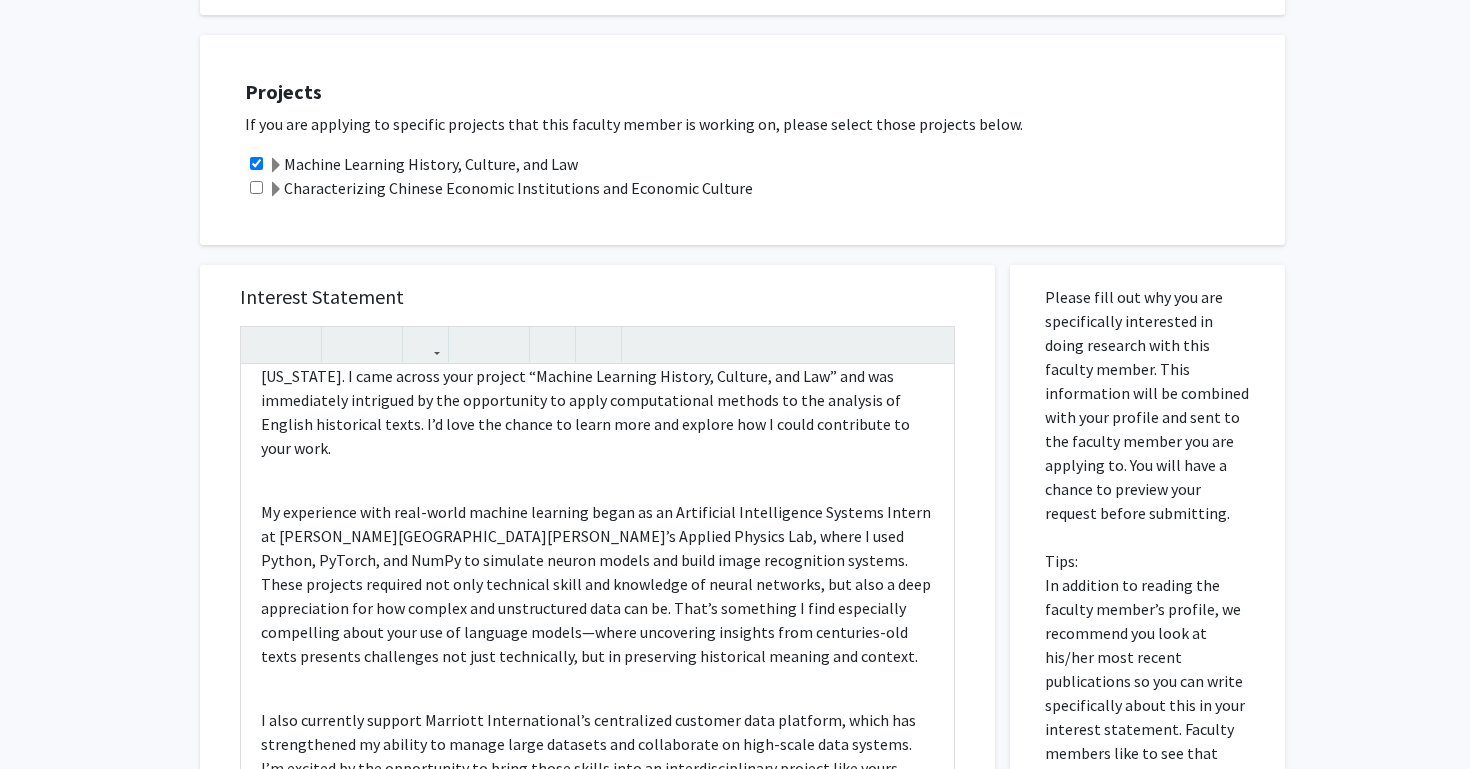 click on "Request for   Peter Murrell  Departments:  Economics  Research Keywords: history, economics, python, large language models (LLMs), machine learning, text-as-data, England, China, institutions, law" 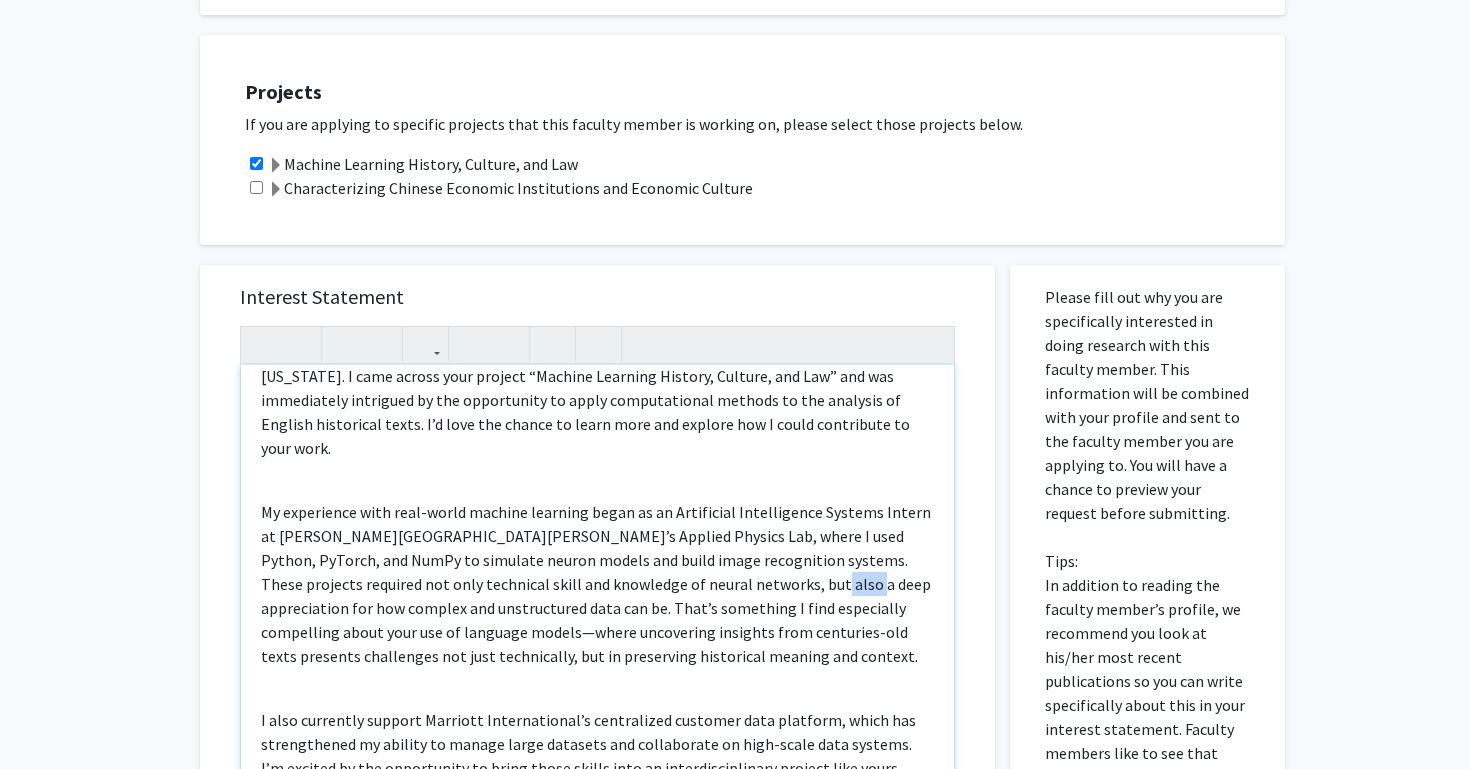 drag, startPoint x: 782, startPoint y: 566, endPoint x: 741, endPoint y: 564, distance: 41.04875 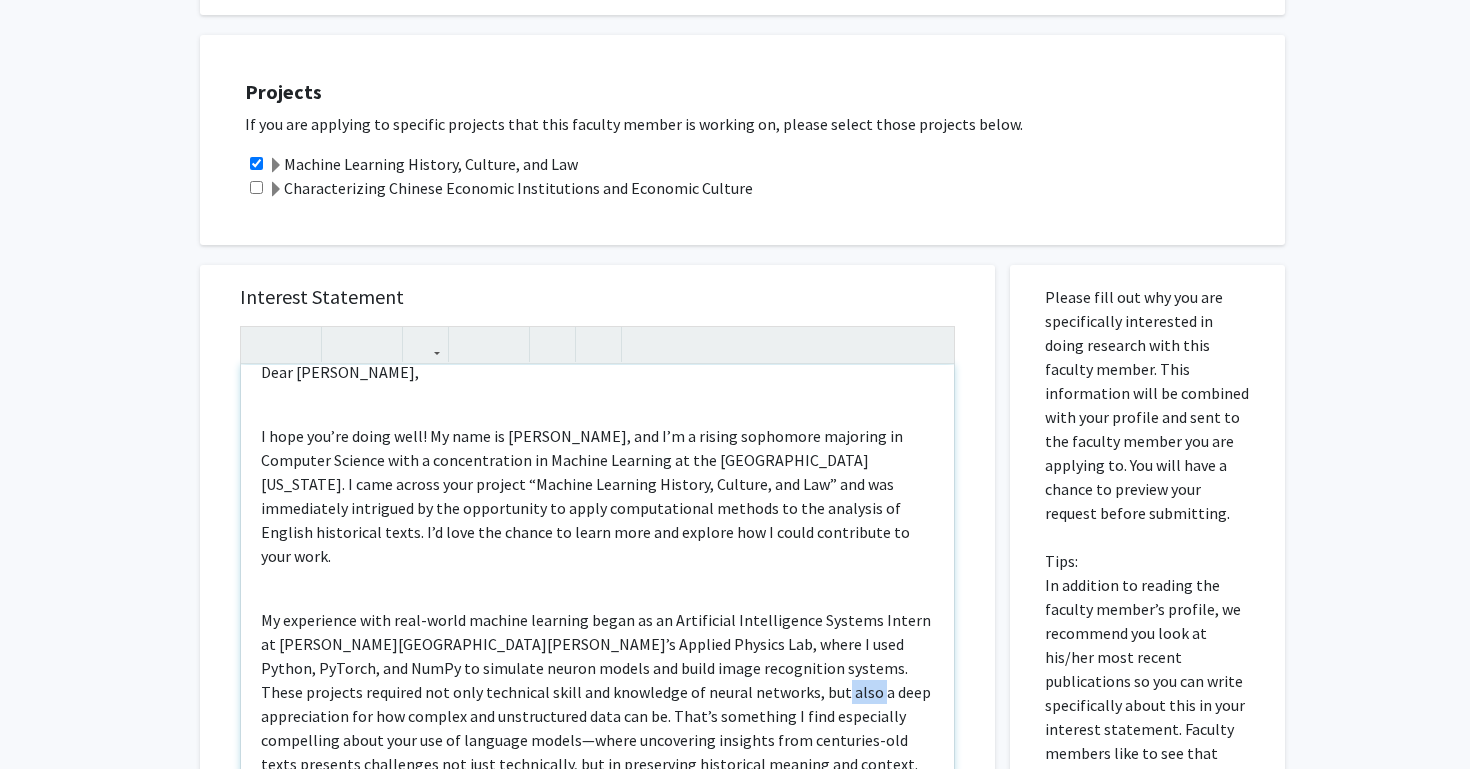 scroll, scrollTop: 0, scrollLeft: 0, axis: both 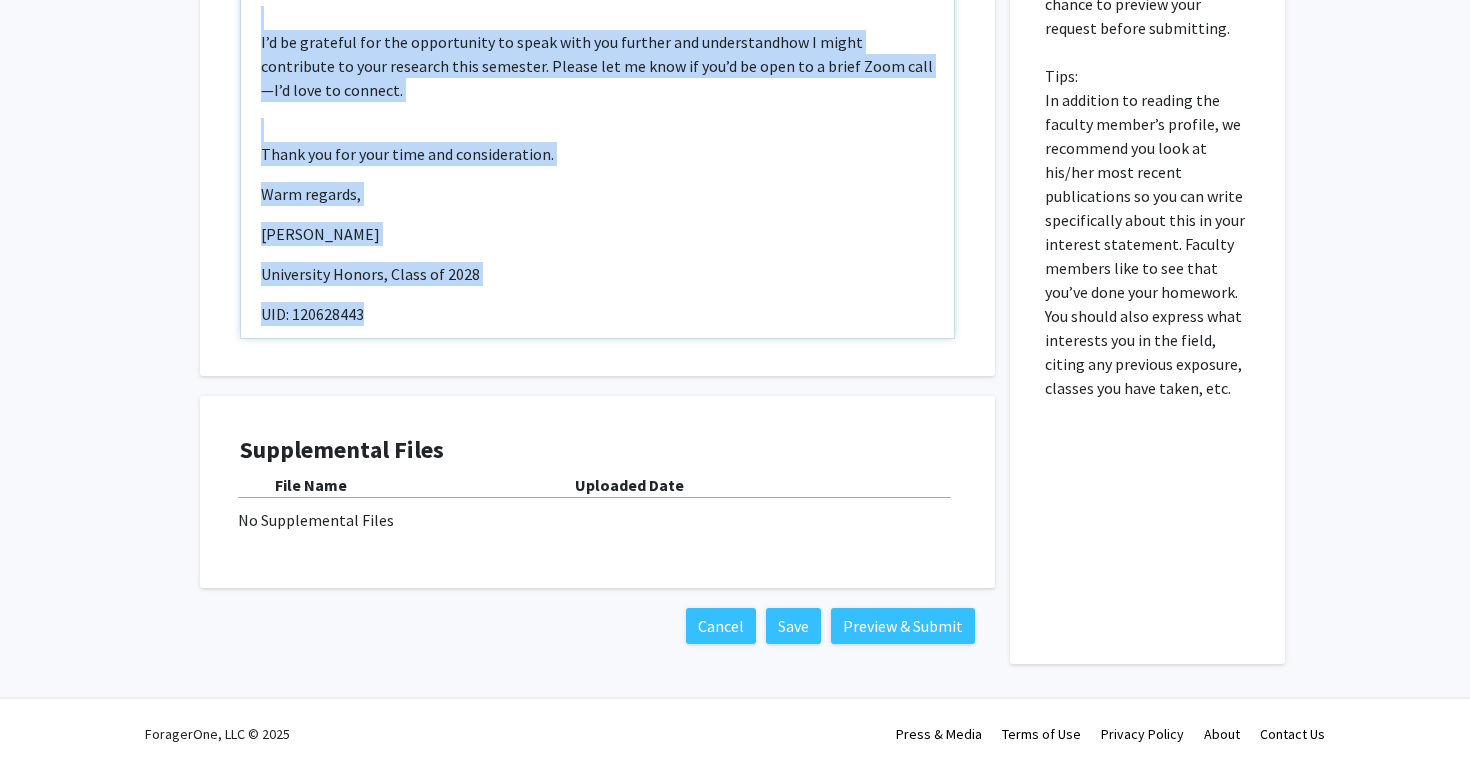 drag, startPoint x: 261, startPoint y: 398, endPoint x: 494, endPoint y: 502, distance: 255.15681 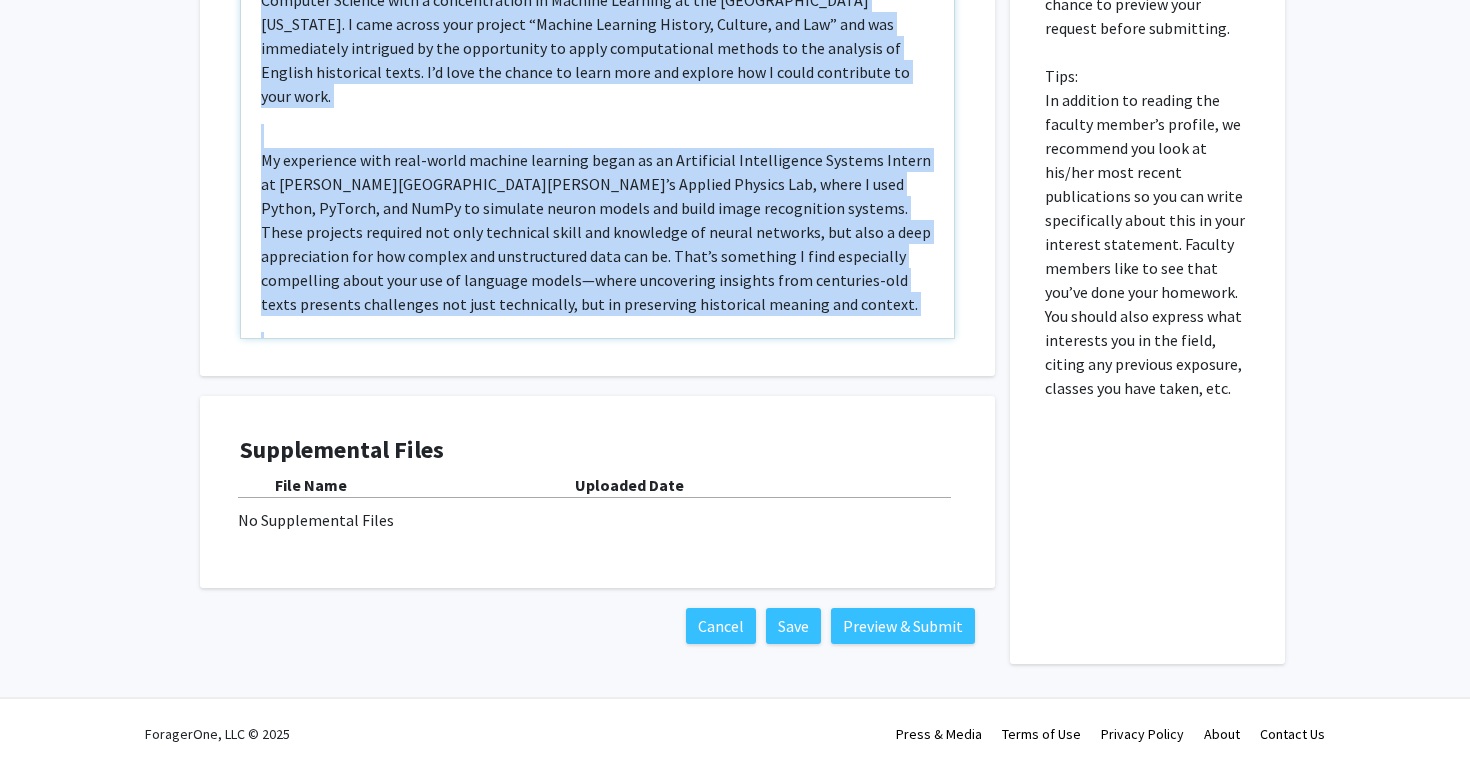 scroll, scrollTop: 0, scrollLeft: 0, axis: both 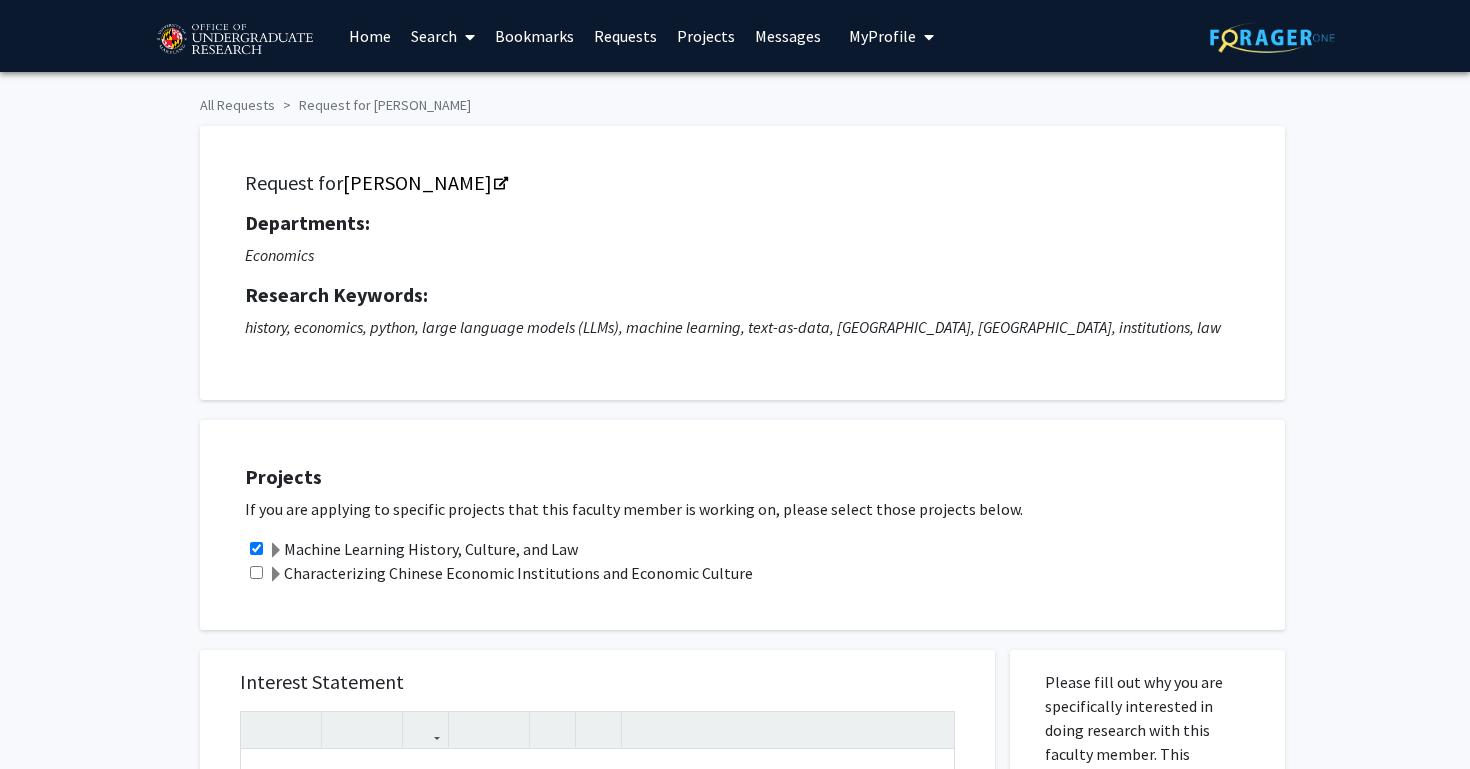 click 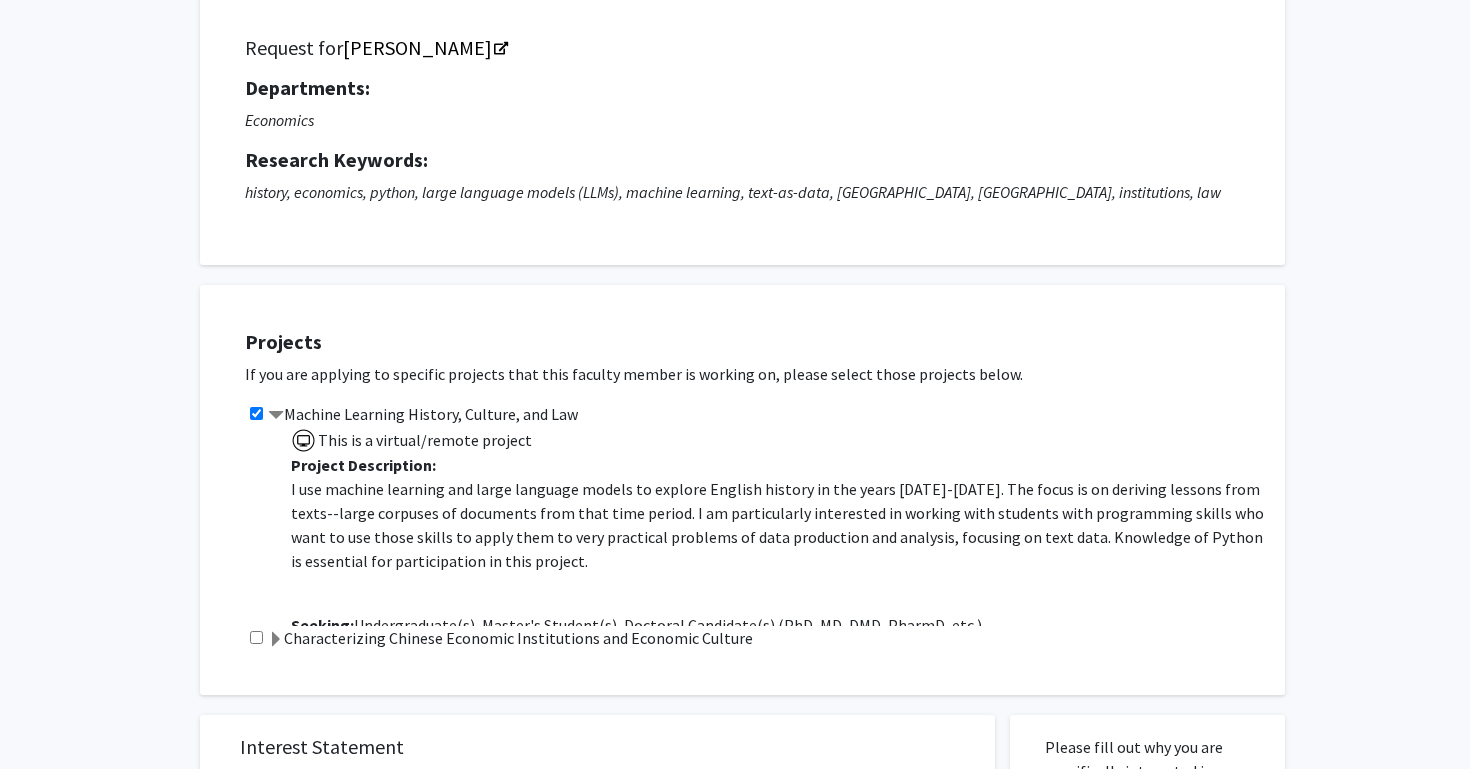 scroll, scrollTop: 151, scrollLeft: 0, axis: vertical 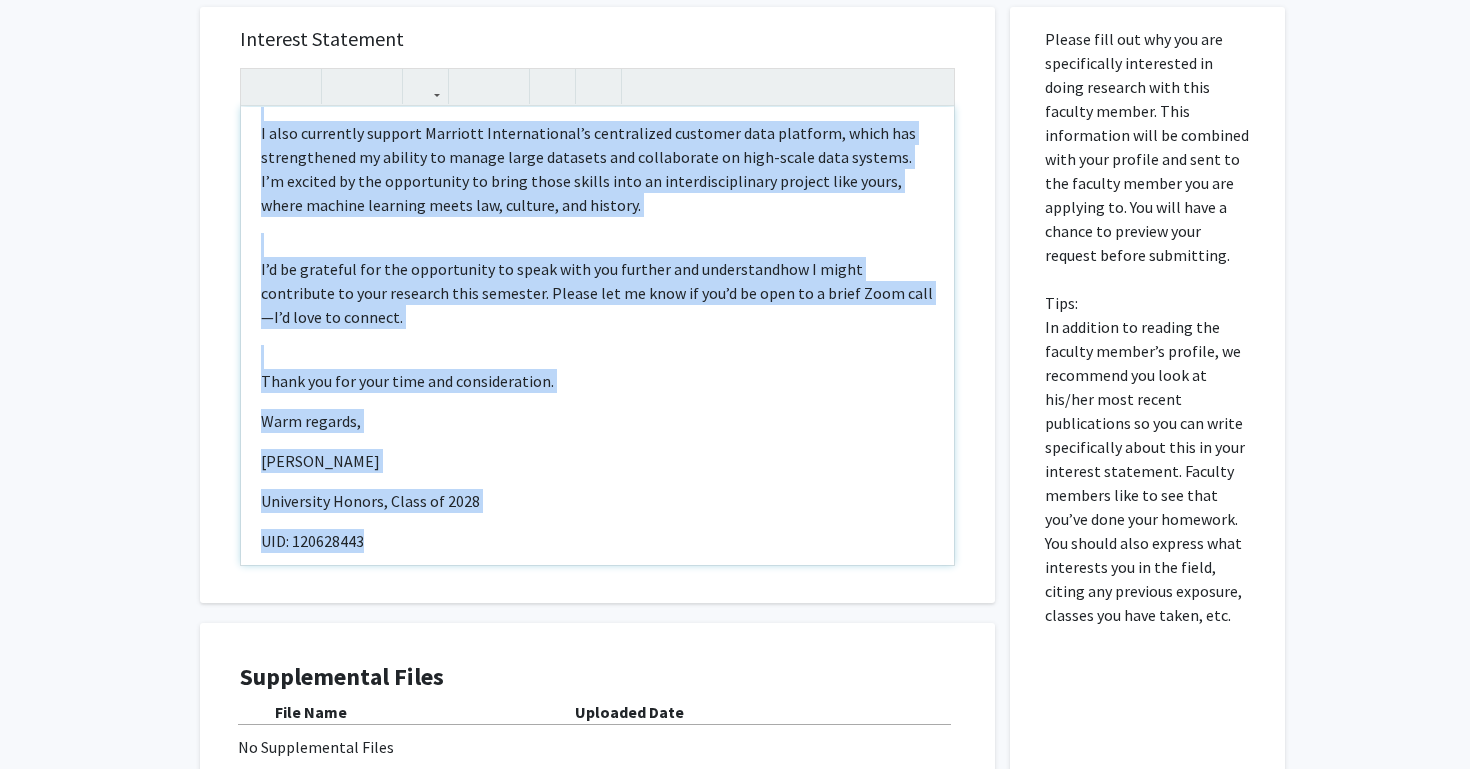 drag, startPoint x: 262, startPoint y: 142, endPoint x: 613, endPoint y: 632, distance: 602.74457 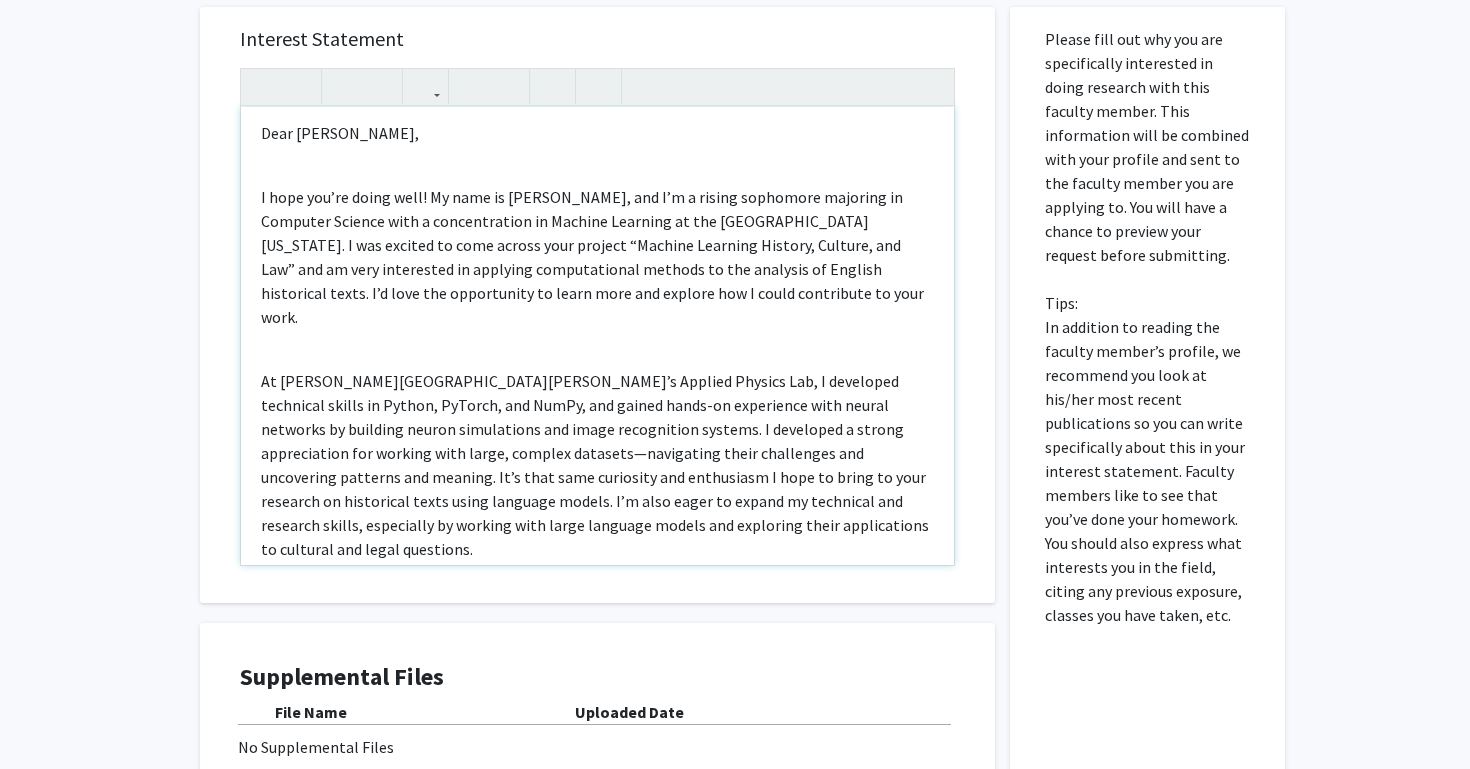 scroll, scrollTop: 20, scrollLeft: 0, axis: vertical 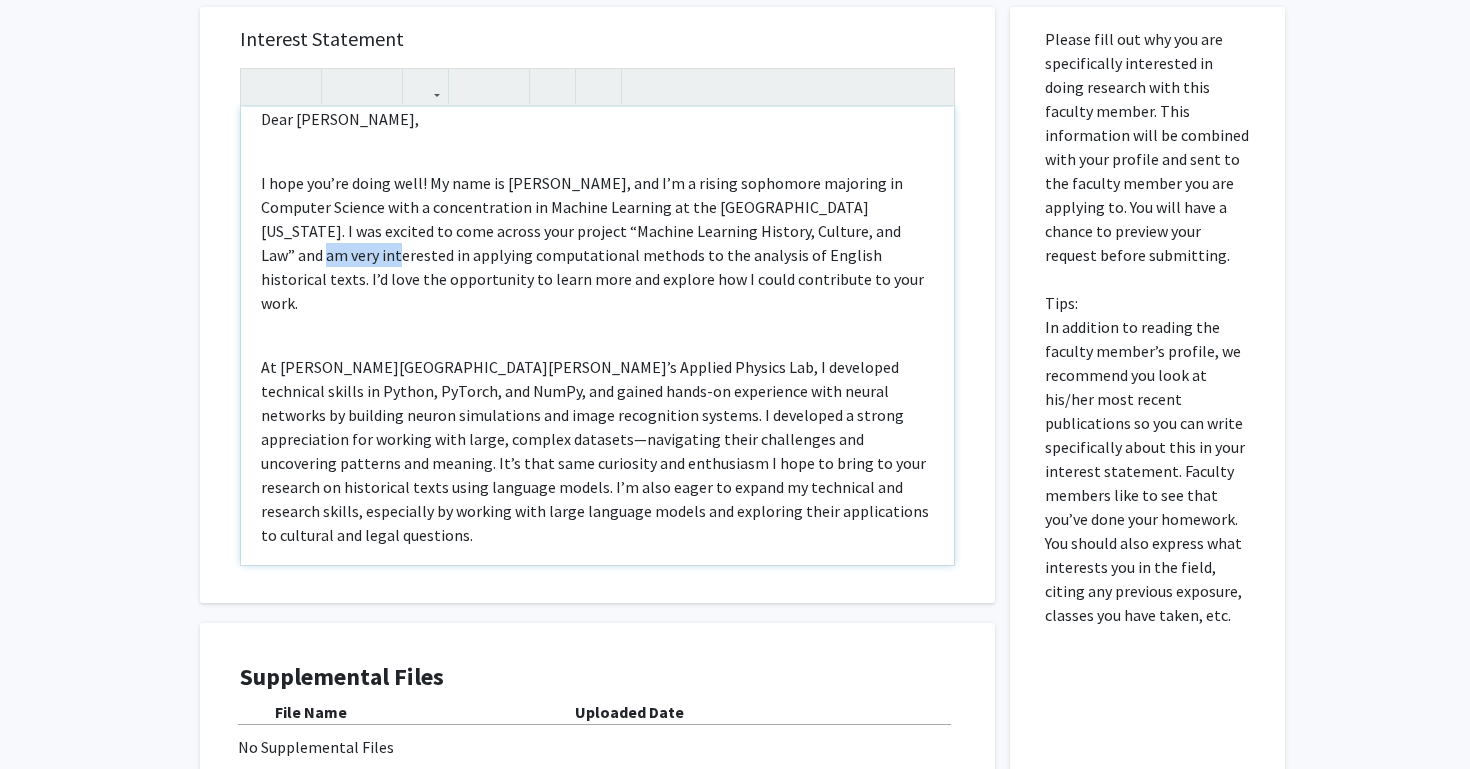 drag, startPoint x: 850, startPoint y: 238, endPoint x: 777, endPoint y: 230, distance: 73.43705 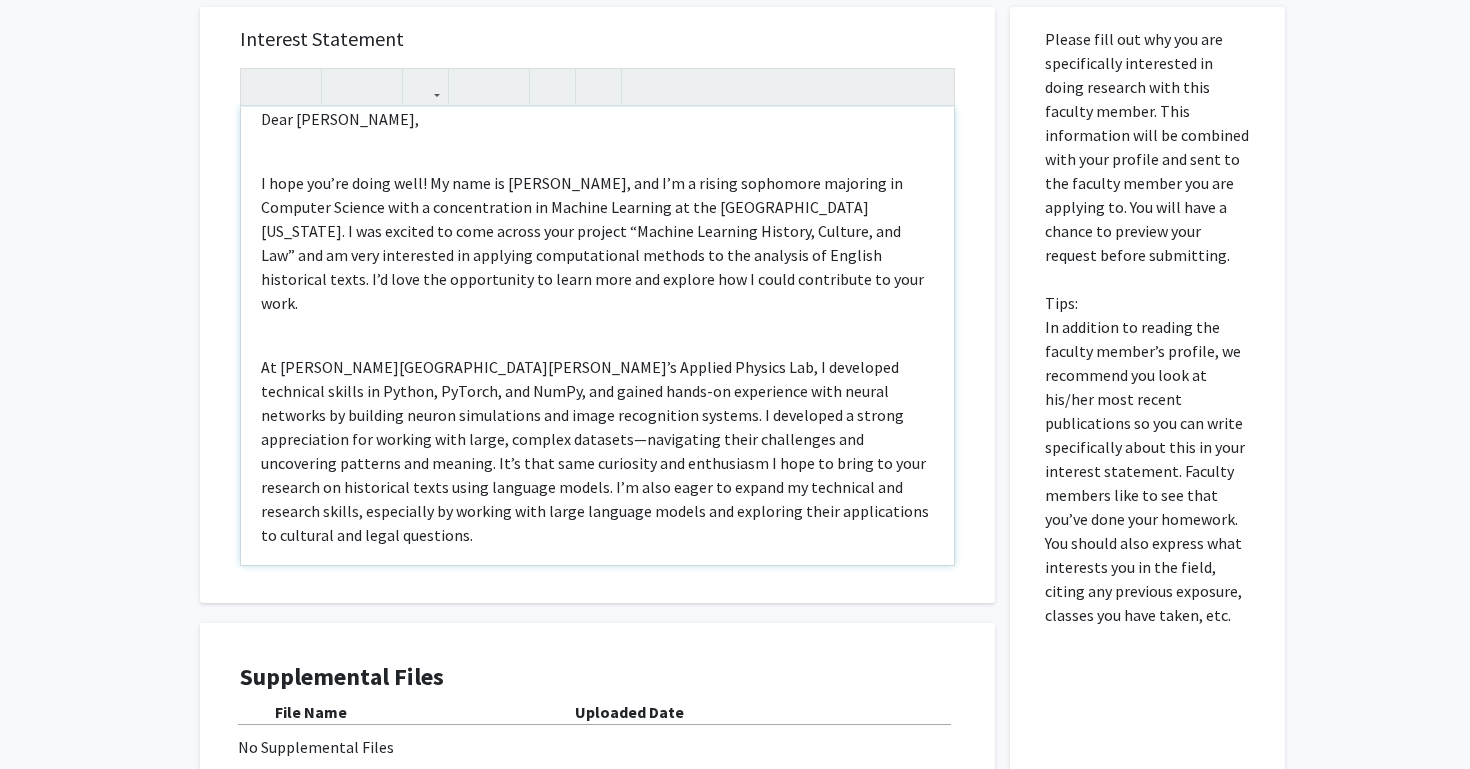 click on "I hope you’re doing well! My name is Ansh Mathur, and I’m a rising sophomore majoring in Computer Science with a concentration in Machine Learning at the University of Maryland. I was excited to come across your project “Machine Learning History, Culture, and Law” and am very interested in applying computational methods to the analysis of English historical texts. I’d love the opportunity to learn more and explore how I could contribute to your work." 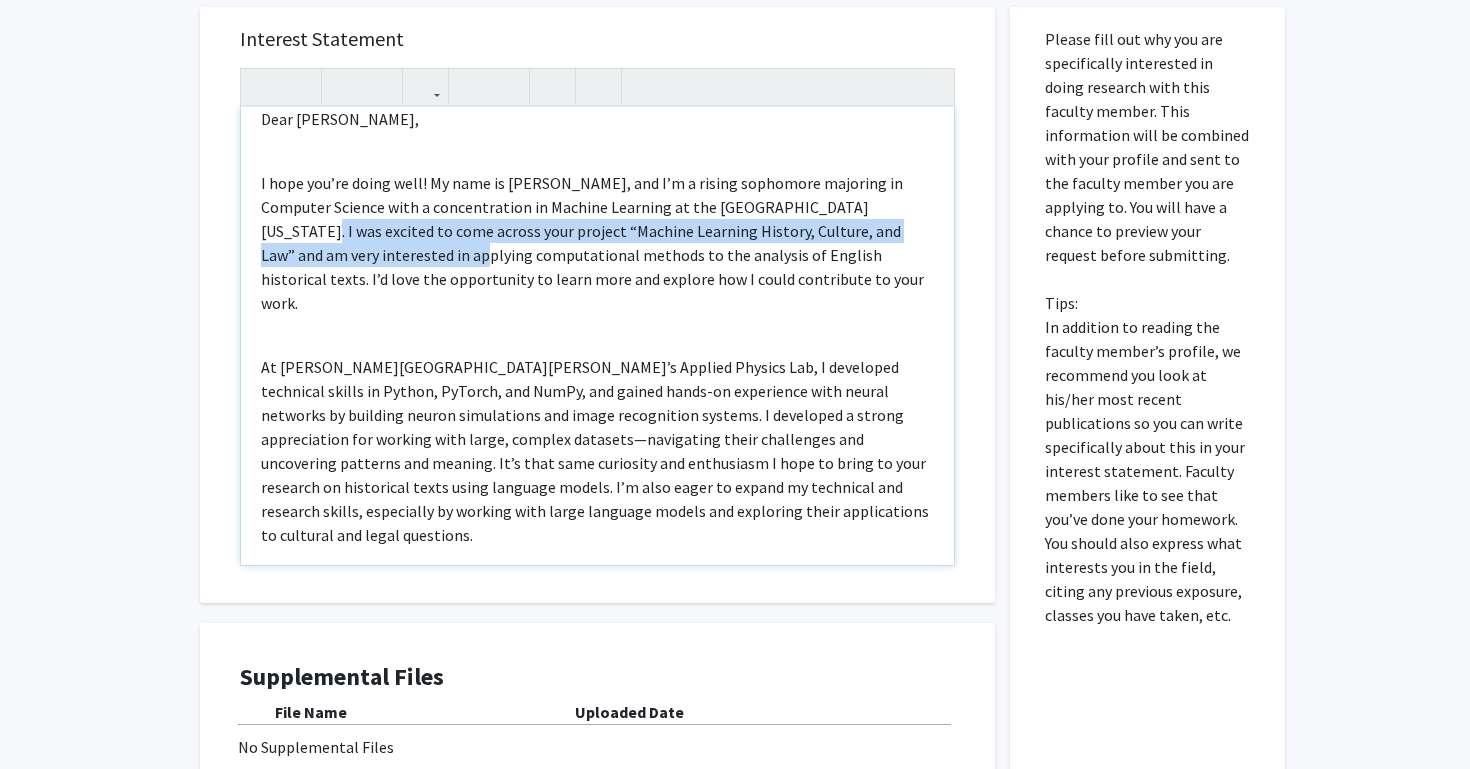 drag, startPoint x: 826, startPoint y: 212, endPoint x: 933, endPoint y: 238, distance: 110.11358 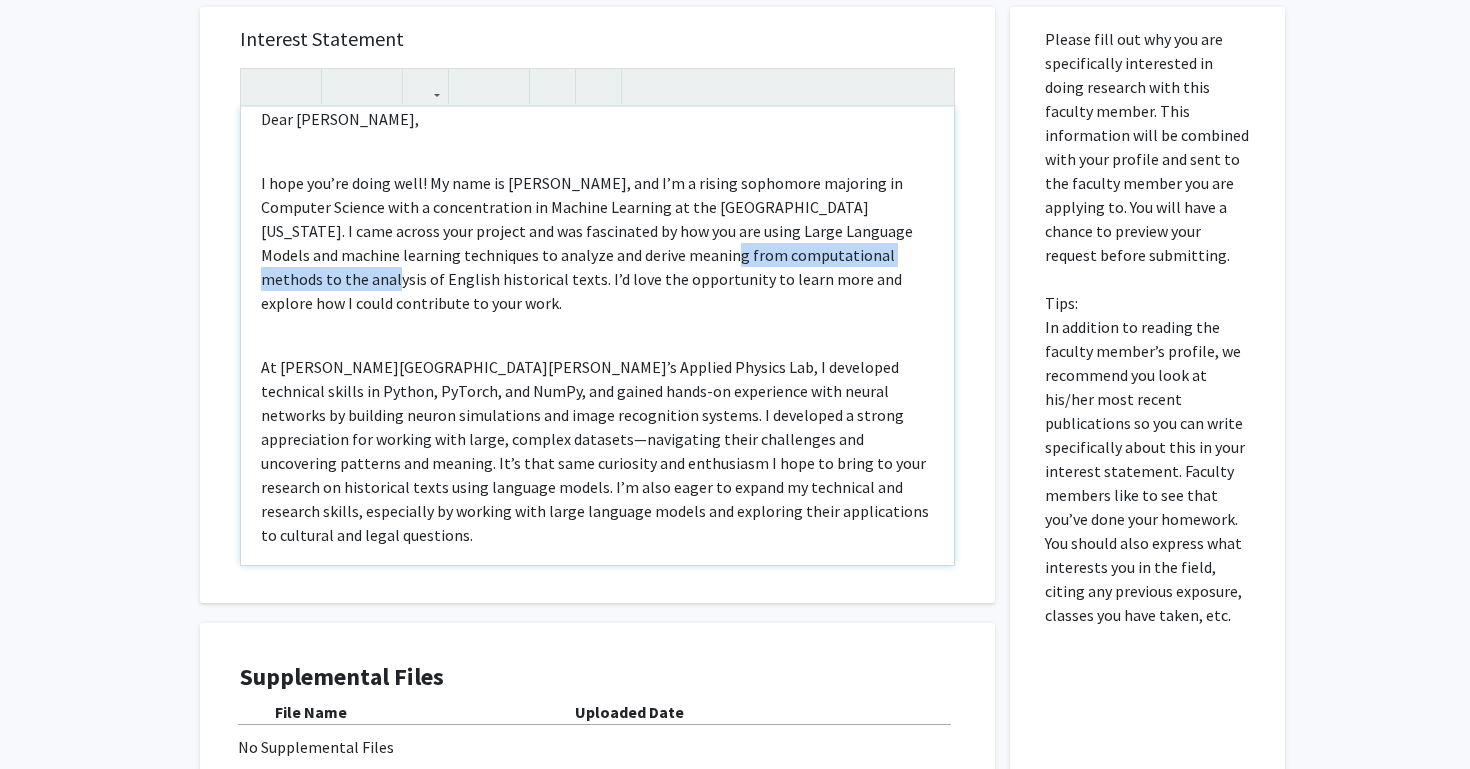 drag, startPoint x: 730, startPoint y: 260, endPoint x: 331, endPoint y: 271, distance: 399.1516 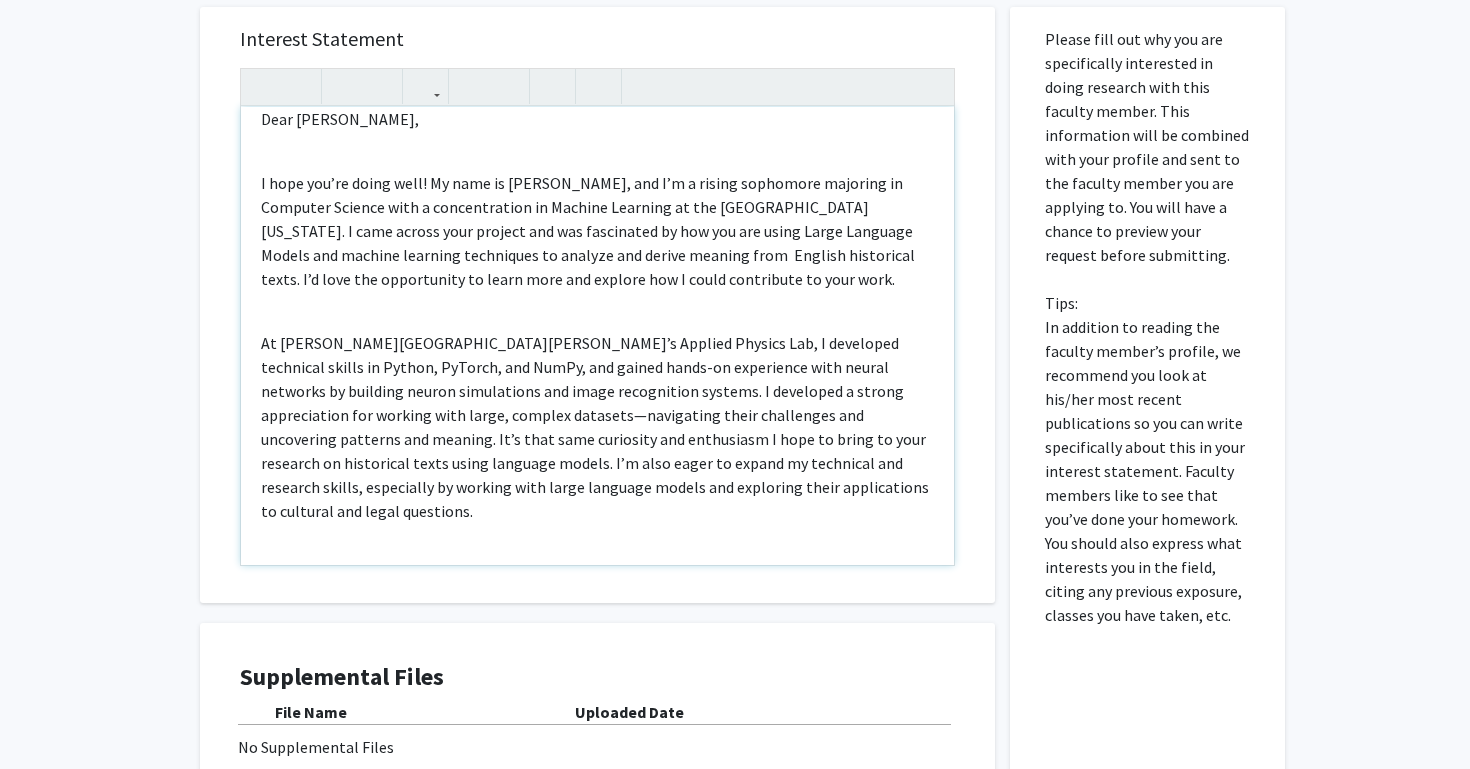 type on "<p>Dear Dr. Murrell,</p><br><p>I hope you’re doing well! My name is Ansh Mathur, and I’m a rising sophomore majoring in Computer Science with a concentration in Machine Learning at the University of Maryland. I came across your project and was fascinated by how you are using Large Language Models and machine learning techniques to analyze and derive meaning from English historical texts. I’d love the opportunity to learn more and explore how I could contribute to your work.</p><br><p>At Johns Hopkins University’s Applied Physics Lab, I developed technical skills in Python, PyTorch, and NumPy, and gained hands-on experience with neural networks by building neuron simulations and image recognition systems. I developed a strong appreciation for working with large, complex datasets—navigating their challenges and uncovering patterns and meaning. It’s that same curiosity and enthusiasm I hope to bring to your research on historical texts using language models. I’m also eager to expand my technical and research ..." 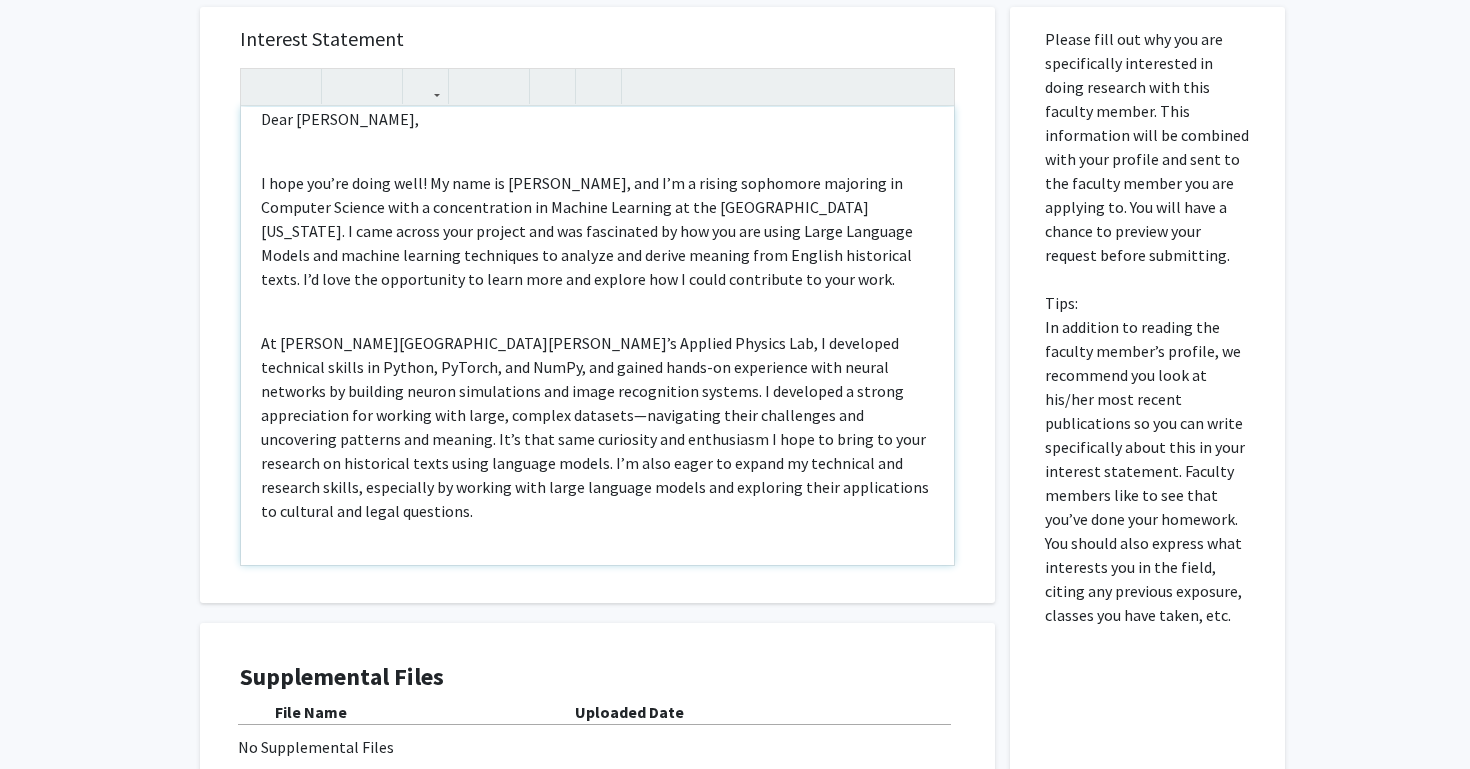 click on "I hope you’re doing well! My name is Ansh Mathur, and I’m a rising sophomore majoring in Computer Science with a concentration in Machine Learning at the University of Maryland. I came across your project and was fascinated by how you are using Large Language Models and machine learning techniques to analyze and derive meaning from English historical texts. I’d love the opportunity to learn more and explore how I could contribute to your work." 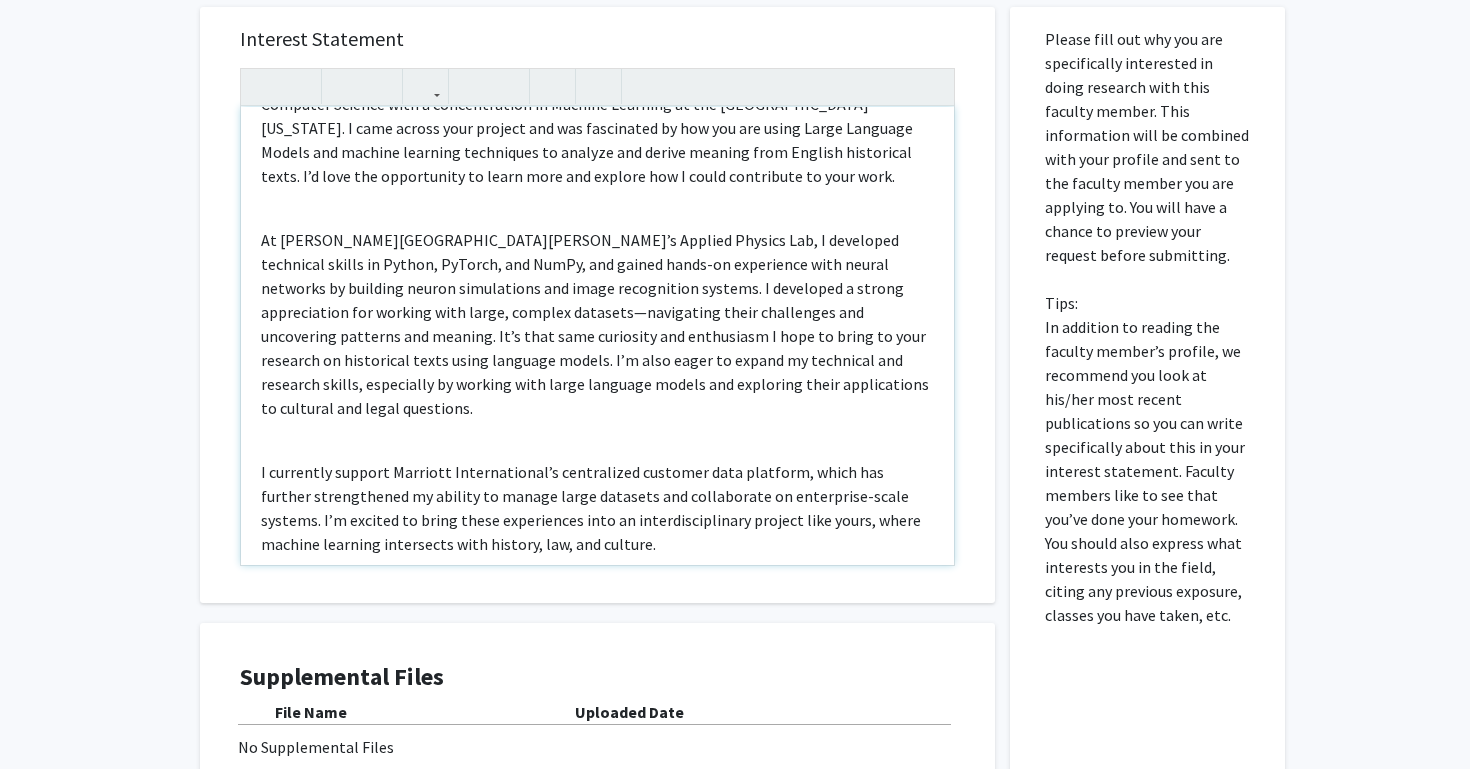 scroll, scrollTop: 125, scrollLeft: 0, axis: vertical 